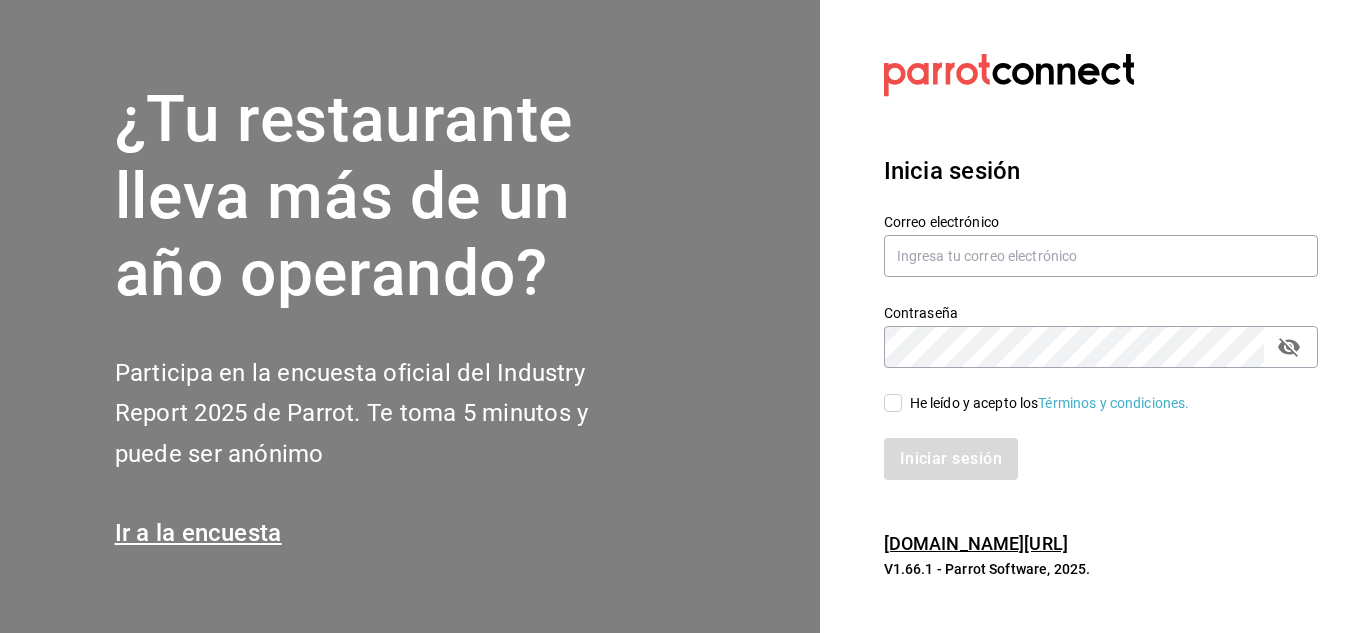 scroll, scrollTop: 0, scrollLeft: 0, axis: both 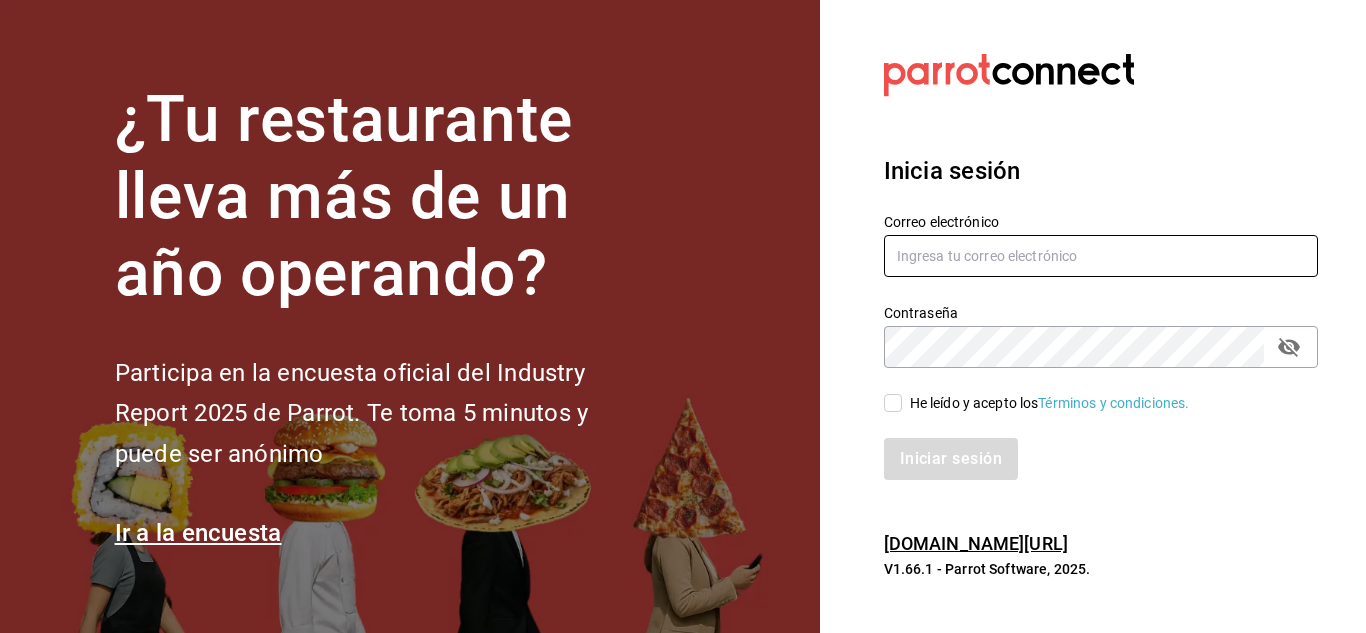type on "[EMAIL_ADDRESS][DOMAIN_NAME]" 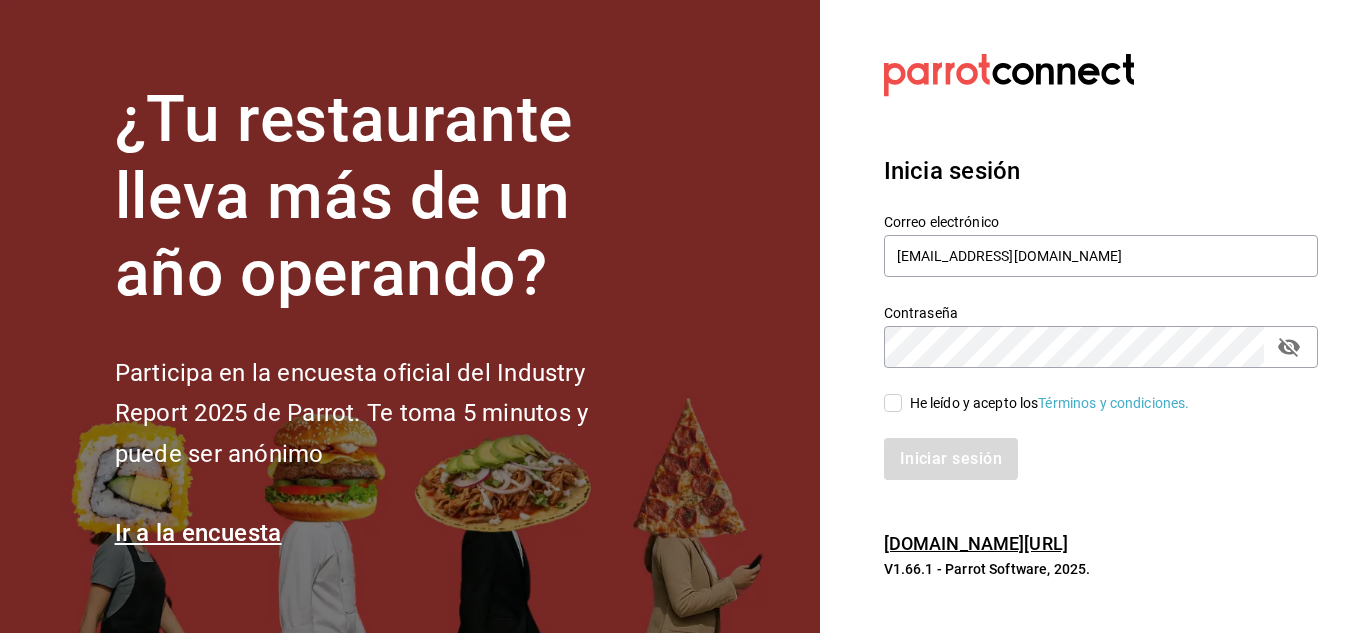 click on "He leído y acepto los  Términos y condiciones." at bounding box center [893, 403] 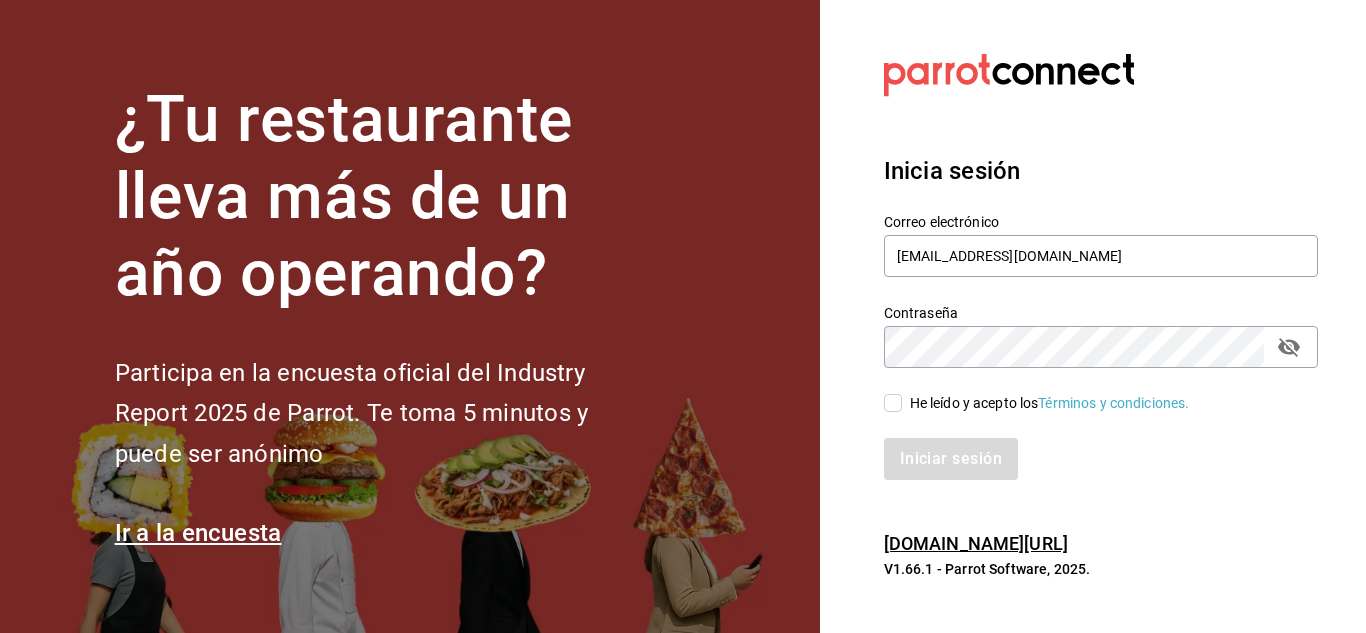 checkbox on "true" 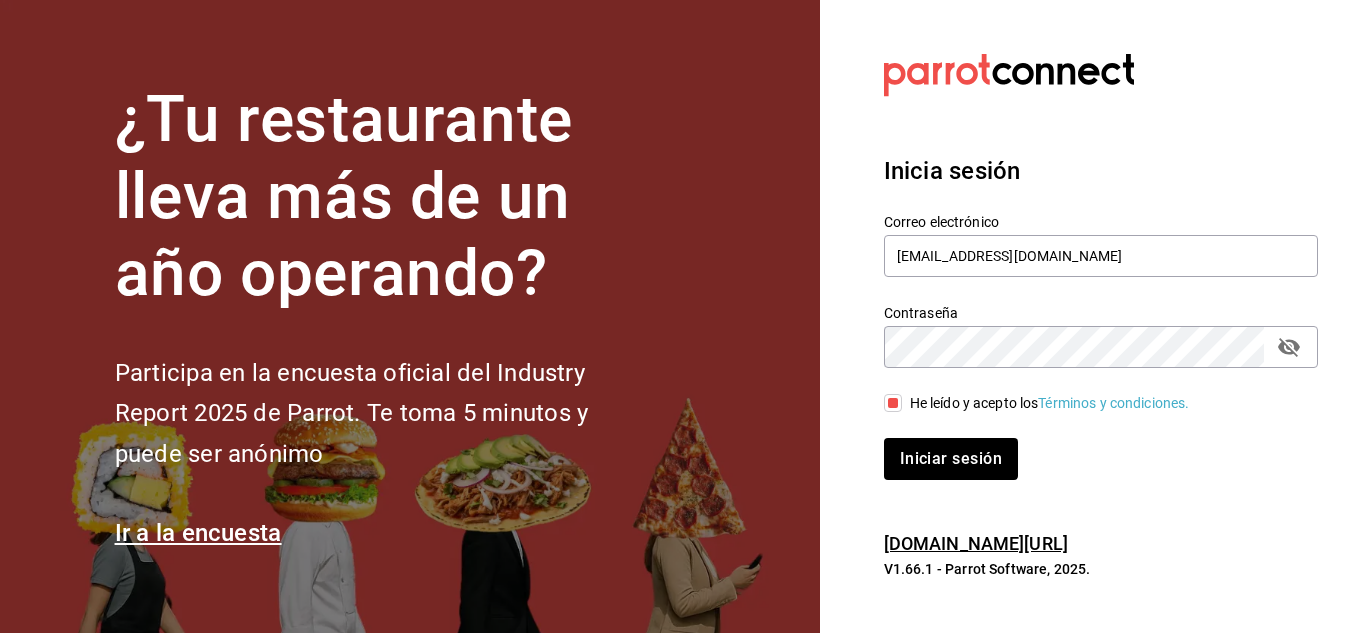 click on "Iniciar sesión" at bounding box center (951, 459) 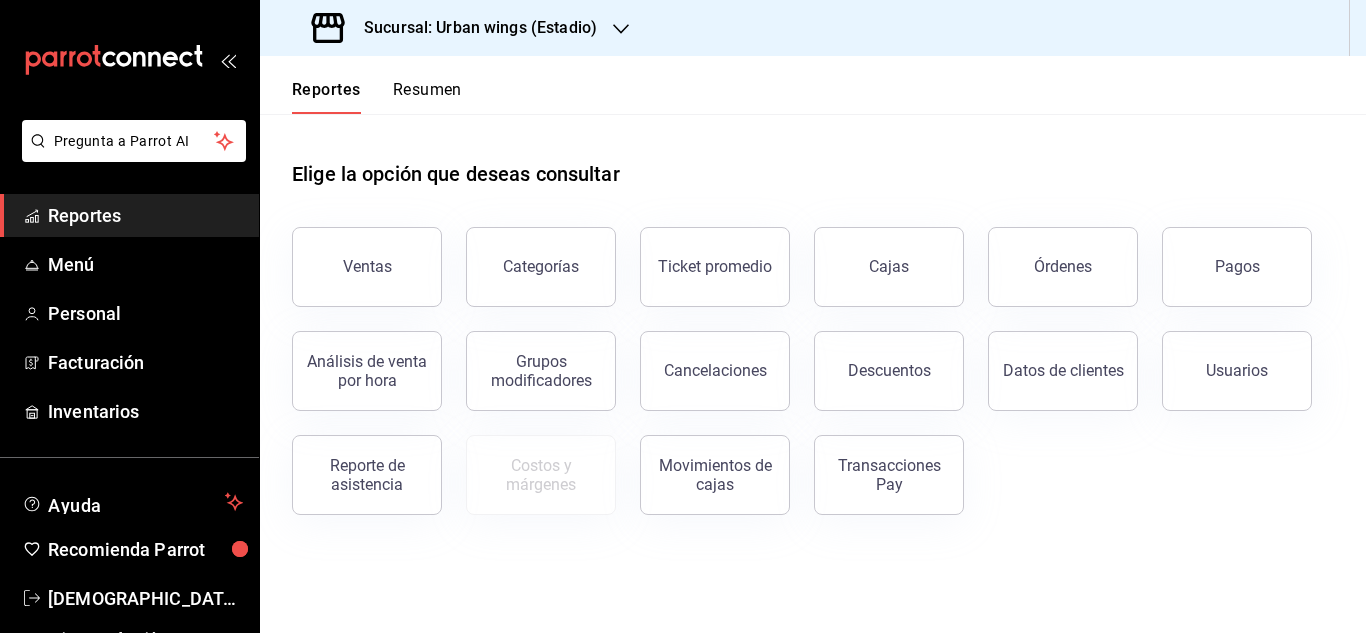 scroll, scrollTop: 0, scrollLeft: 0, axis: both 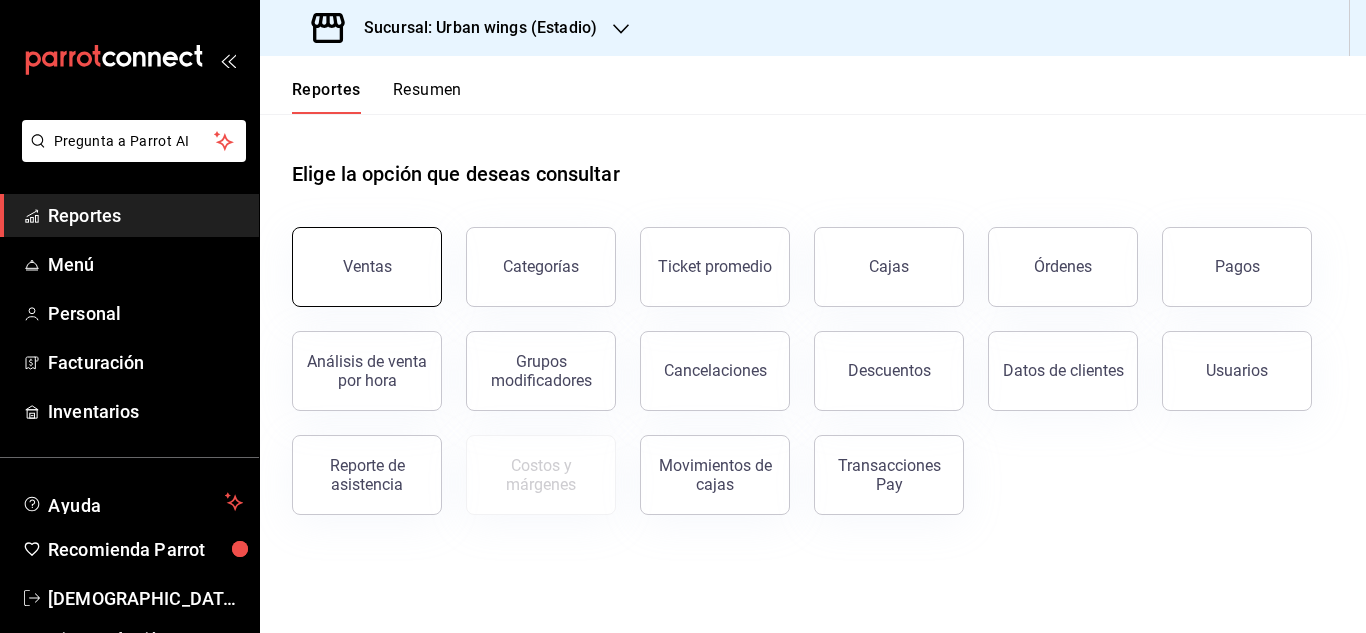 click on "Ventas" at bounding box center (367, 267) 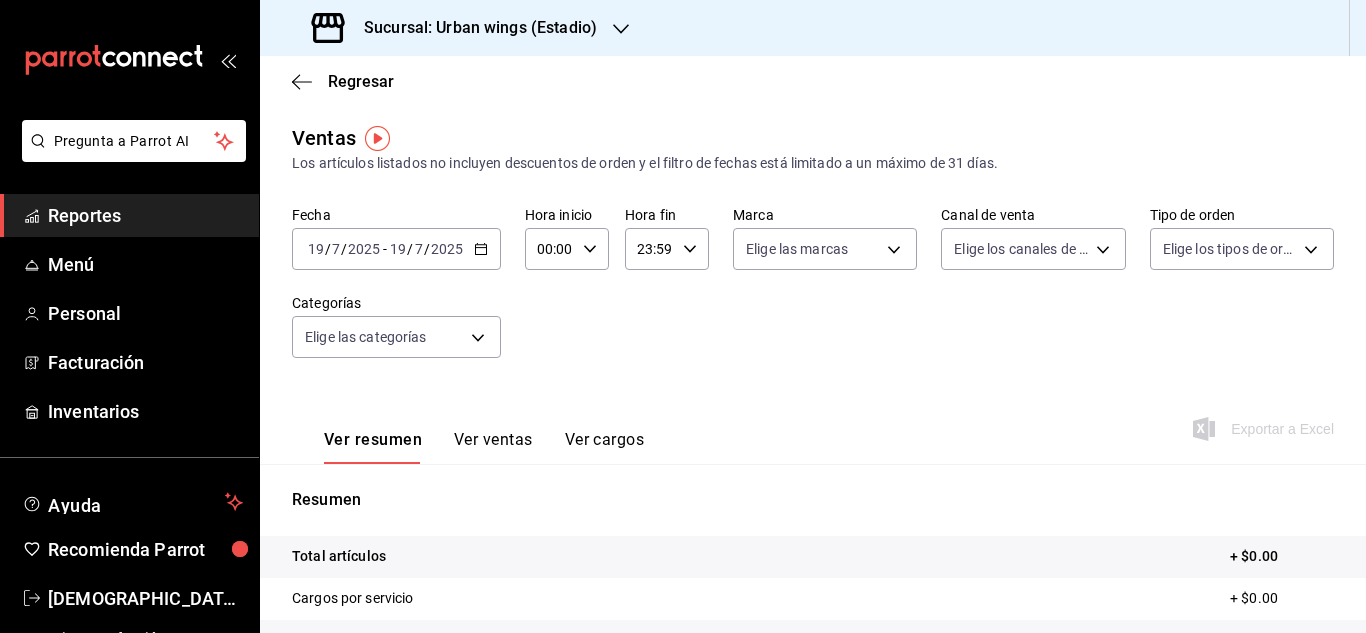 click 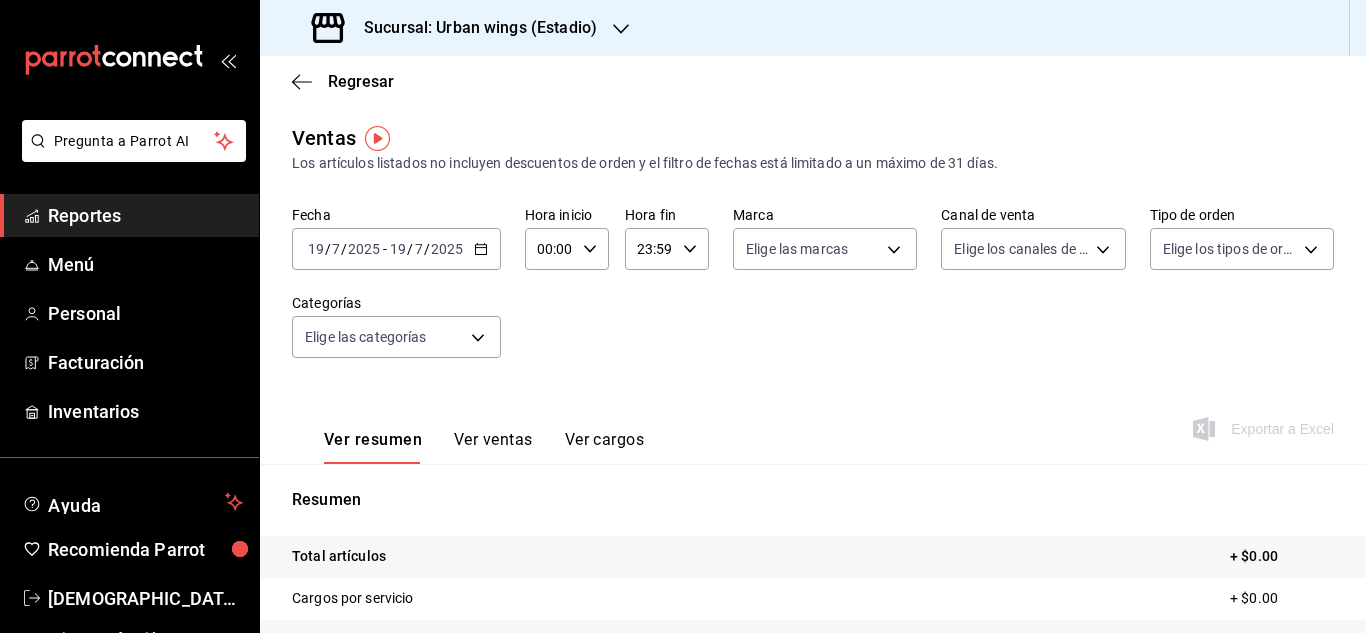 click on "Fecha 2025-07-19 19 / 7 / 2025 - 2025-07-19 19 / 7 / 2025 Hora inicio 00:00 Hora inicio Hora fin 23:59 Hora fin Marca Elige las marcas Canal de venta Elige los canales de venta Tipo de orden Elige los tipos de orden Categorías Elige las categorías" at bounding box center [813, 294] 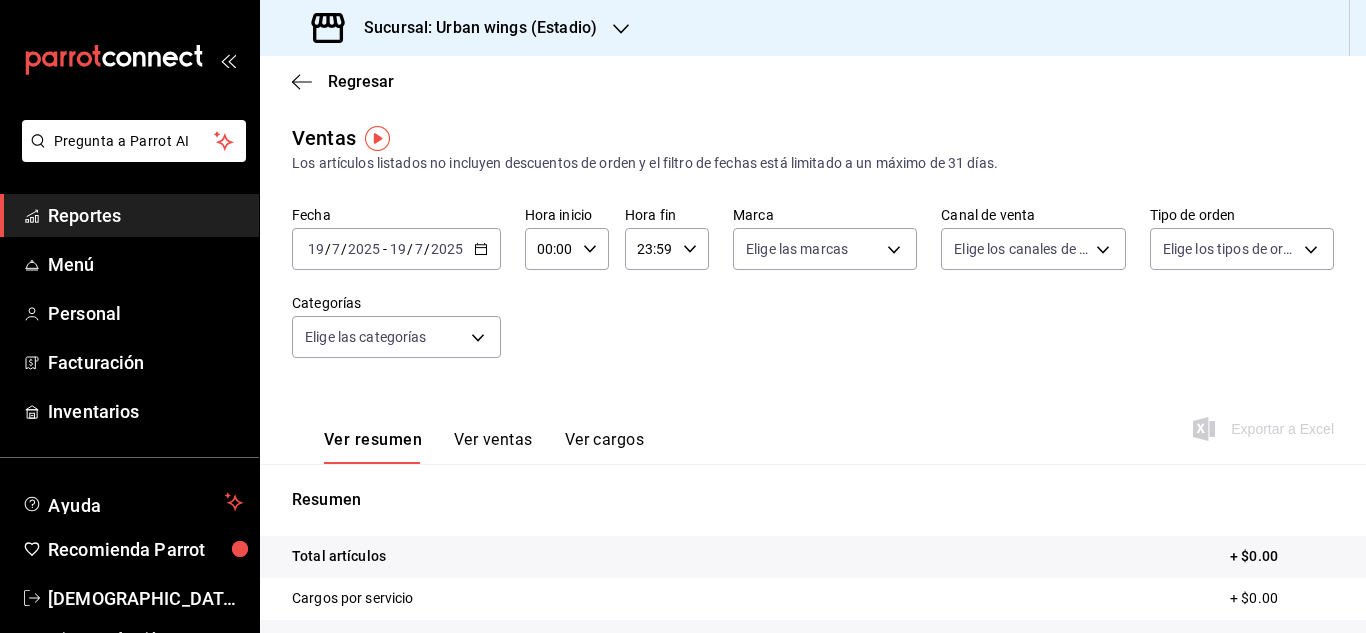click 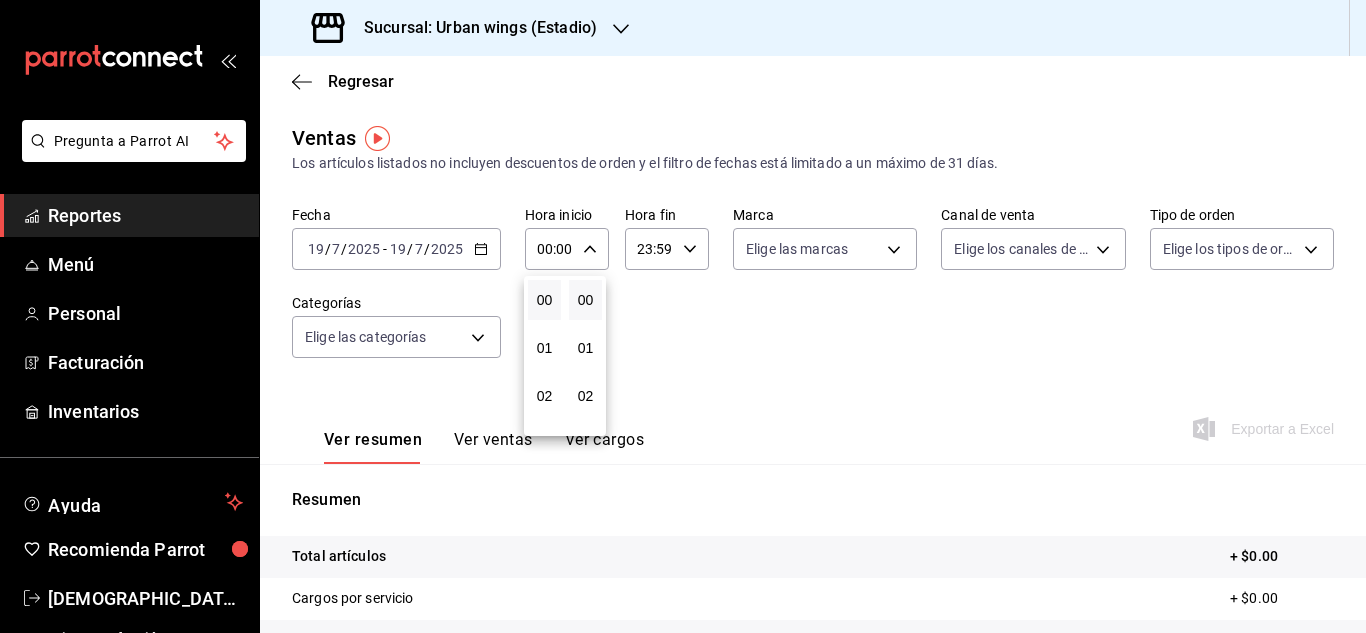 click at bounding box center (683, 316) 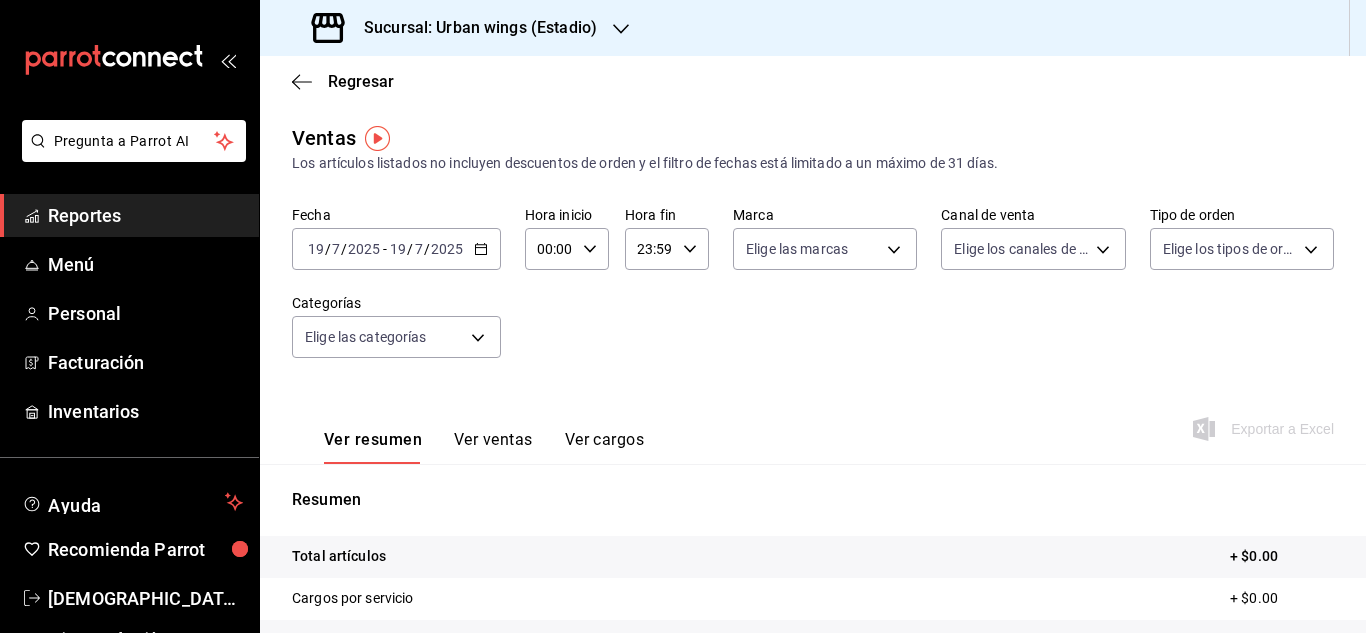 click 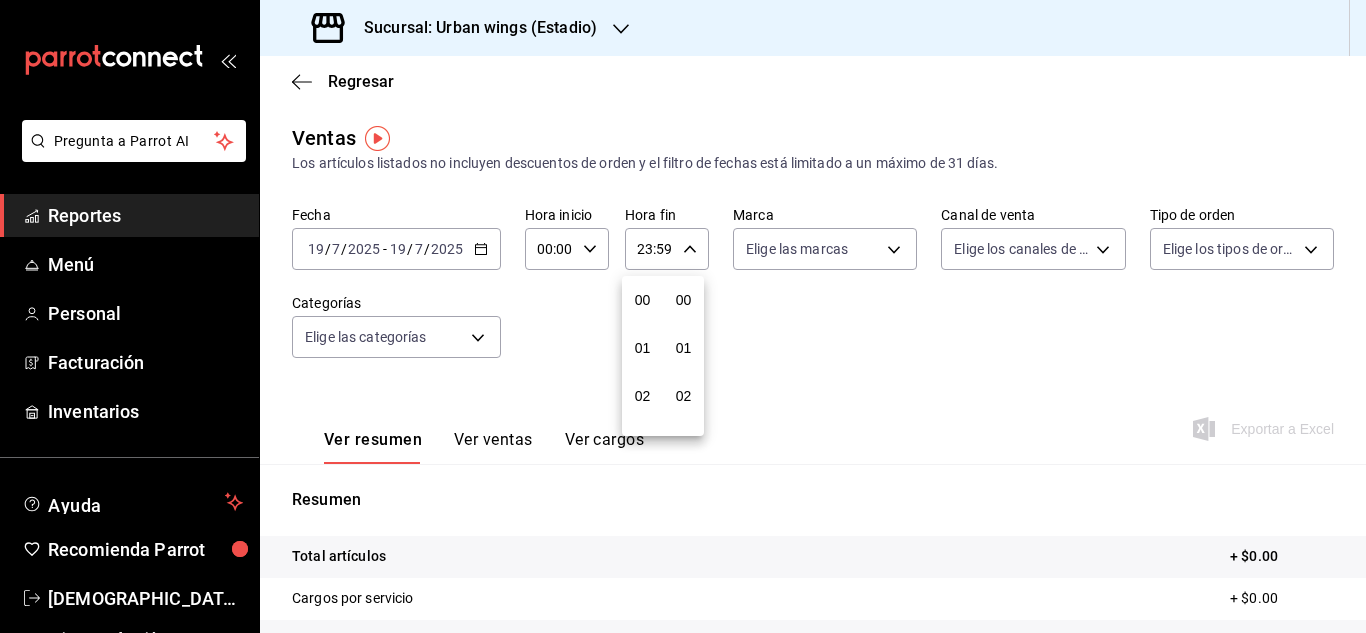 scroll, scrollTop: 992, scrollLeft: 0, axis: vertical 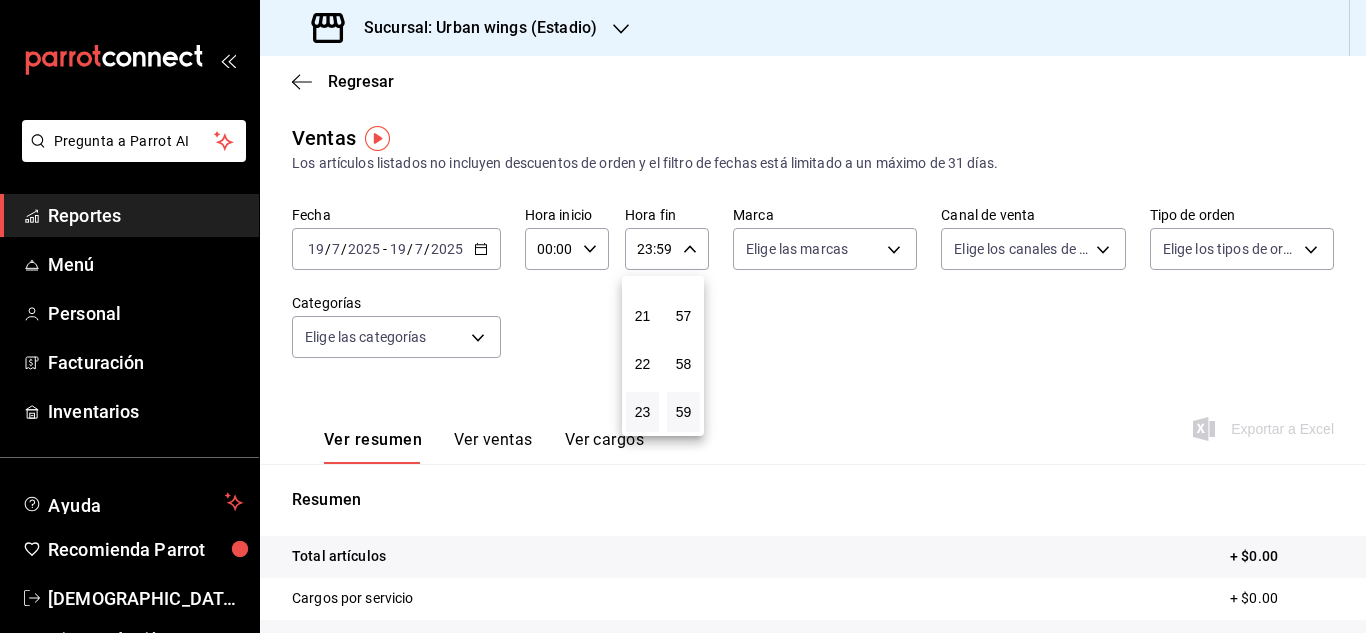 click at bounding box center [683, 316] 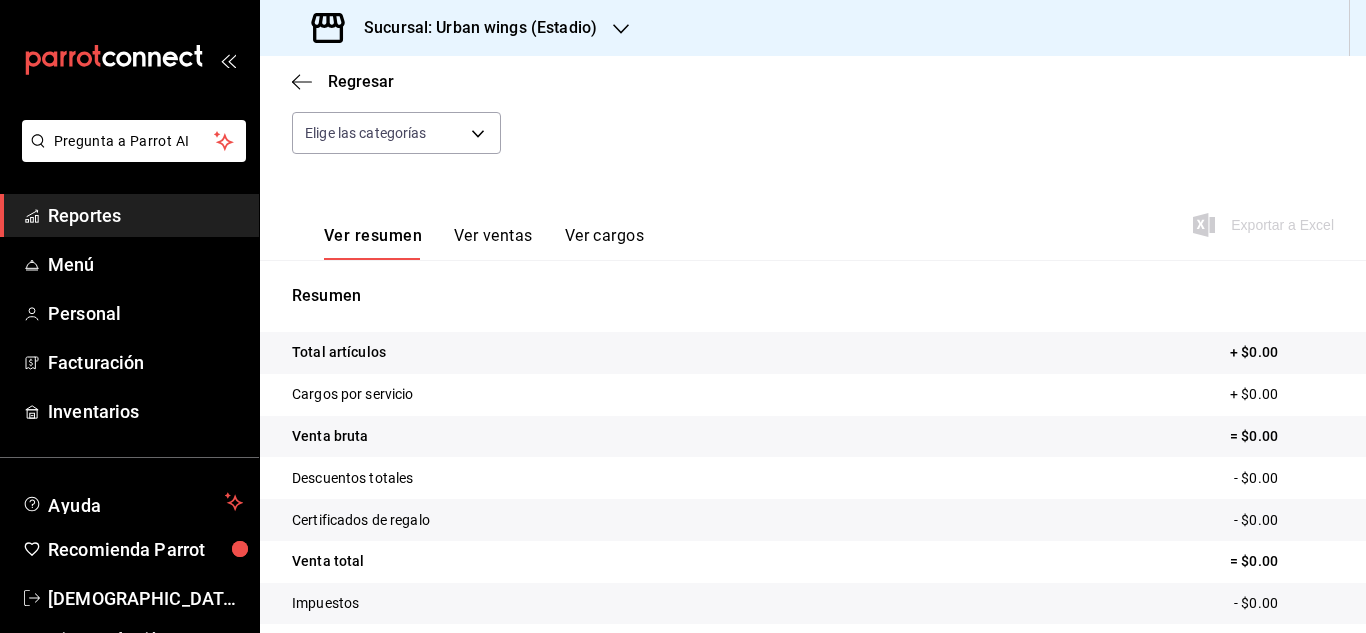 scroll, scrollTop: 219, scrollLeft: 0, axis: vertical 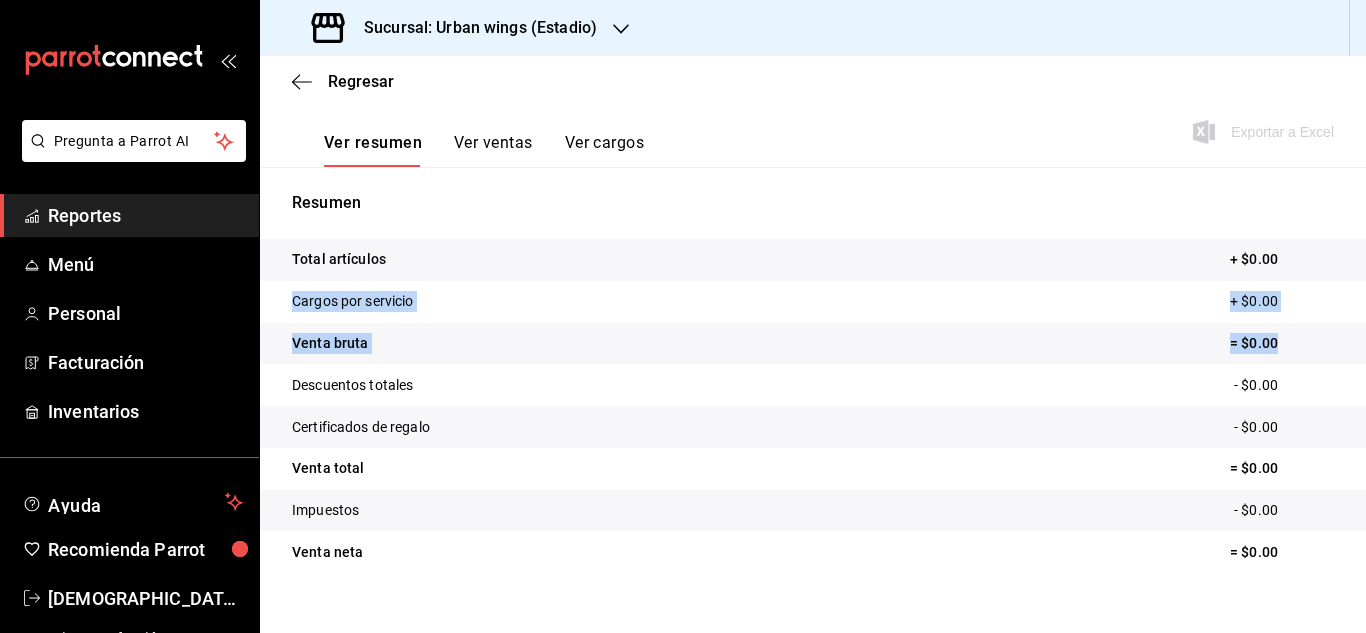 drag, startPoint x: 1332, startPoint y: 341, endPoint x: 1323, endPoint y: 269, distance: 72.56032 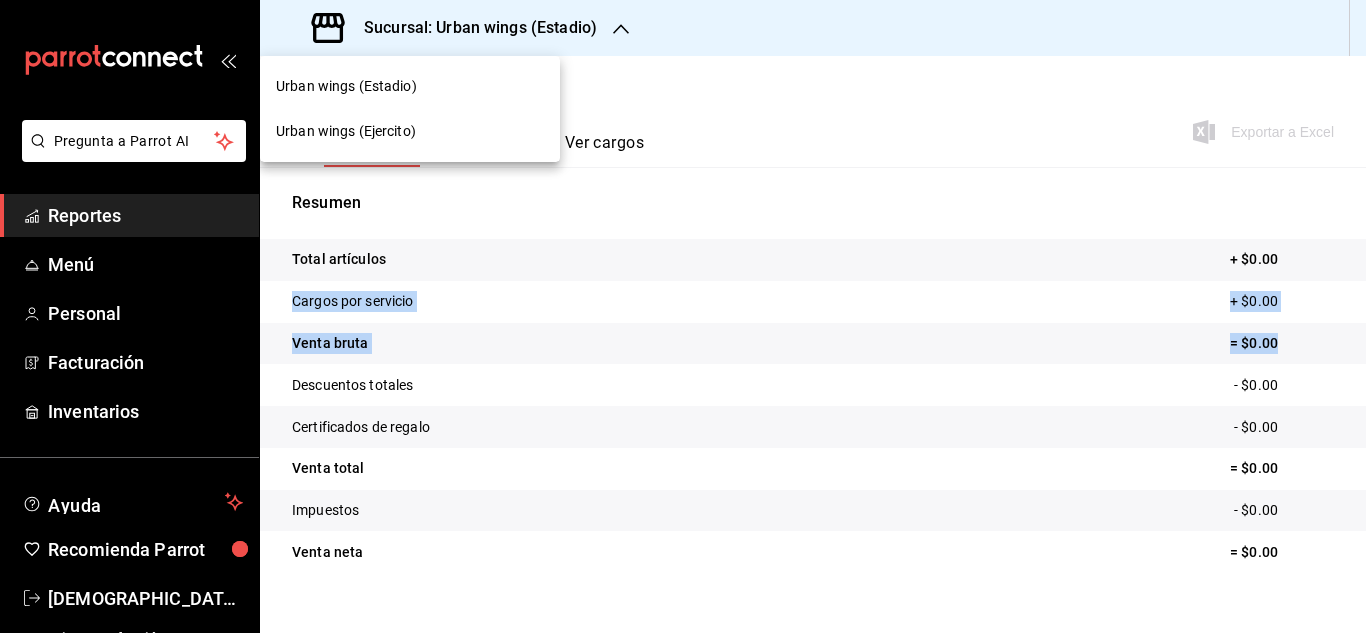 click on "Urban wings (Ejercito)" at bounding box center (410, 131) 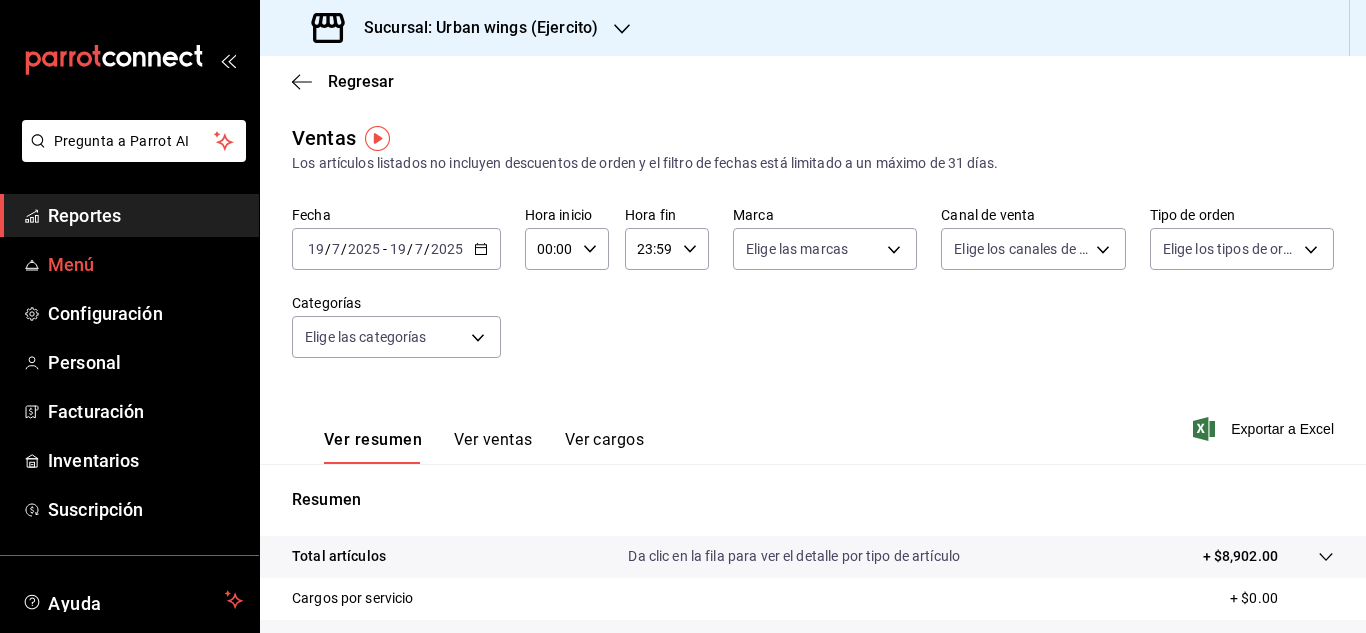click on "Menú" at bounding box center (145, 264) 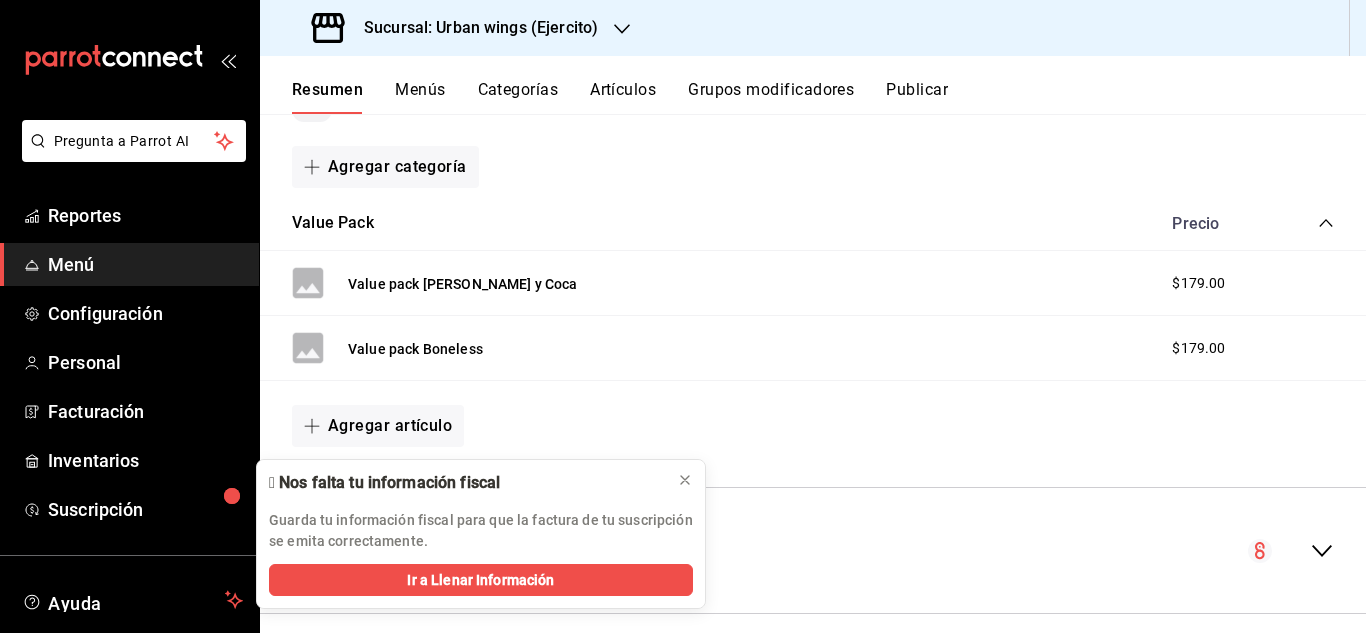 scroll, scrollTop: 261, scrollLeft: 0, axis: vertical 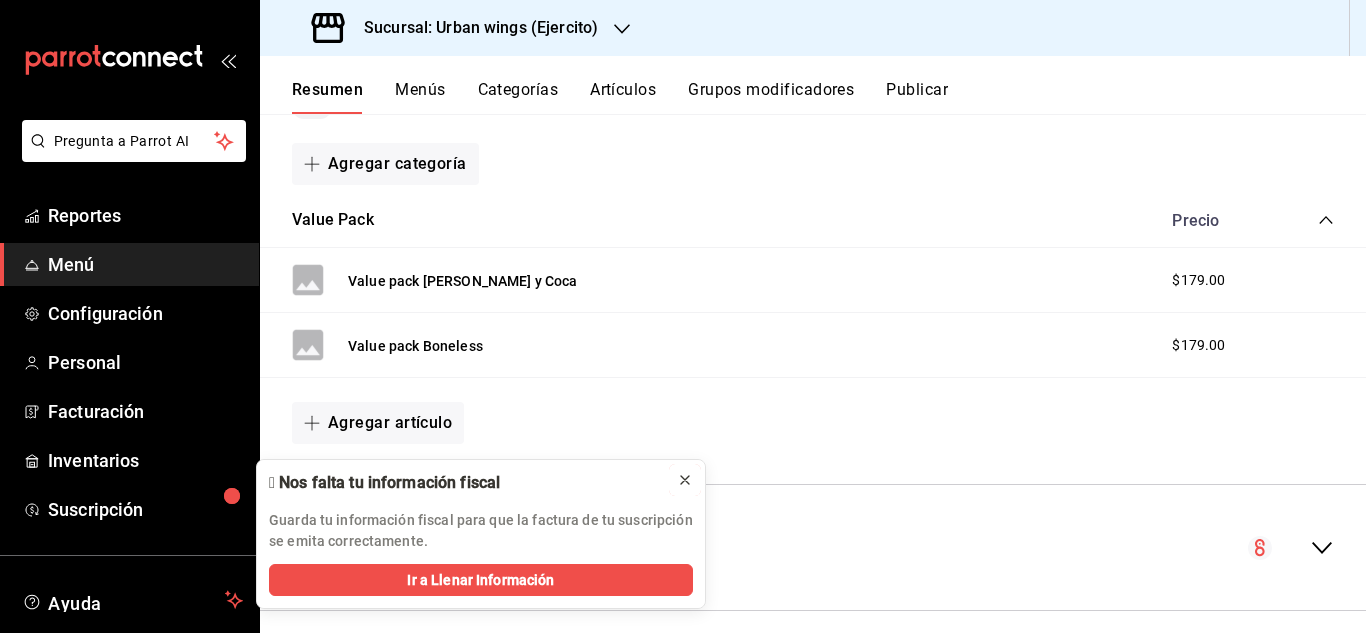 click at bounding box center [685, 480] 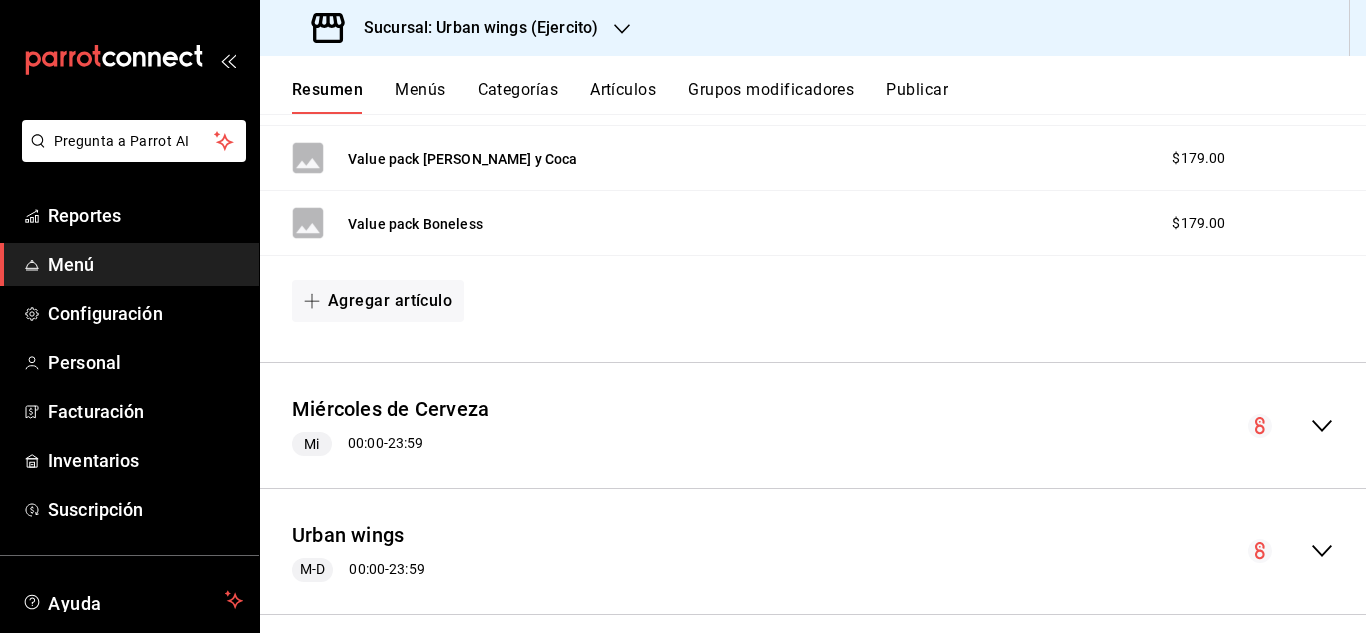 scroll, scrollTop: 406, scrollLeft: 0, axis: vertical 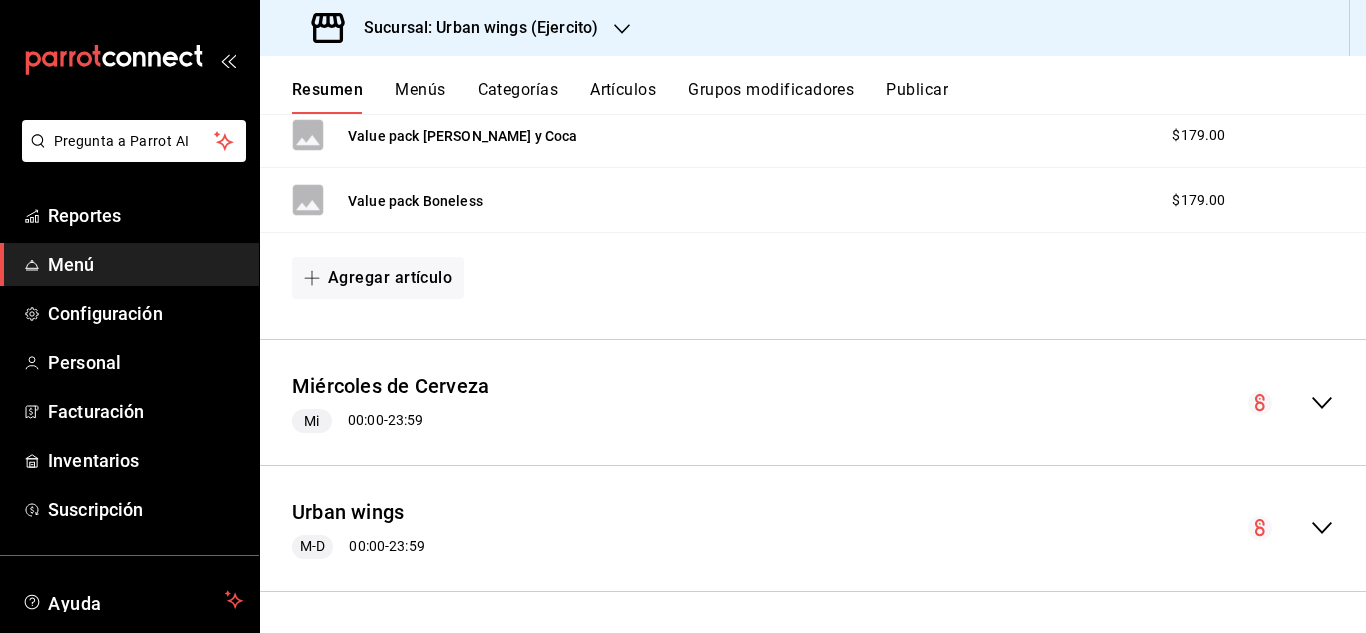 click 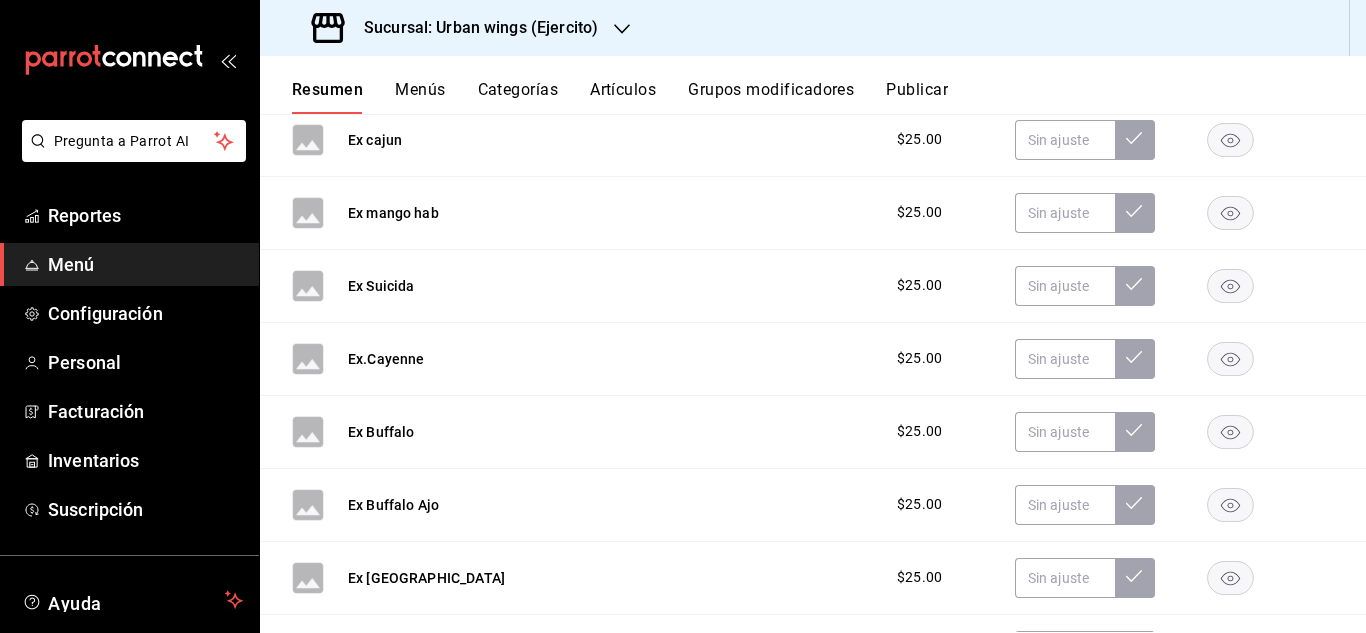 scroll, scrollTop: 2672, scrollLeft: 0, axis: vertical 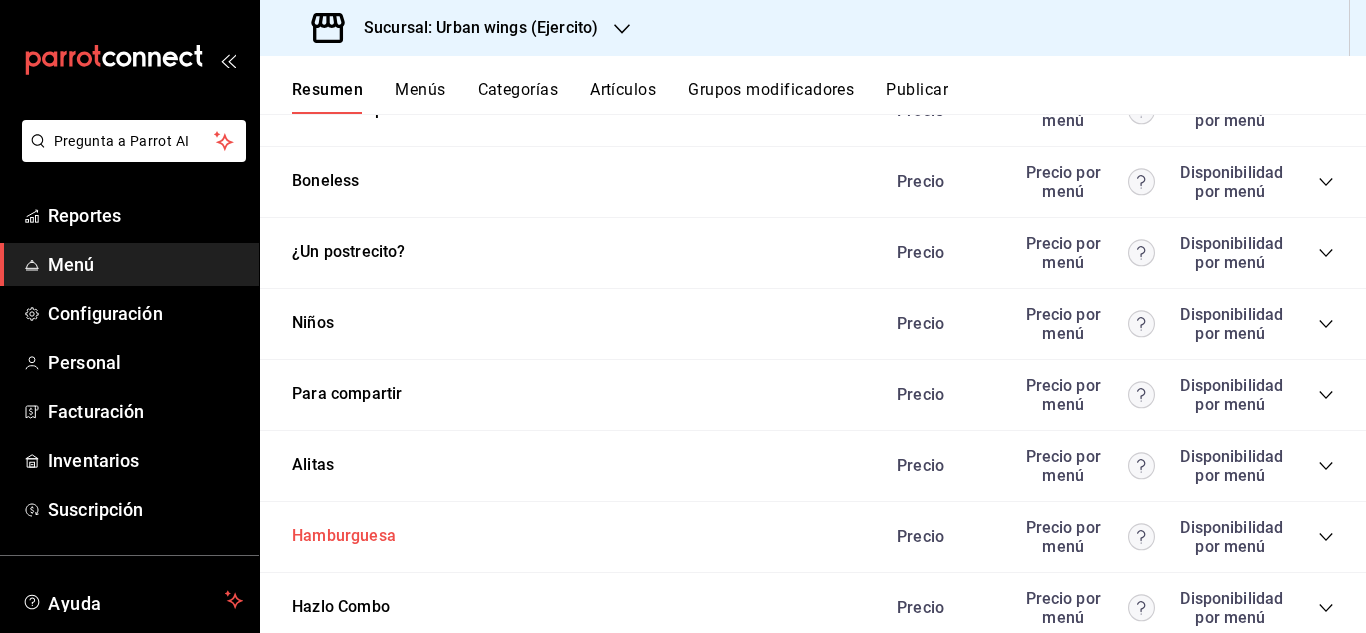click on "Hamburguesa" at bounding box center (344, 536) 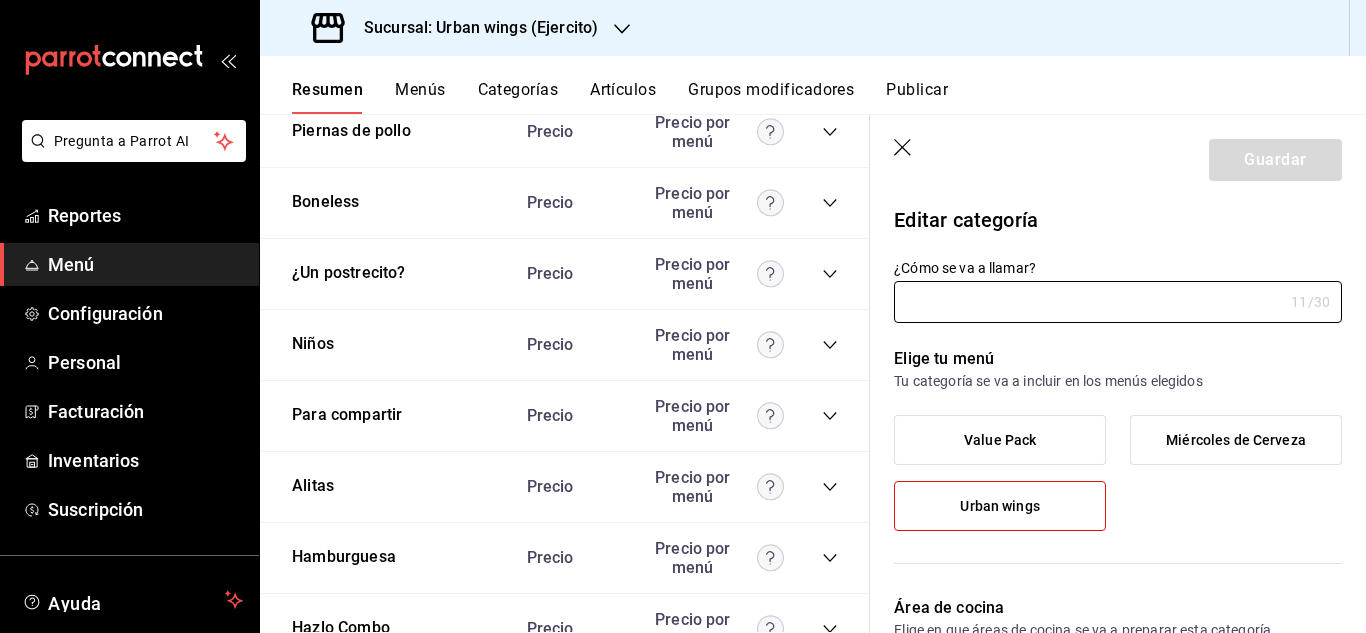 type on "Hamburguesa" 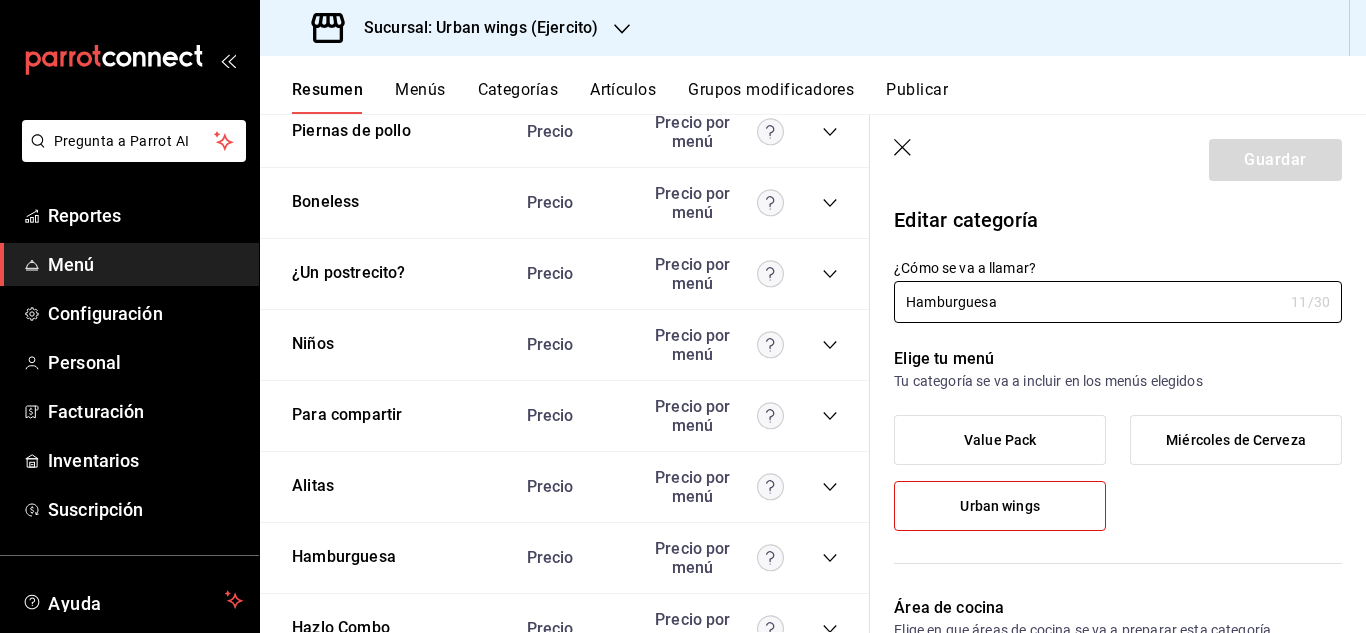 type on "d9d43b2d-d8b1-408b-b613-bda2afbdfac9" 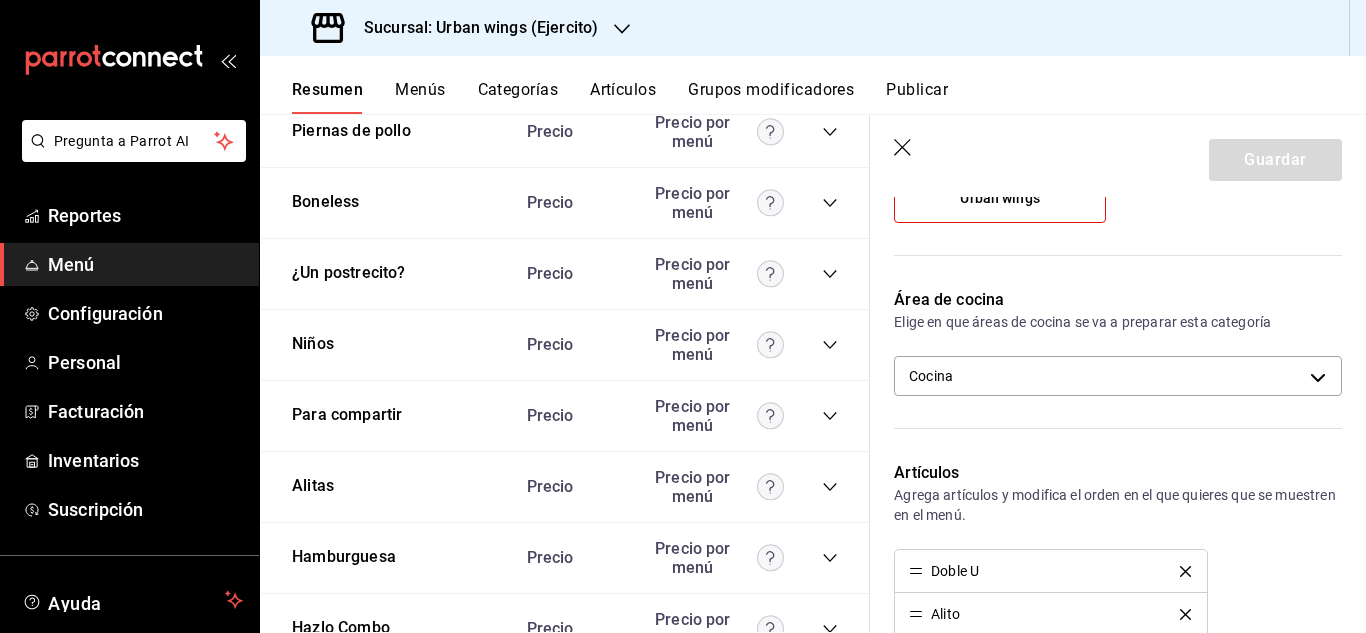 scroll, scrollTop: 328, scrollLeft: 0, axis: vertical 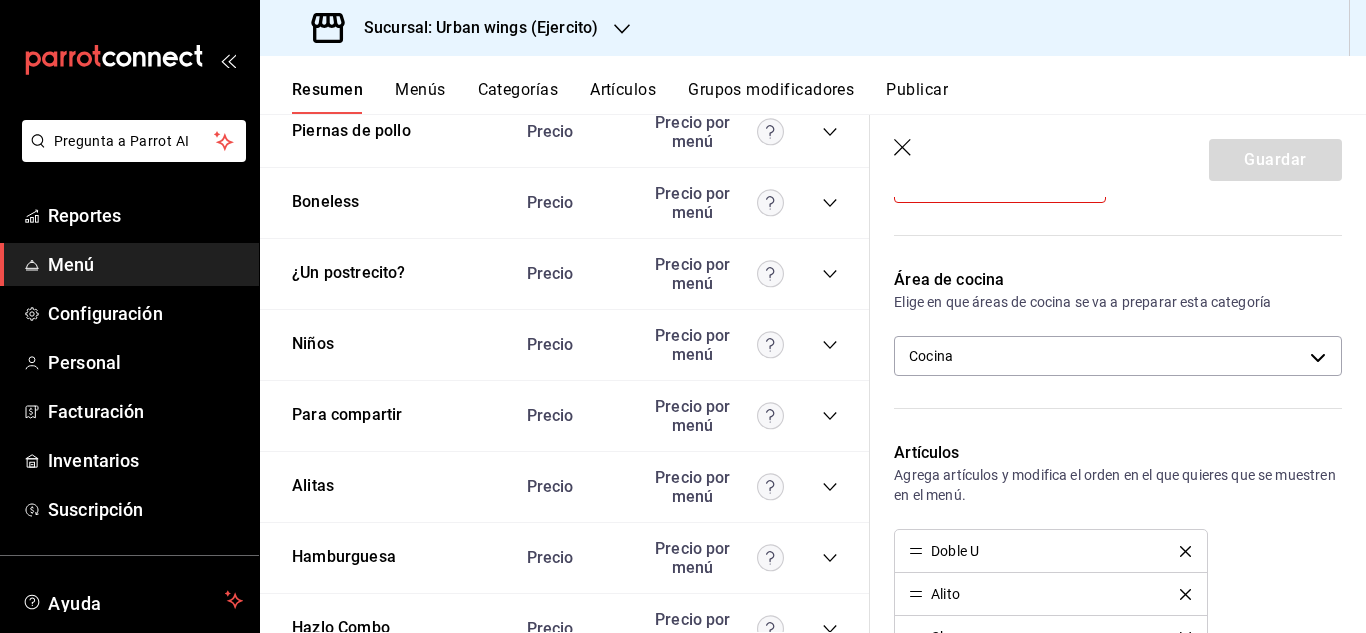 click on "Editar categoría ¿Cómo se va a llamar? Hamburguesa 11 /30 ¿Cómo se va a llamar? Elige tu menú Tu categoría se va a incluir en los menús elegidos Value Pack Miércoles de Cerveza Urban wings Área de cocina Elige en que áreas de cocina se va a preparar esta categoría Cocina d9d43b2d-d8b1-408b-b613-bda2afbdfac9 Artículos Agrega artículos y modifica el orden en el que quieres que se muestren en el menú. Doble U Alito Cheesy Agregar artículo Color Elige un color para resaltar la casilla de la categoría, esto solo se verá reflejado en el punto de venta. Clave Asigna una clave a tu categoría y así agruparla con otras categorías dentro de tu organización. CA- 1740431476282 13 / 17 ​ Asignar Clave" at bounding box center (1118, 537) 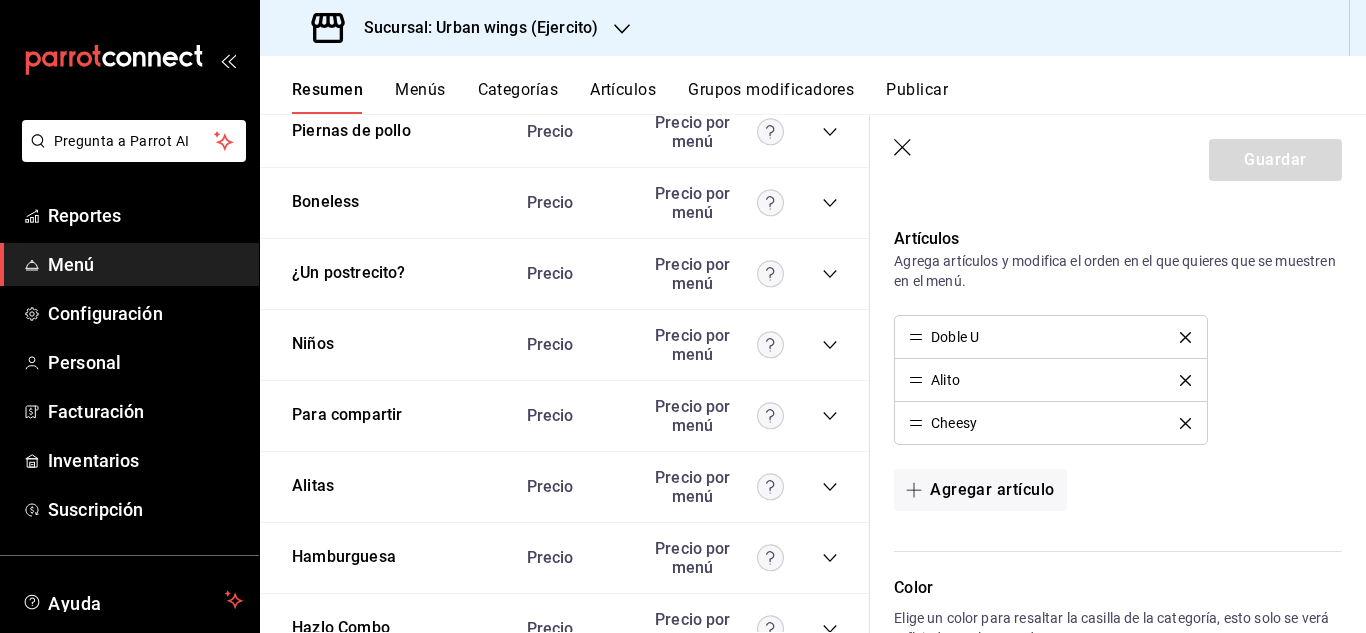 scroll, scrollTop: 686, scrollLeft: 0, axis: vertical 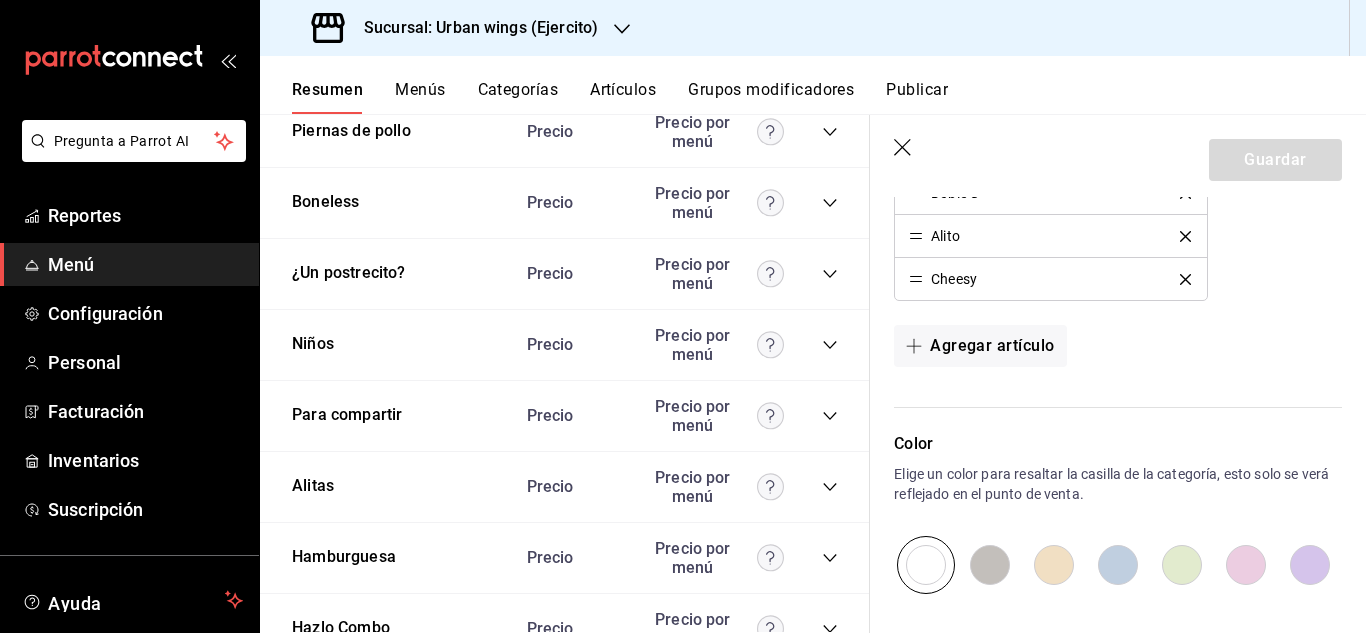click on "Editar categoría ¿Cómo se va a llamar? Hamburguesa 11 /30 ¿Cómo se va a llamar? Elige tu menú Tu categoría se va a incluir en los menús elegidos Value Pack Miércoles de Cerveza Urban wings Área de cocina Elige en que áreas de cocina se va a preparar esta categoría Cocina d9d43b2d-d8b1-408b-b613-bda2afbdfac9 Artículos Agrega artículos y modifica el orden en el que quieres que se muestren en el menú. Doble U Alito Cheesy Agregar artículo Color Elige un color para resaltar la casilla de la categoría, esto solo se verá reflejado en el punto de venta. Clave Asigna una clave a tu categoría y así agruparla con otras categorías dentro de tu organización. CA- 1740431476282 13 / 17 ​ Asignar Clave" at bounding box center [1118, 179] 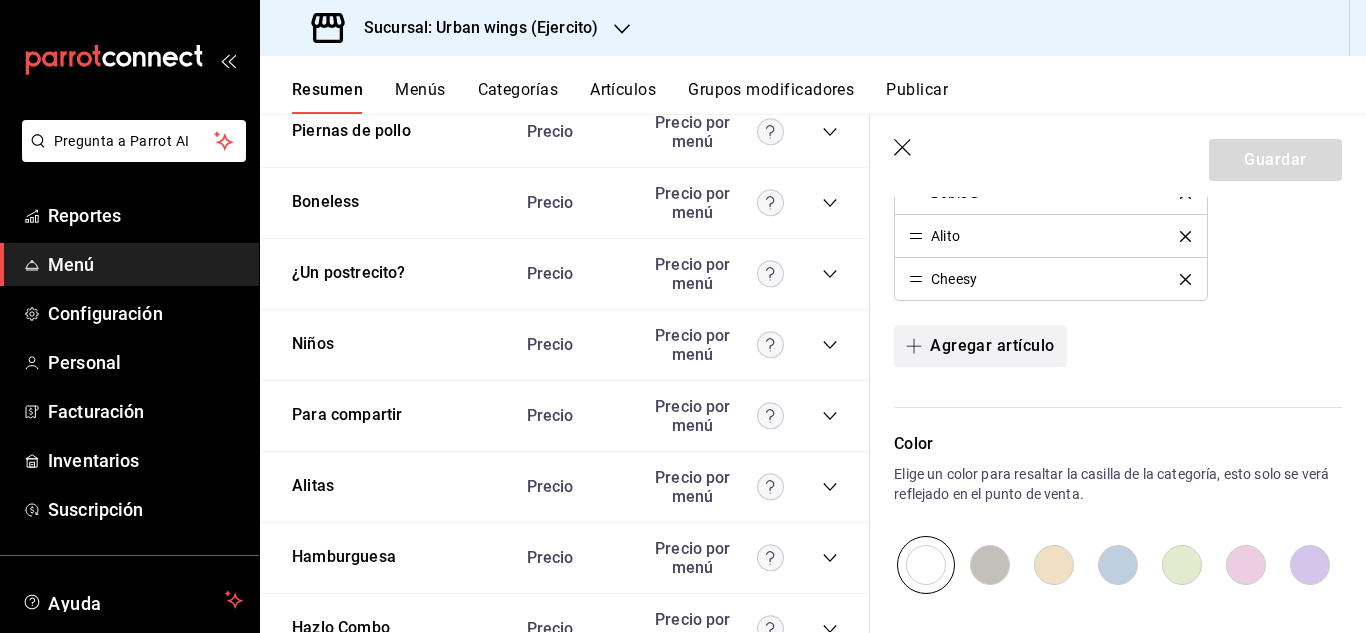 click on "Agregar artículo" at bounding box center (980, 346) 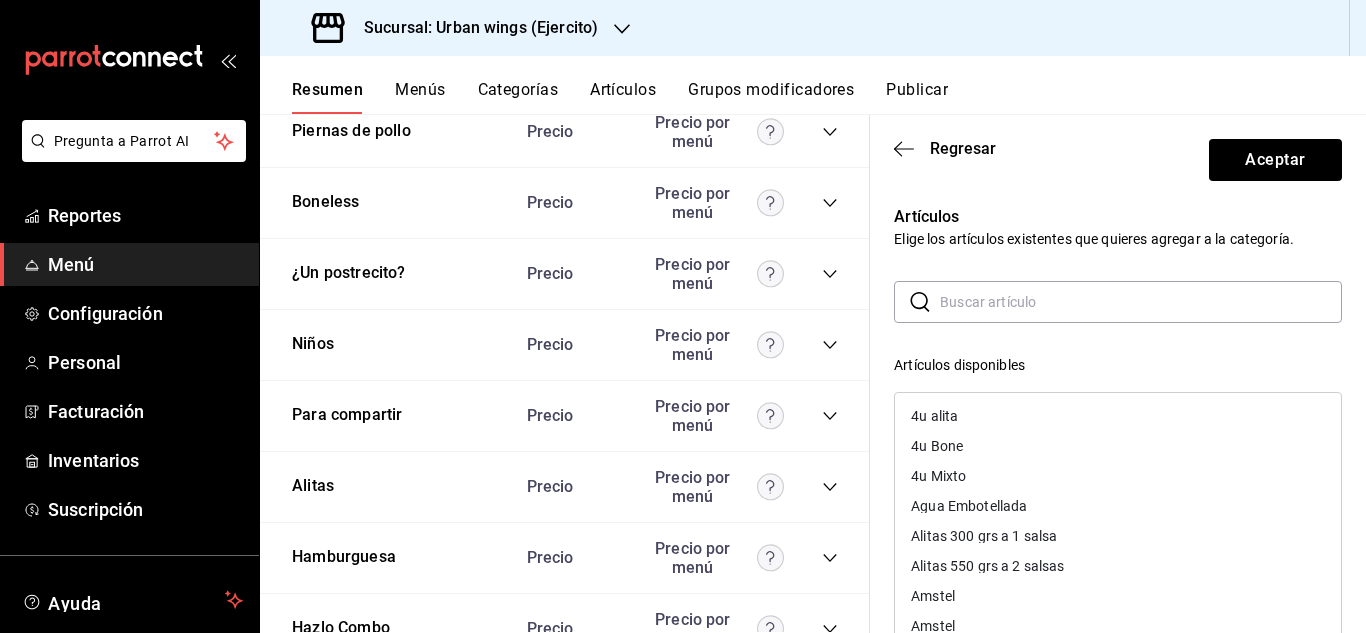 click at bounding box center [1141, 302] 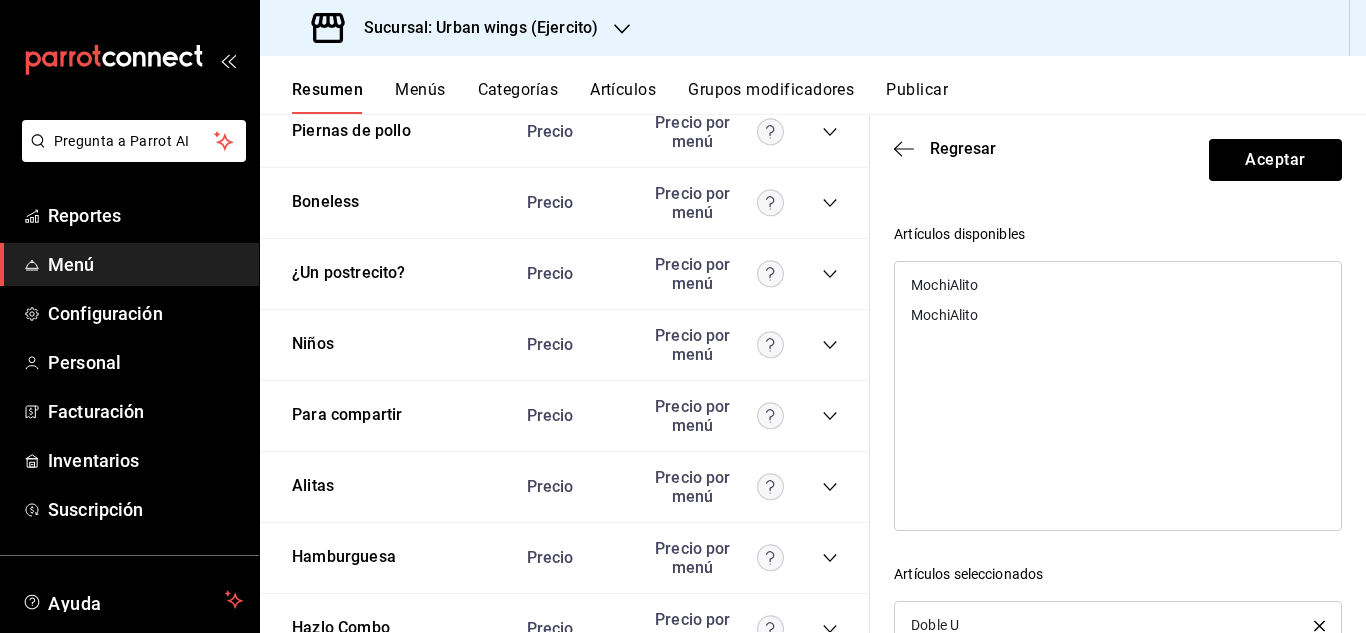 scroll, scrollTop: 34, scrollLeft: 0, axis: vertical 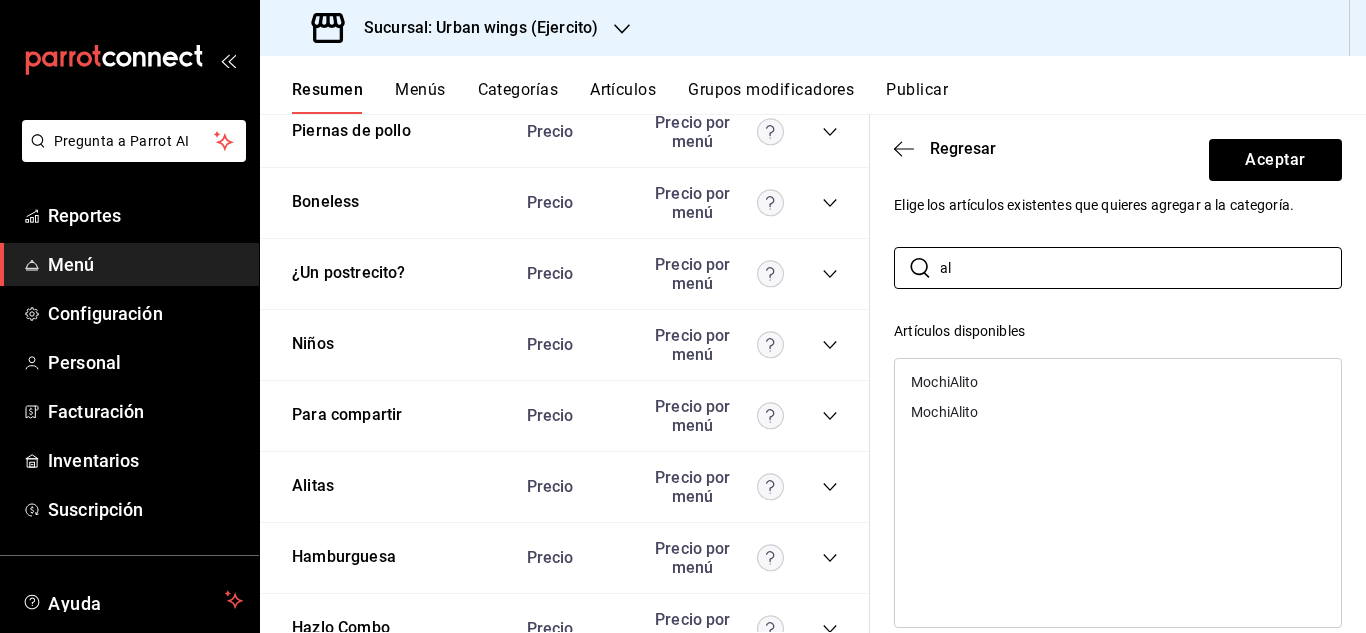 type on "a" 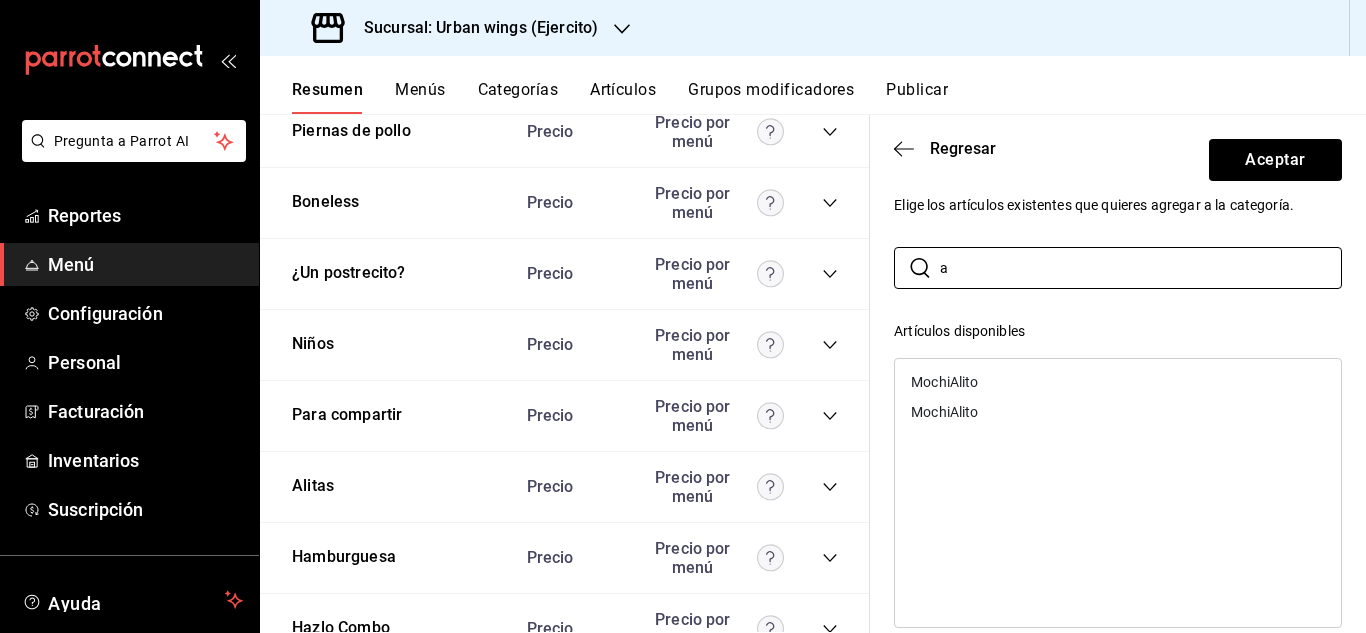 type 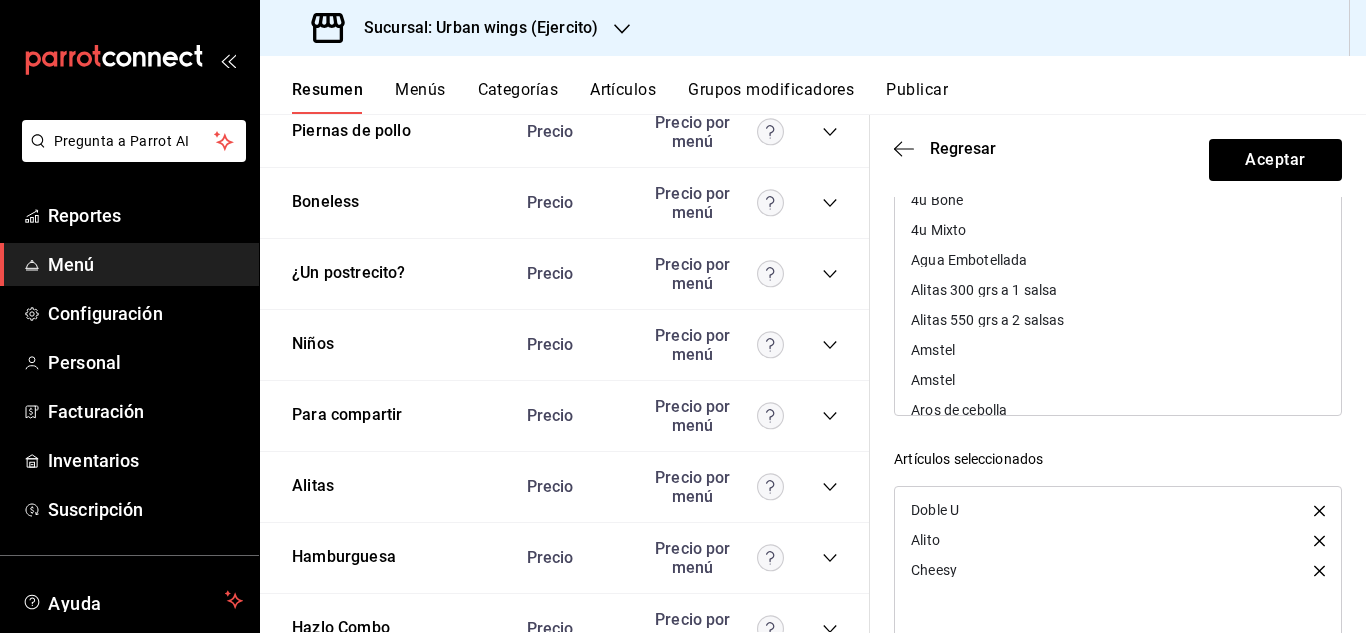 scroll, scrollTop: 265, scrollLeft: 0, axis: vertical 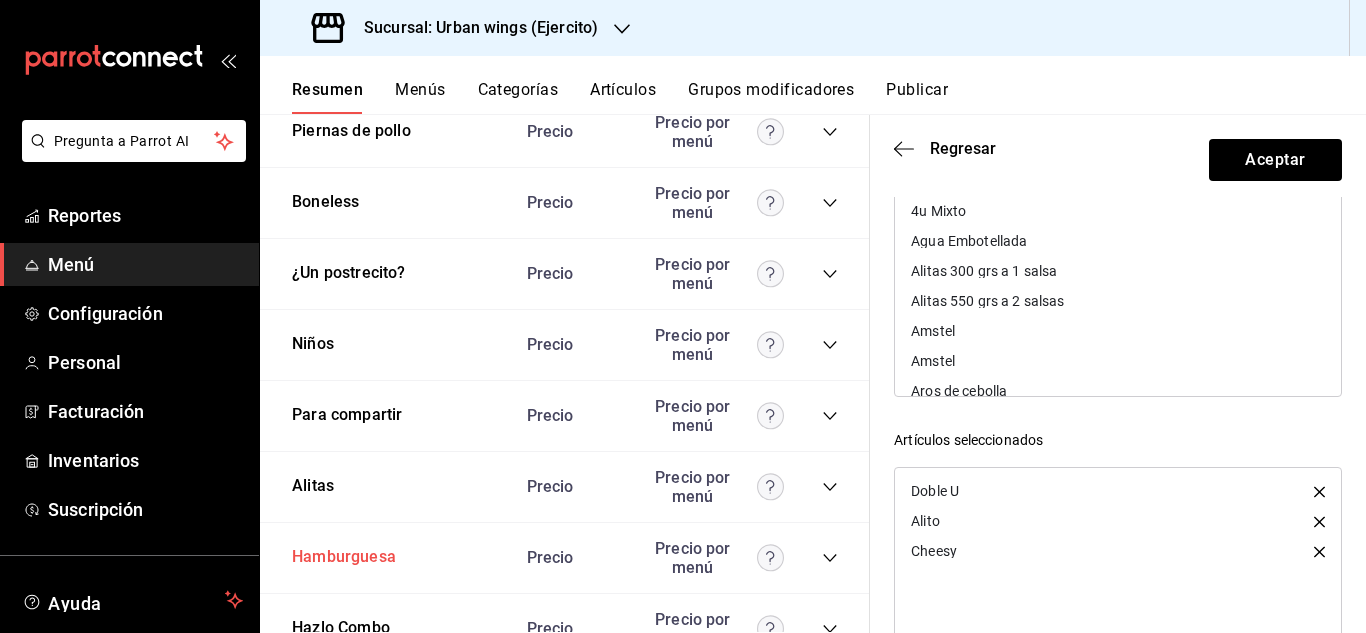 click on "Hamburguesa" at bounding box center (344, 557) 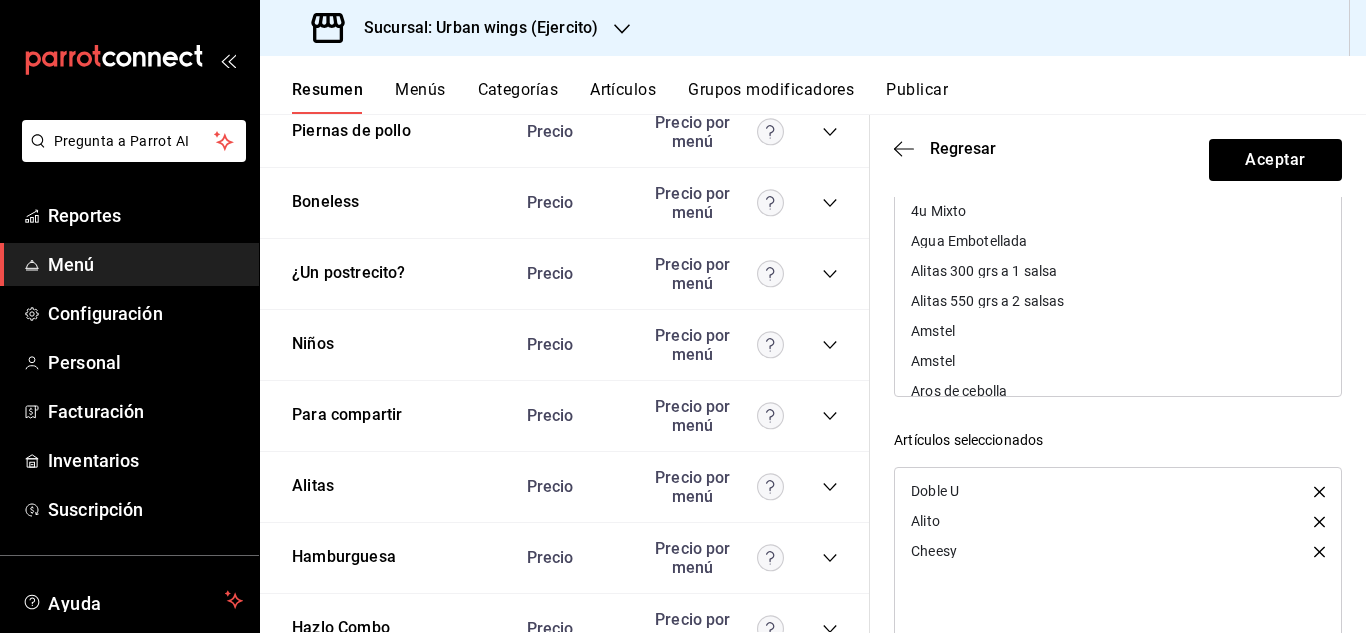 click 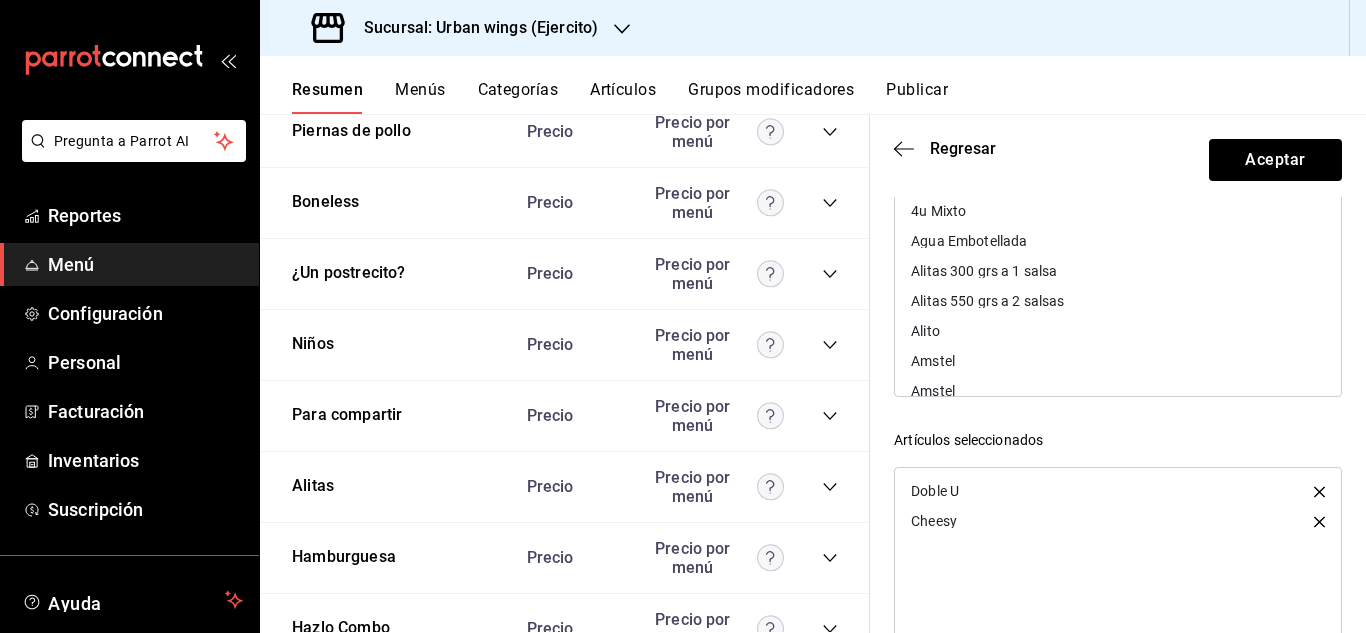 click on "Alito" at bounding box center [1118, 331] 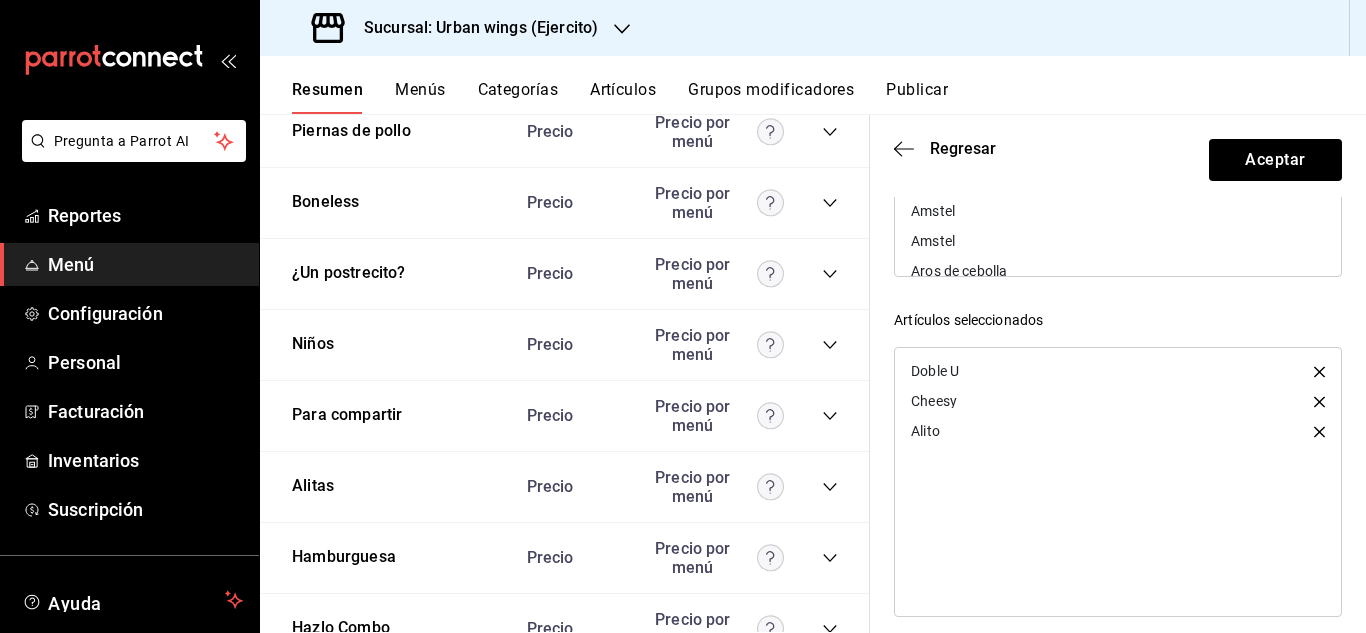 scroll, scrollTop: 402, scrollLeft: 0, axis: vertical 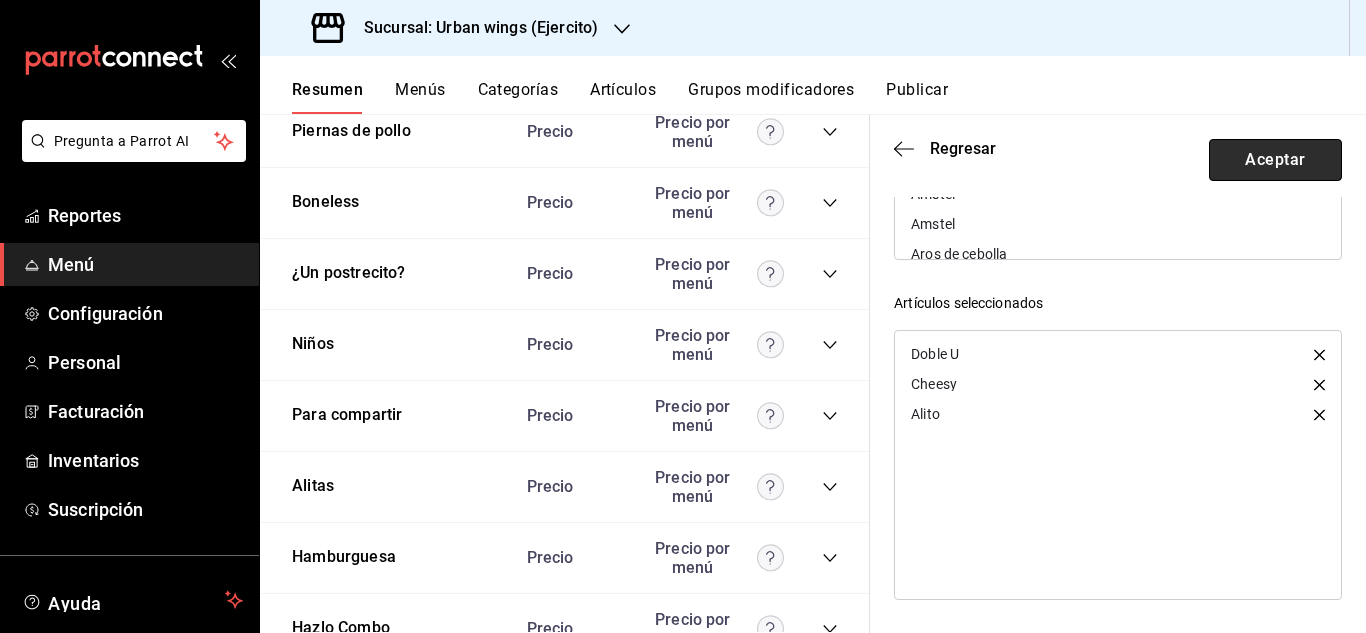 click on "Aceptar" at bounding box center [1275, 160] 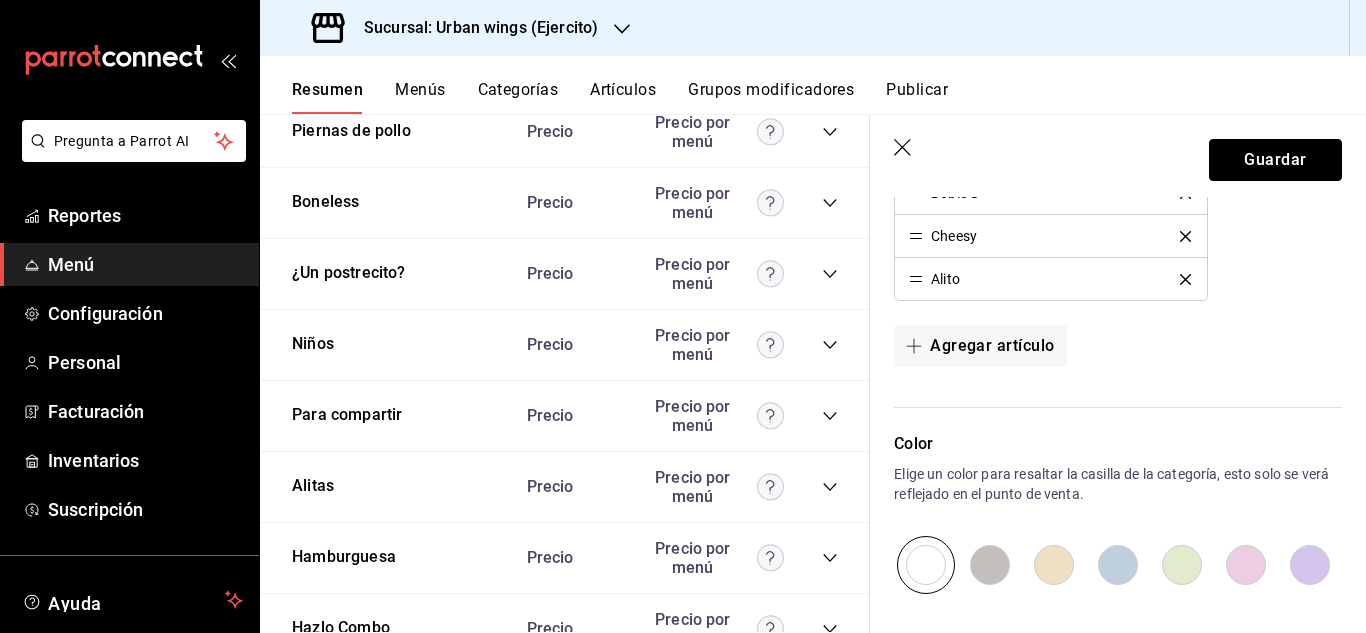 click on "Guardar" at bounding box center [1275, 160] 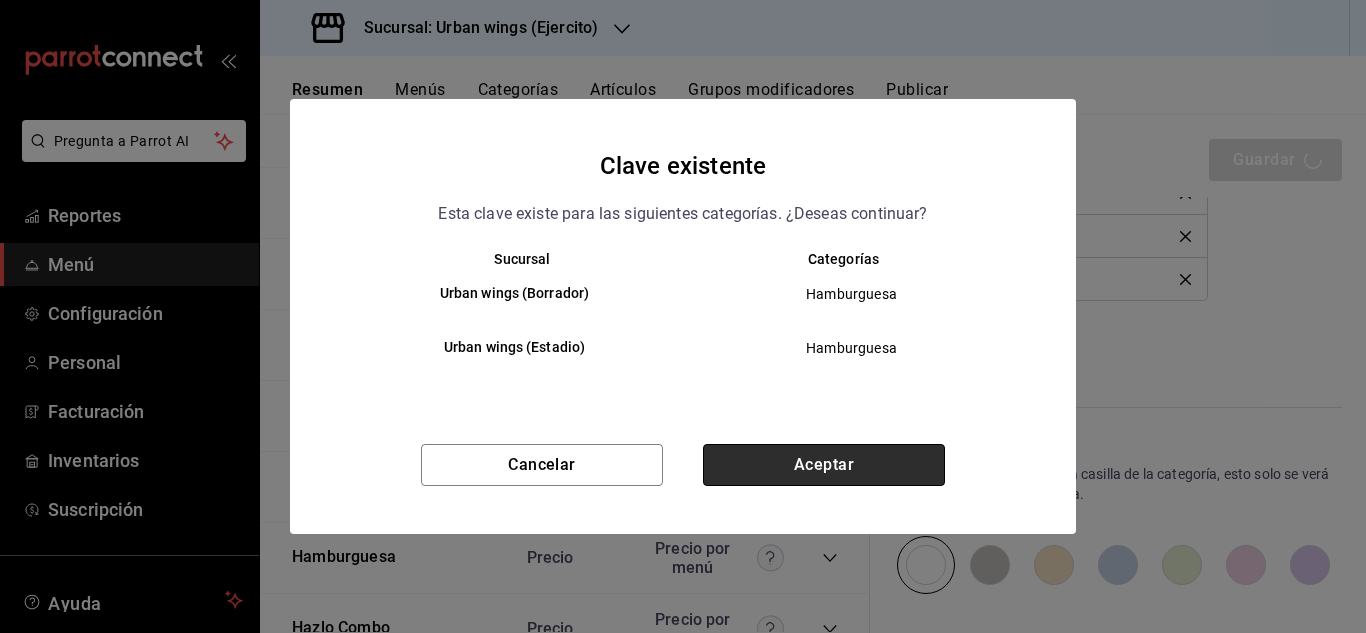 click on "Aceptar" at bounding box center [824, 465] 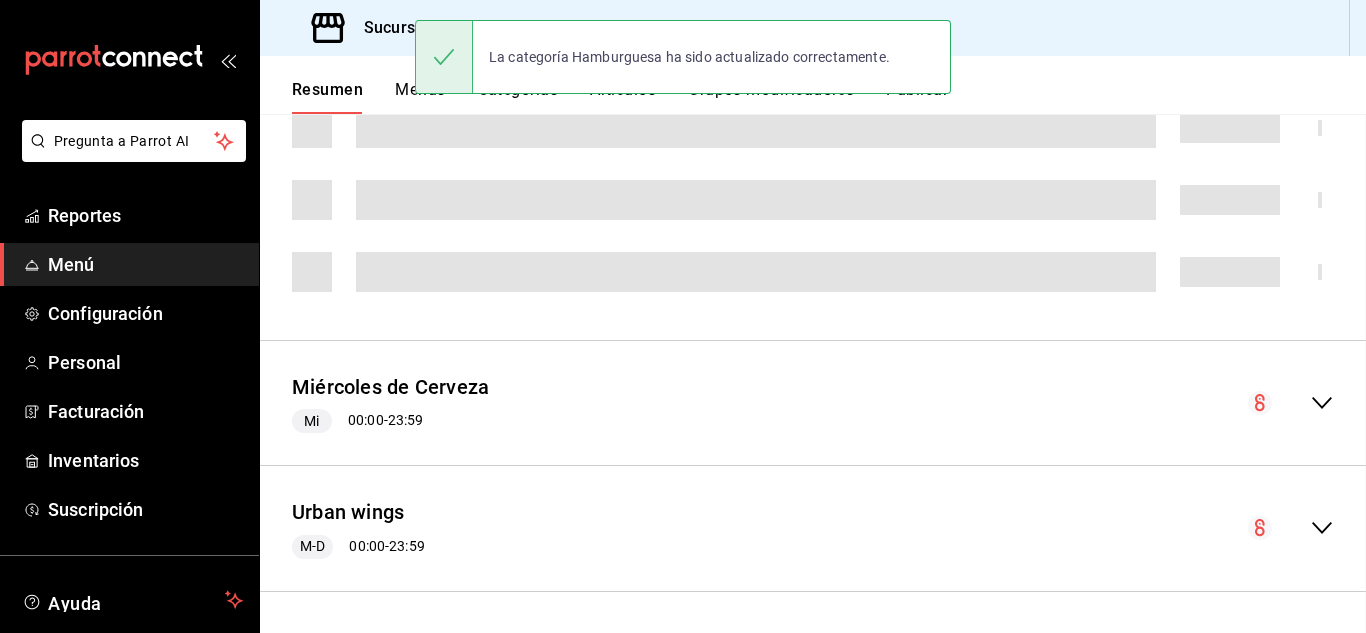 scroll, scrollTop: 660, scrollLeft: 0, axis: vertical 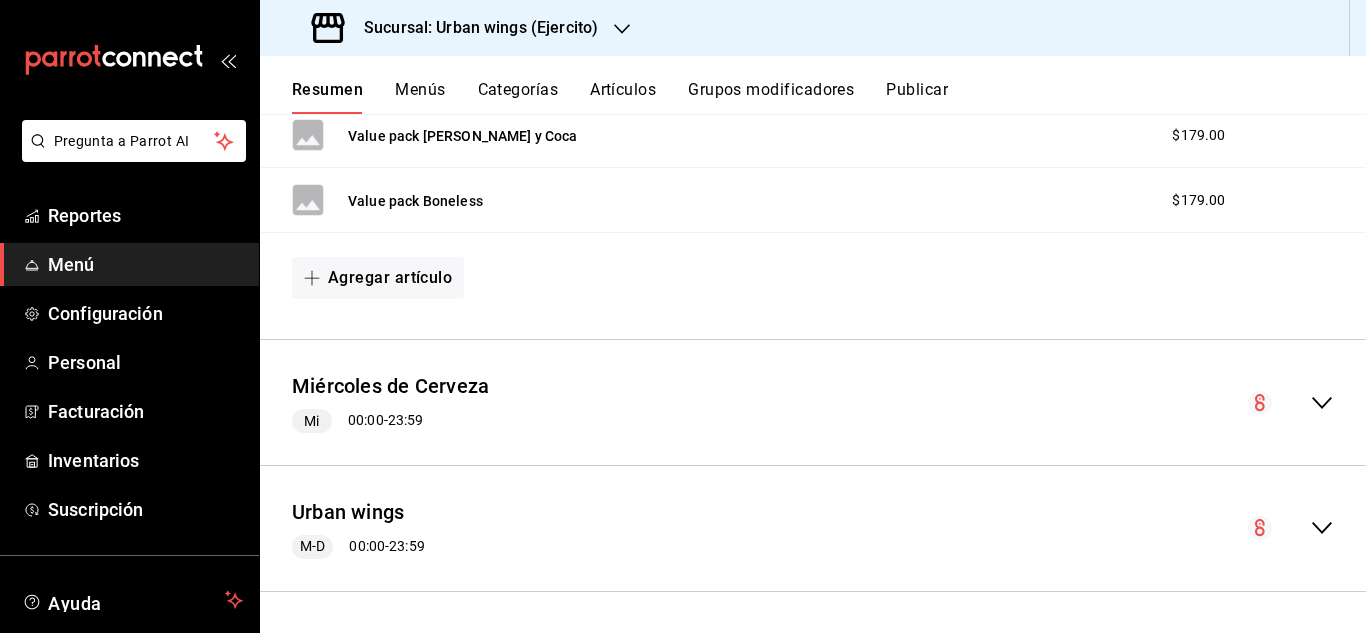 click 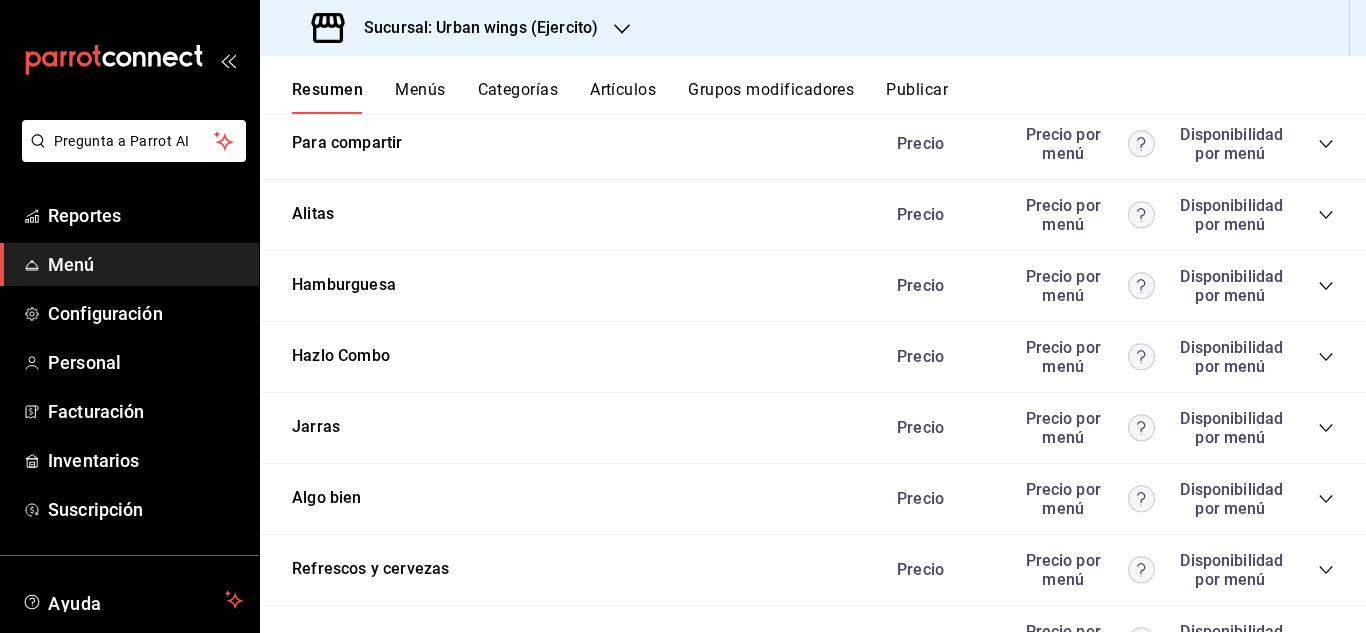 scroll, scrollTop: 2945, scrollLeft: 0, axis: vertical 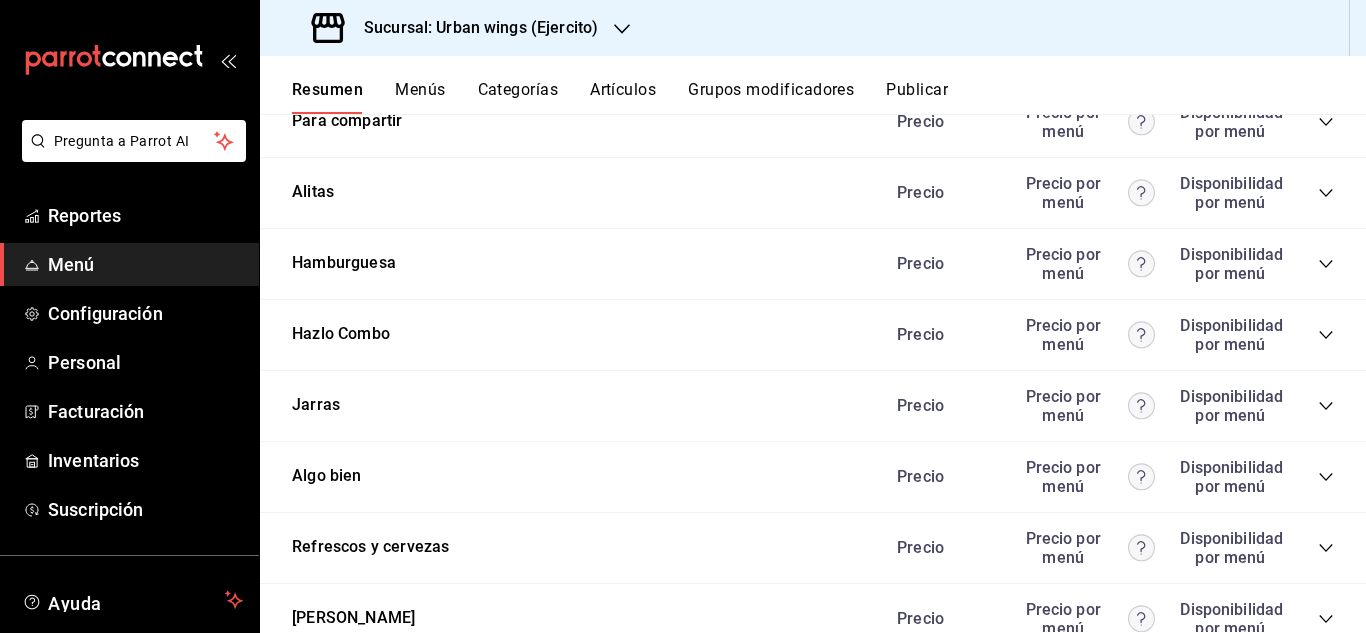 click on "Precio Precio por menú   Disponibilidad por menú" at bounding box center (1105, 264) 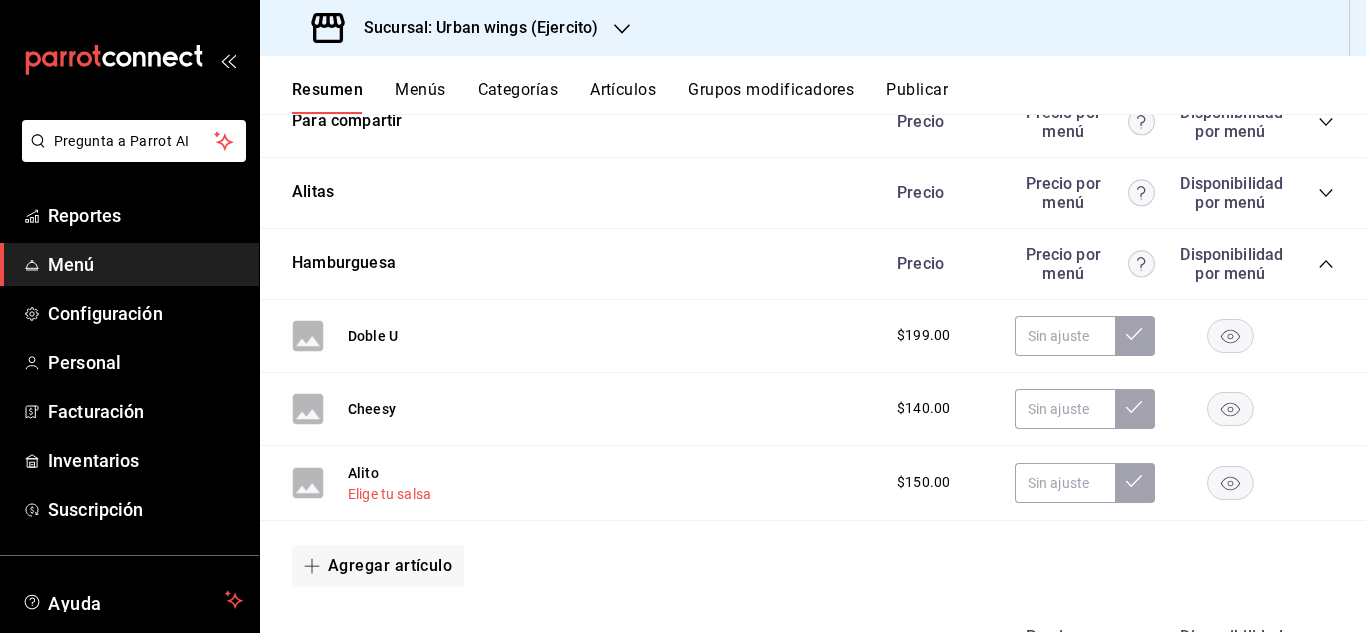 click on "Elige tu salsa" at bounding box center (389, 494) 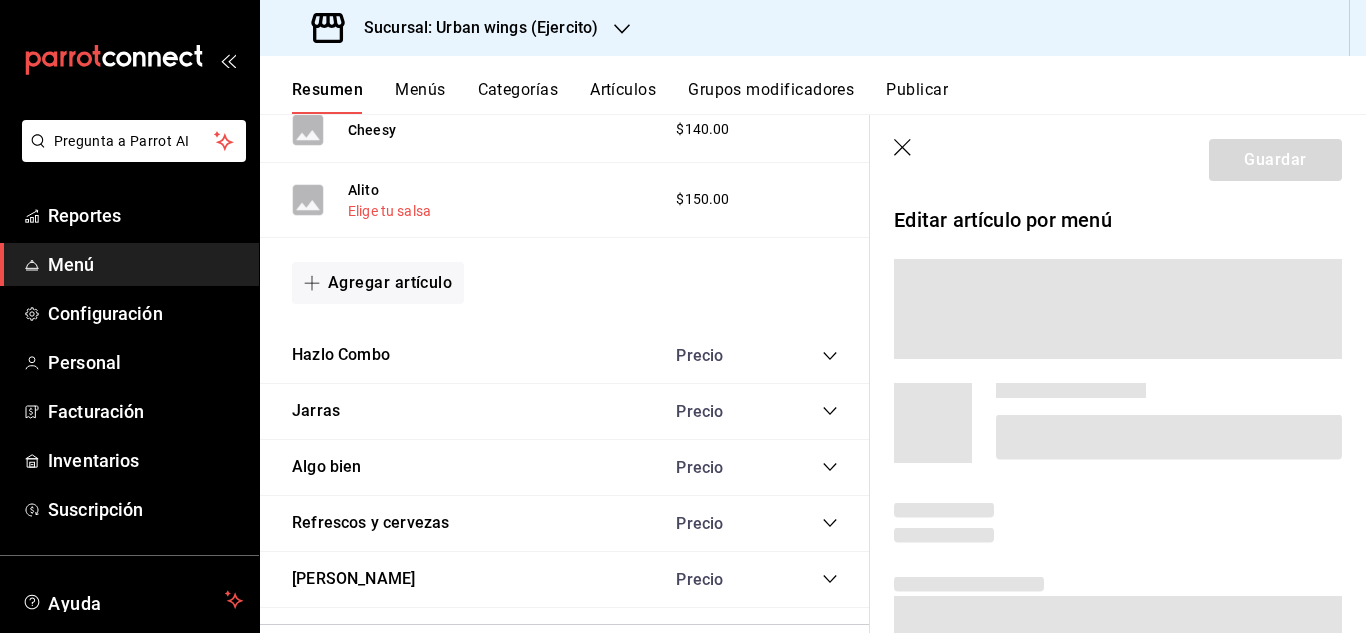 scroll, scrollTop: 2695, scrollLeft: 0, axis: vertical 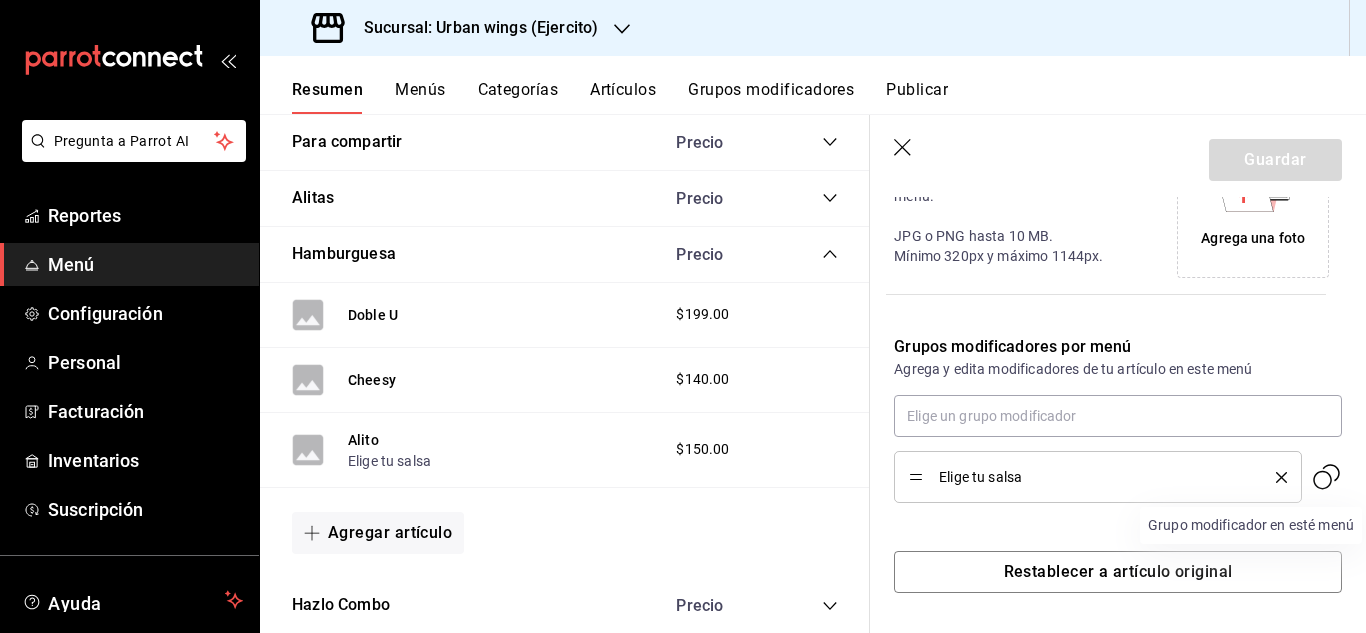 click 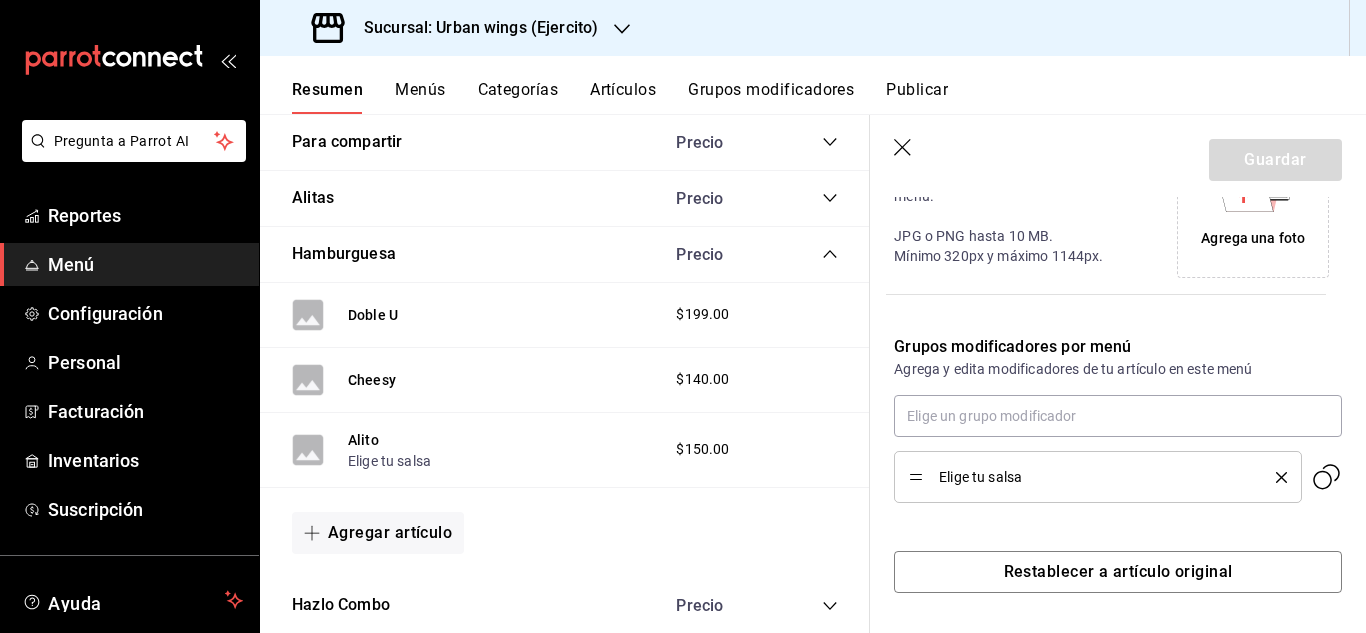 click on "Elige tu salsa" at bounding box center [1097, 477] 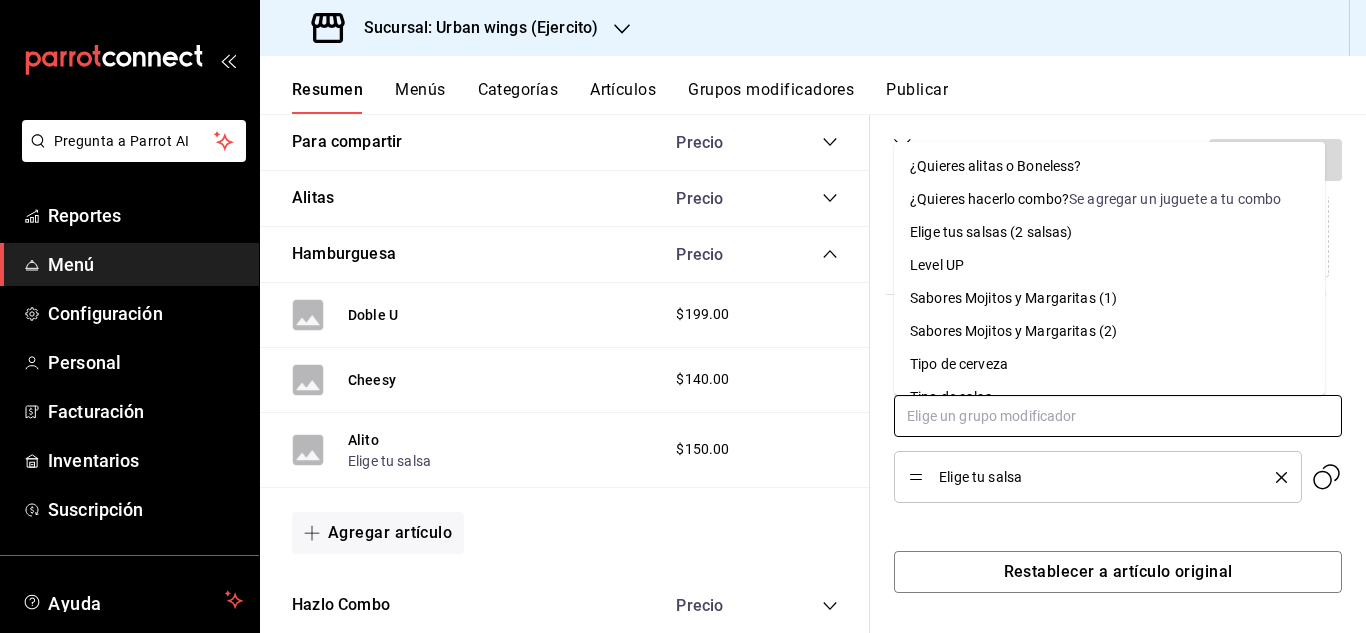 click at bounding box center (1118, 416) 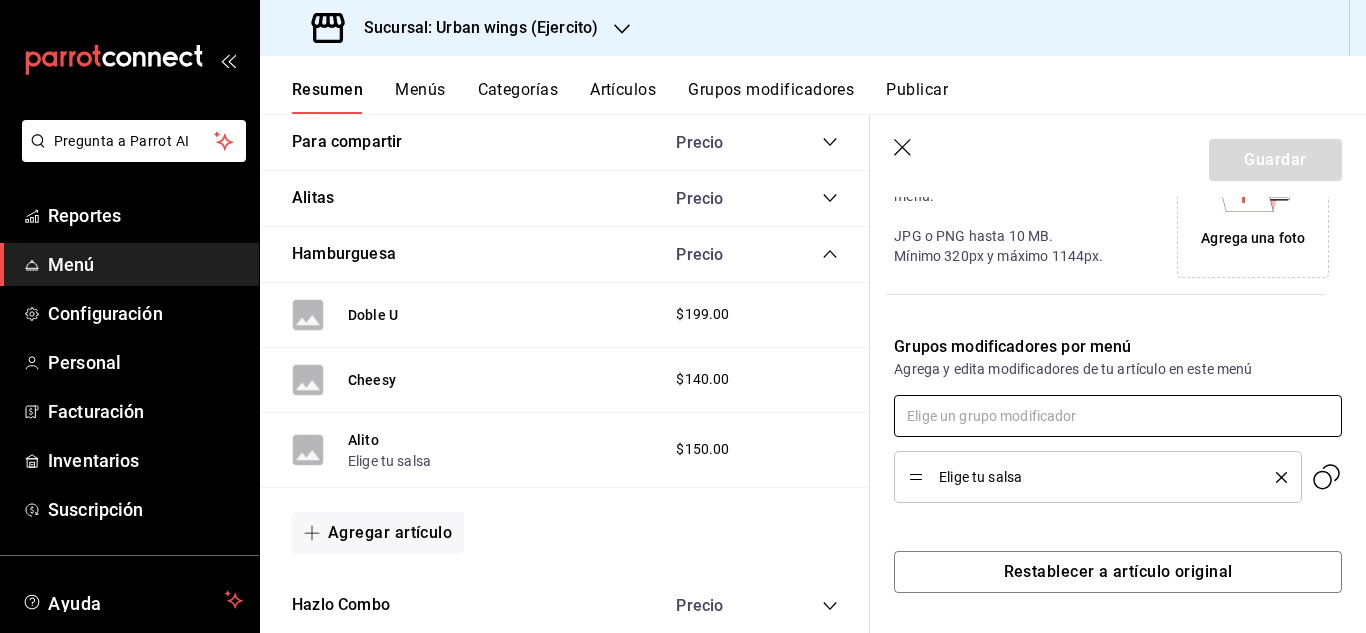 click at bounding box center [1118, 416] 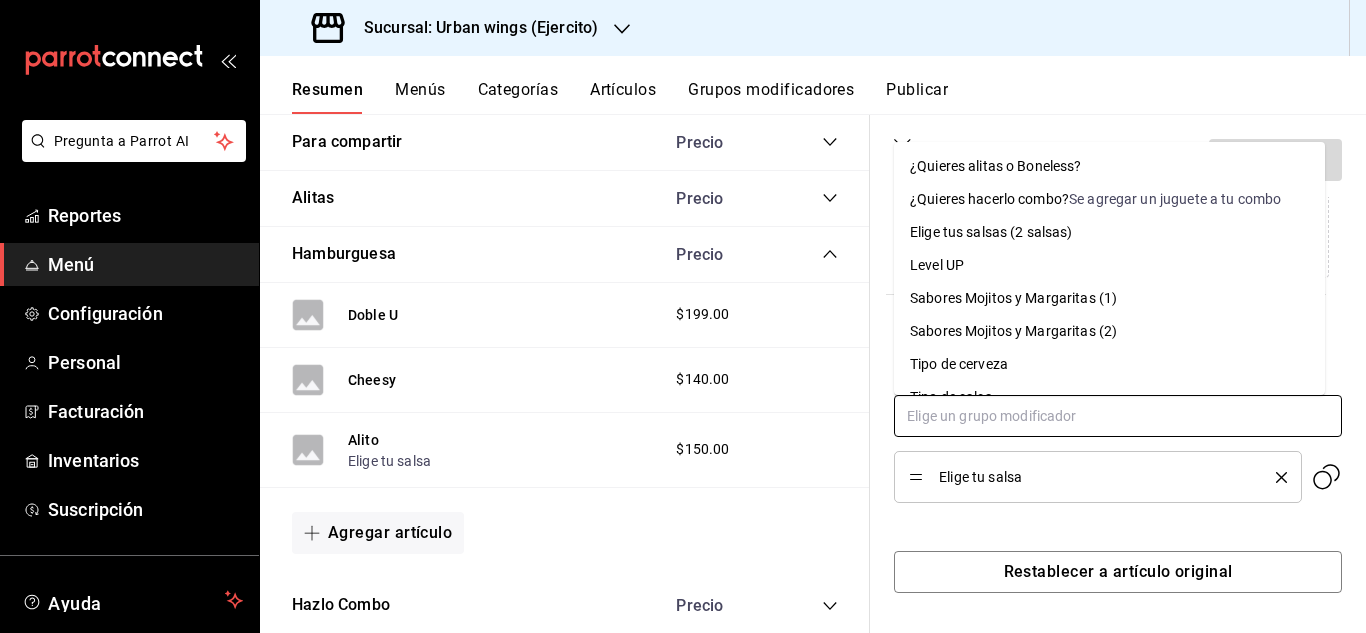 click at bounding box center (1118, 416) 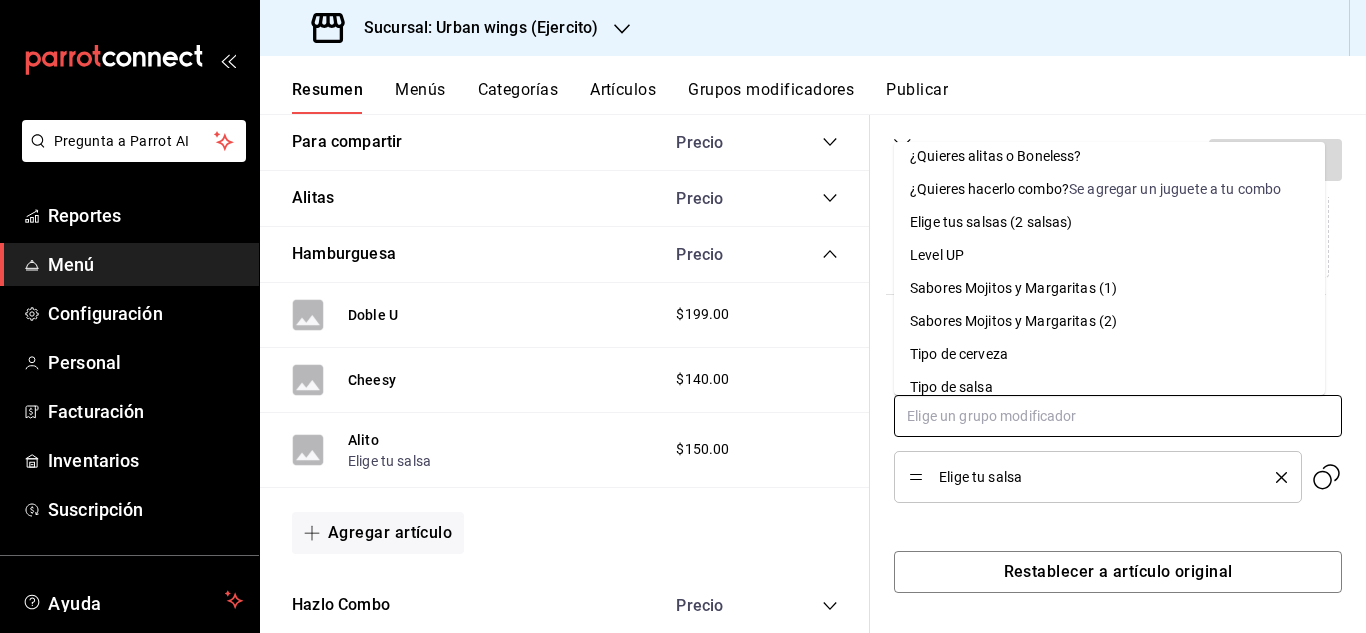 scroll, scrollTop: 0, scrollLeft: 0, axis: both 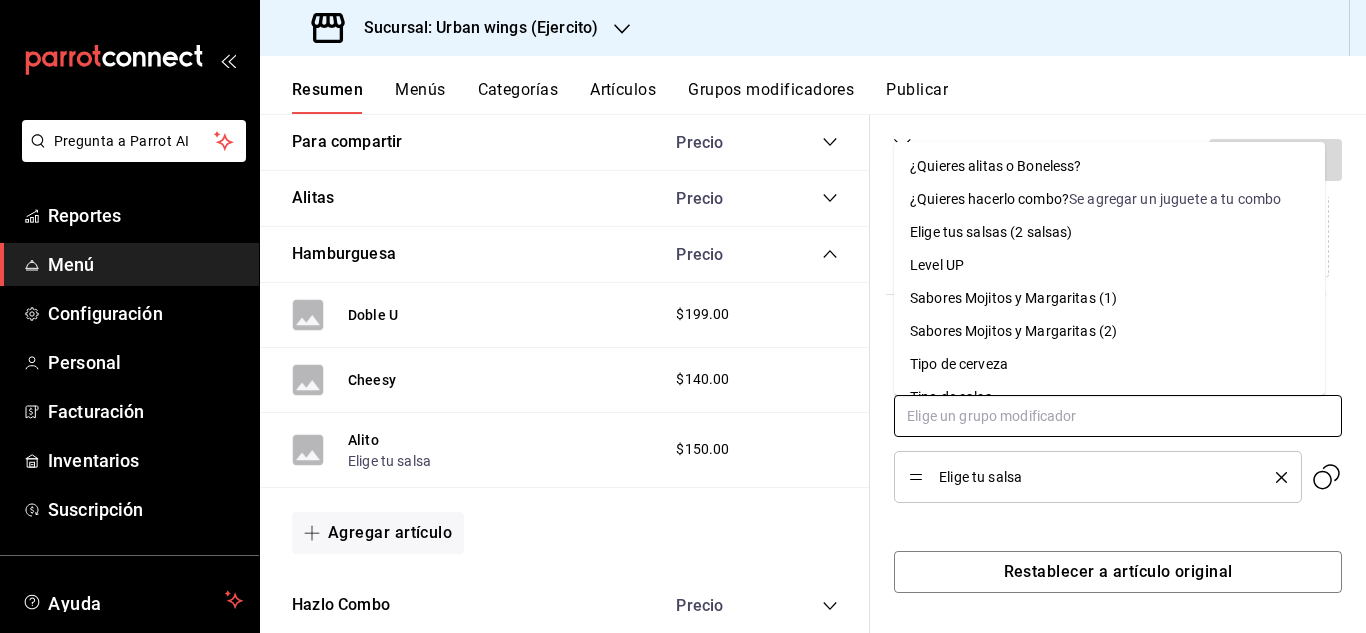 click on "Elige tus salsas (2 salsas)" at bounding box center [1109, 232] 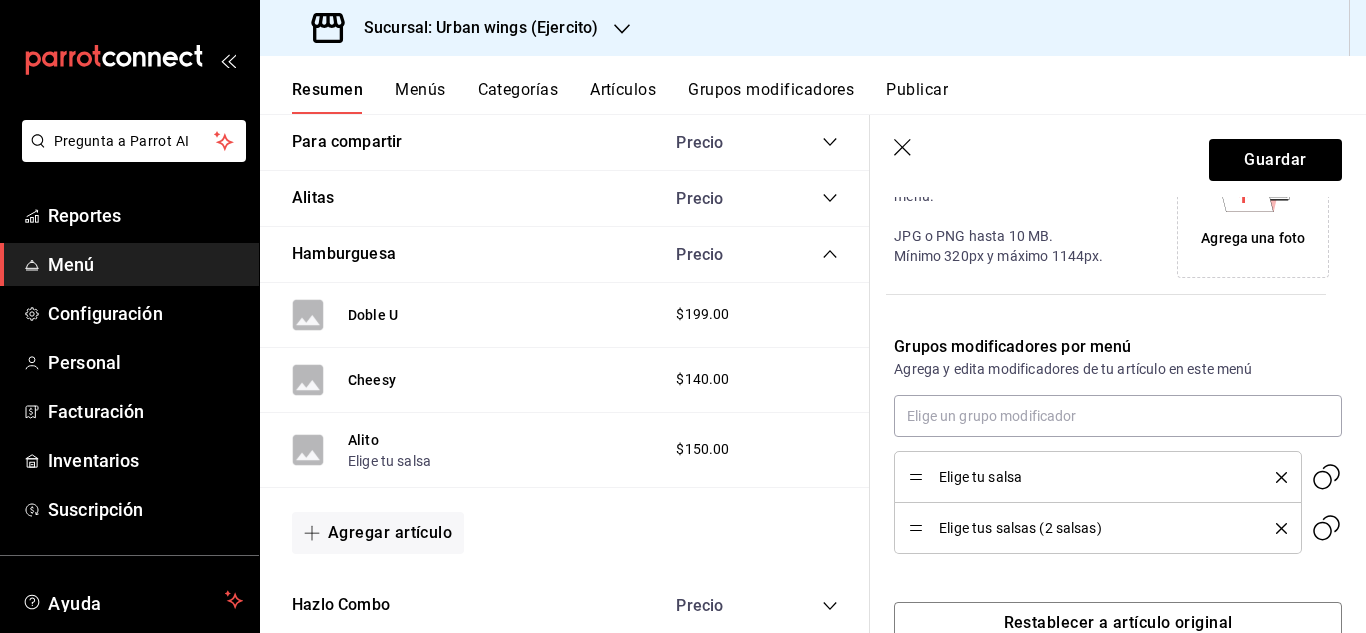 click 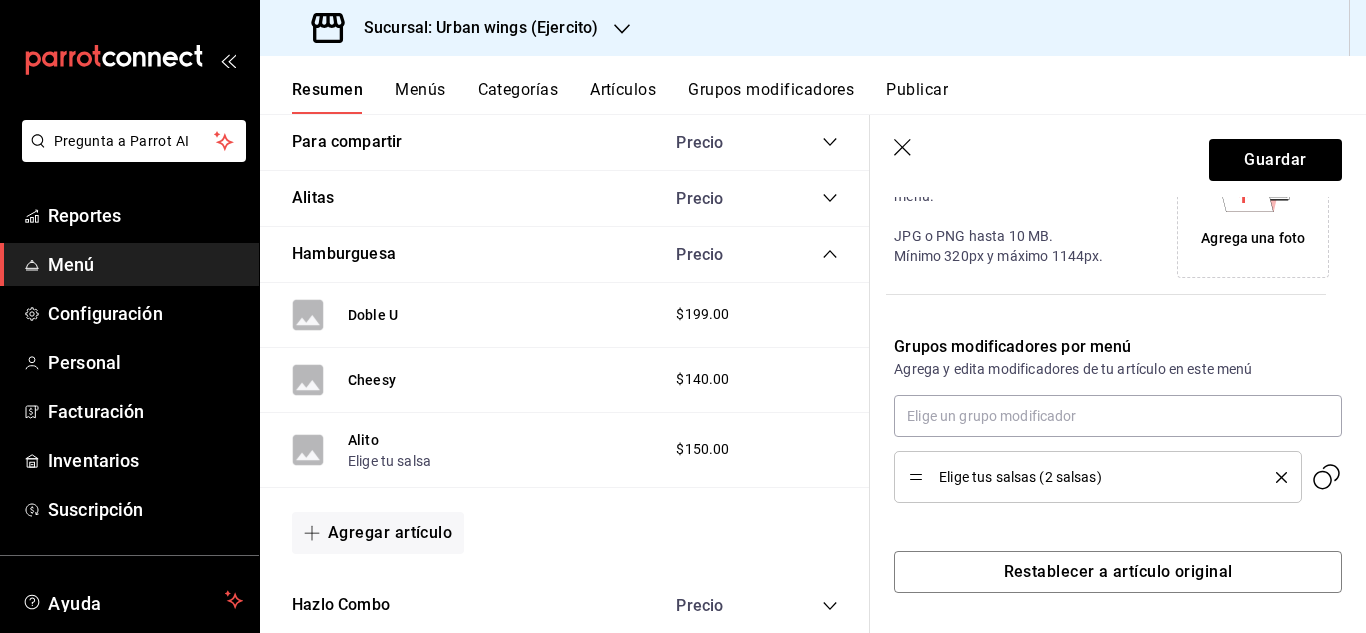 click at bounding box center (1274, 477) 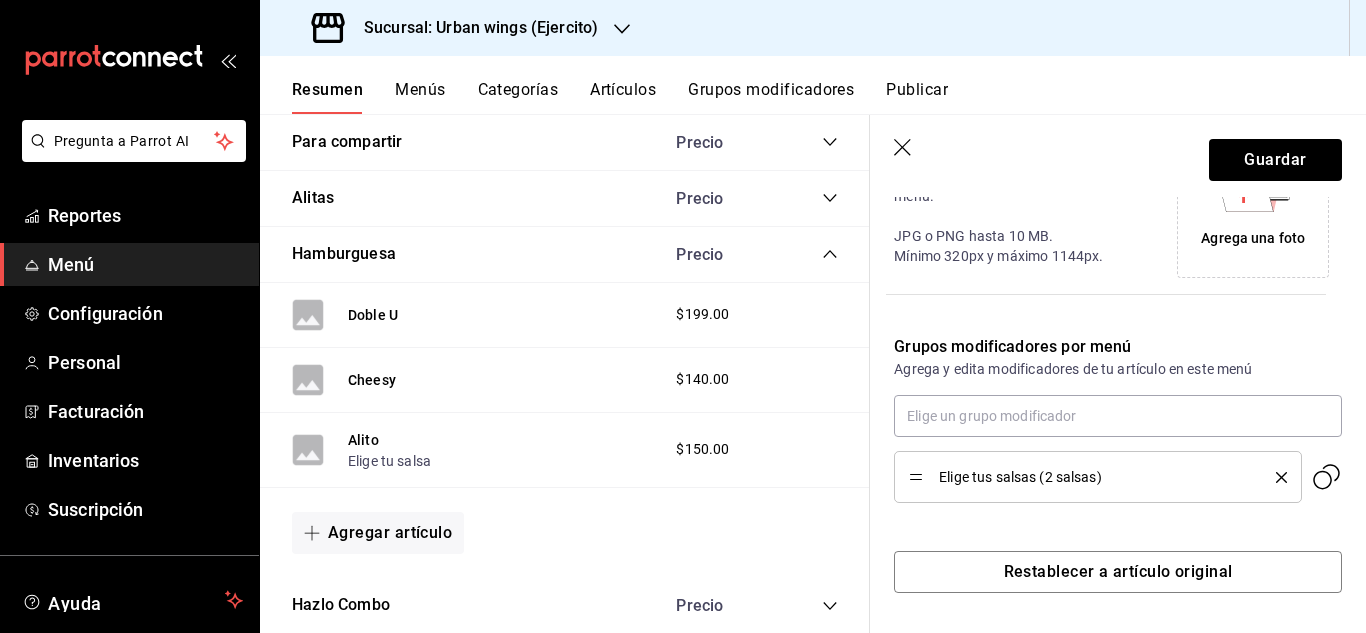 scroll, scrollTop: 451, scrollLeft: 0, axis: vertical 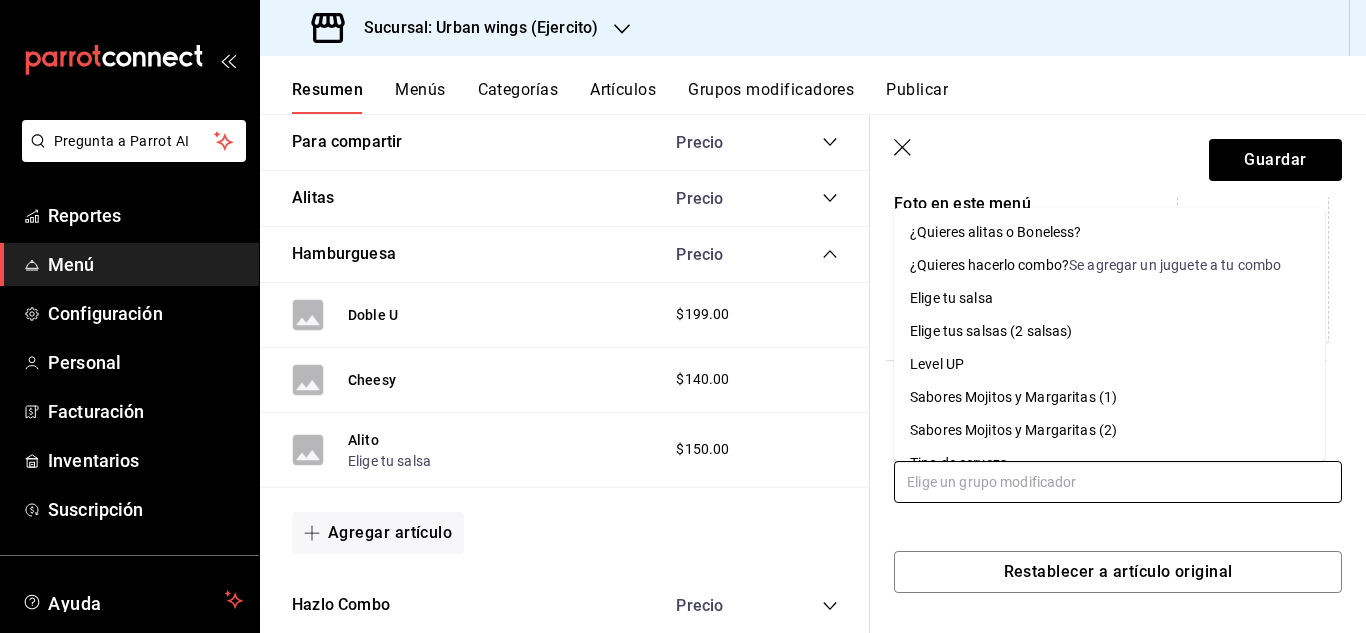 click at bounding box center [1118, 482] 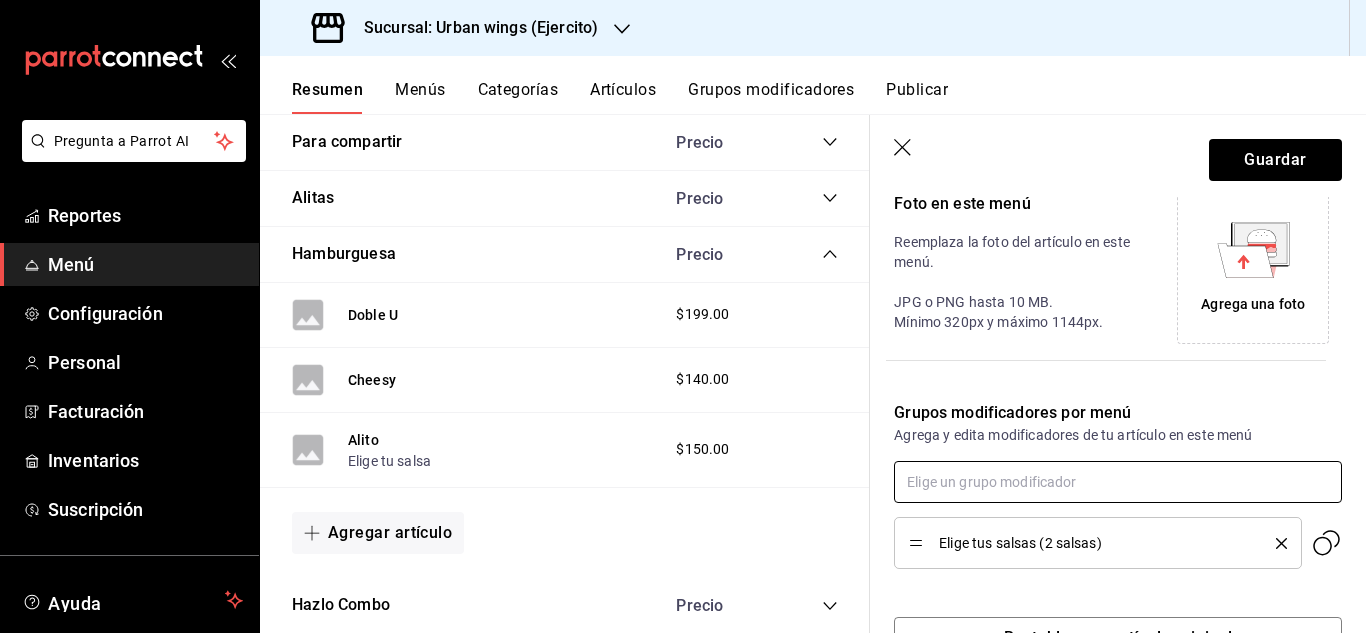 scroll, scrollTop: 517, scrollLeft: 0, axis: vertical 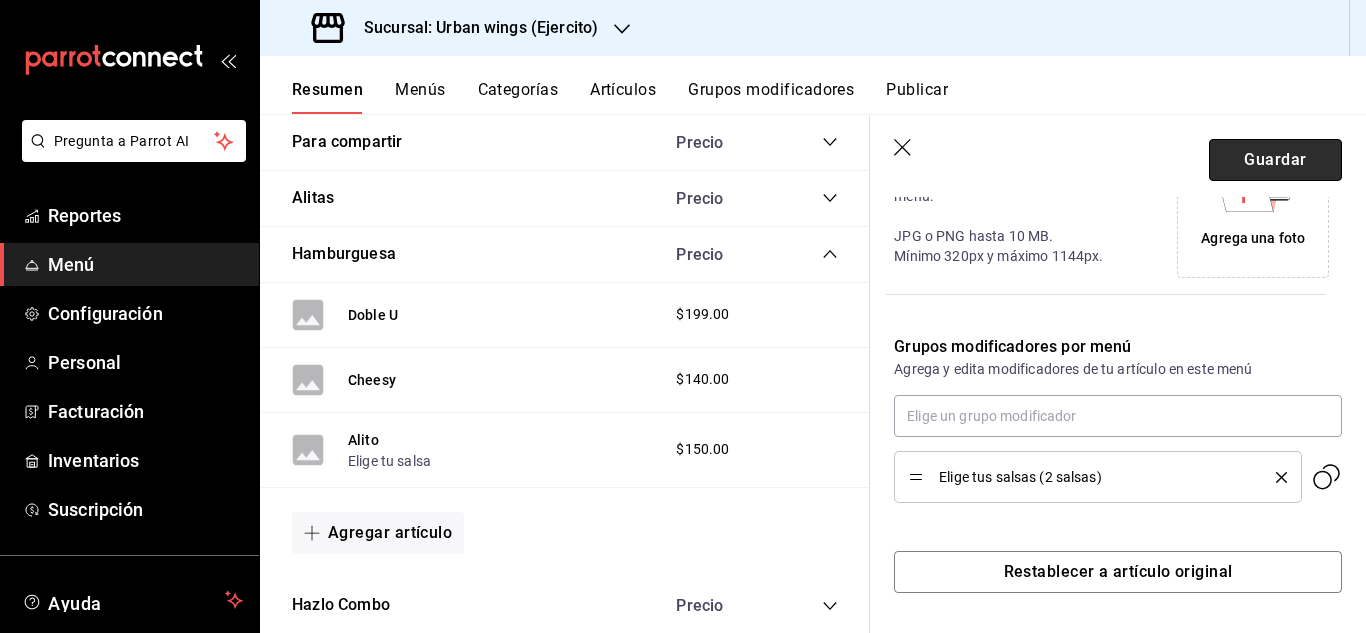 click on "Guardar" at bounding box center [1275, 160] 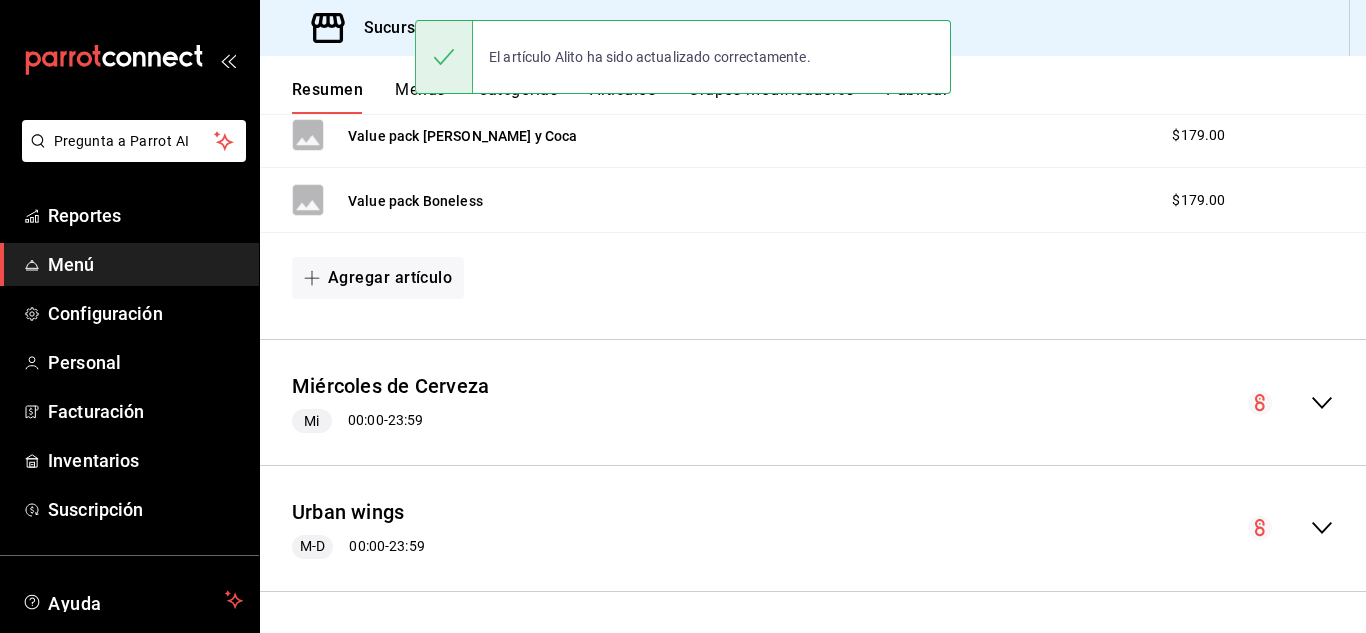 scroll, scrollTop: 406, scrollLeft: 0, axis: vertical 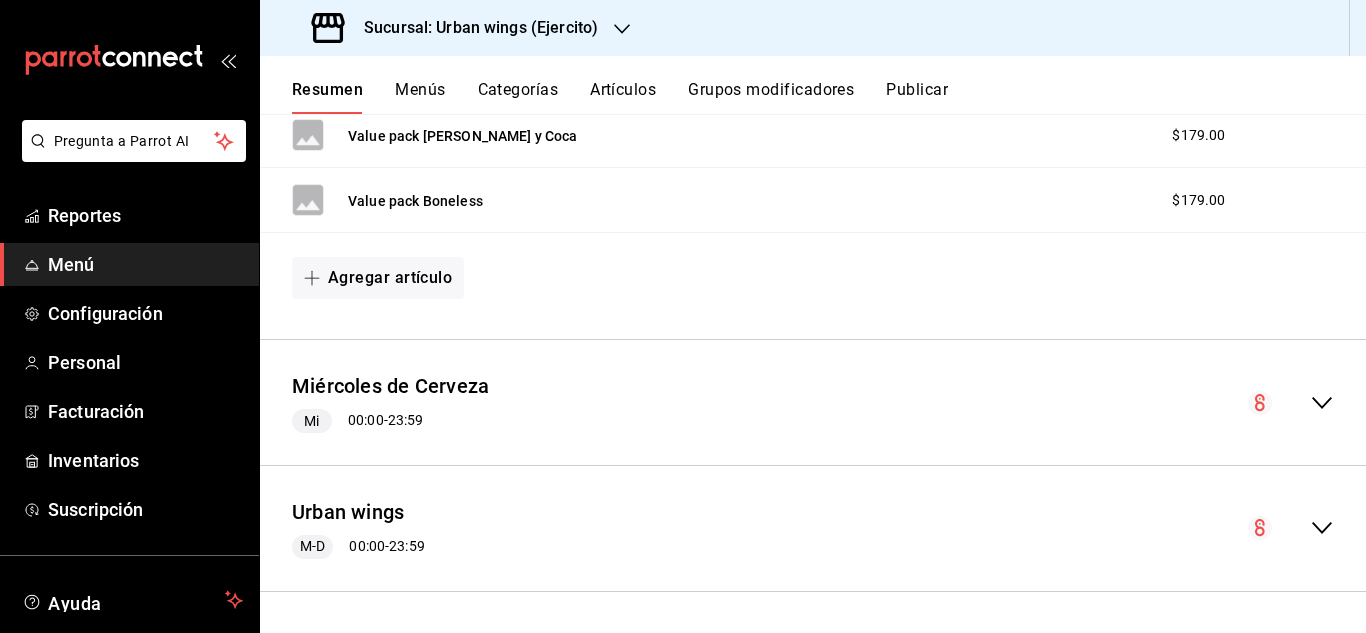 click 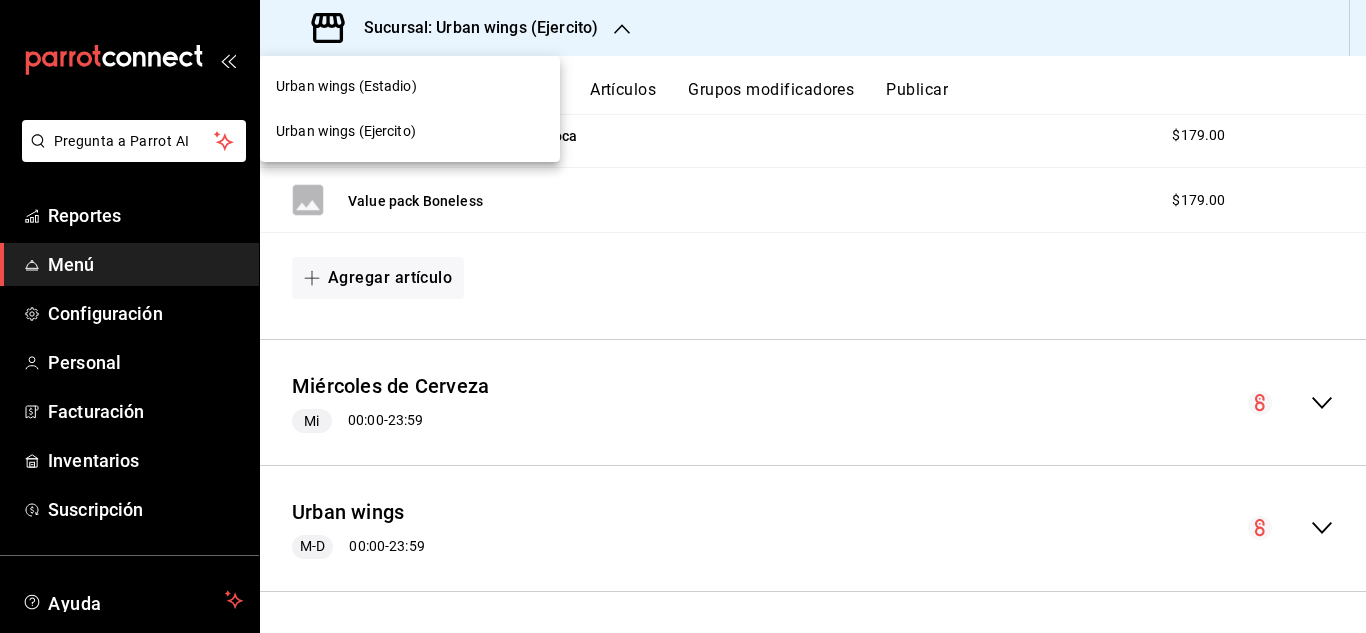 click on "Urban wings (Estadio)" at bounding box center [346, 86] 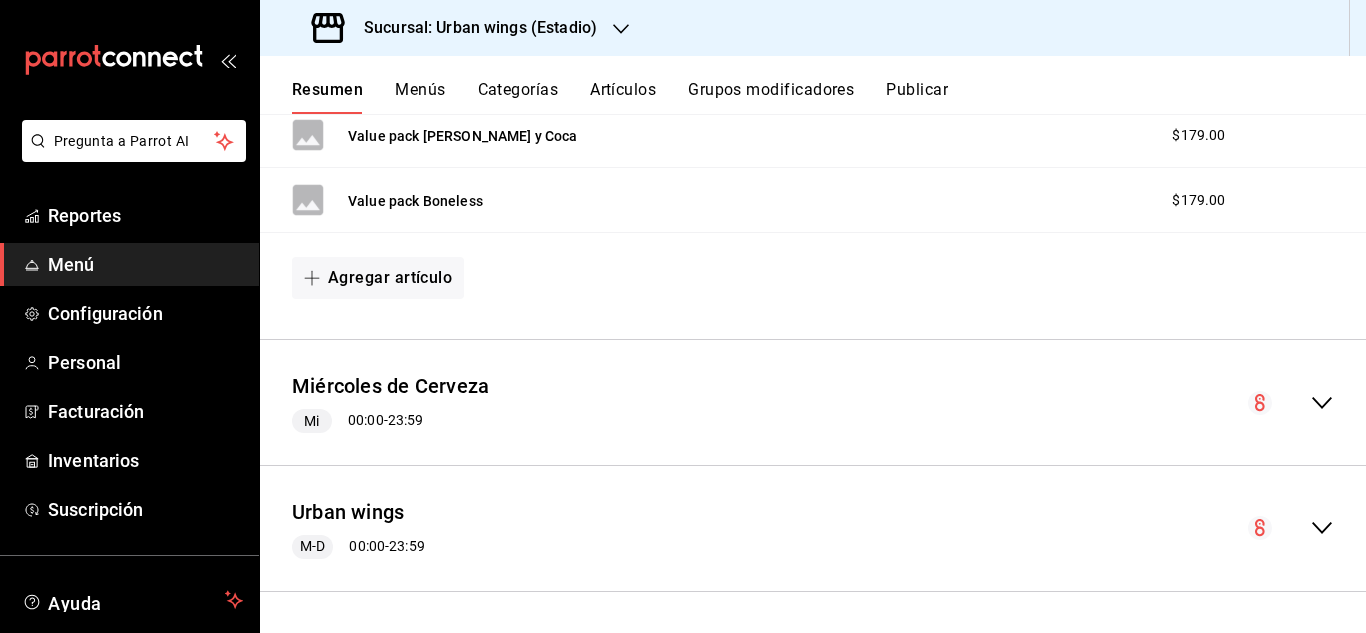 click 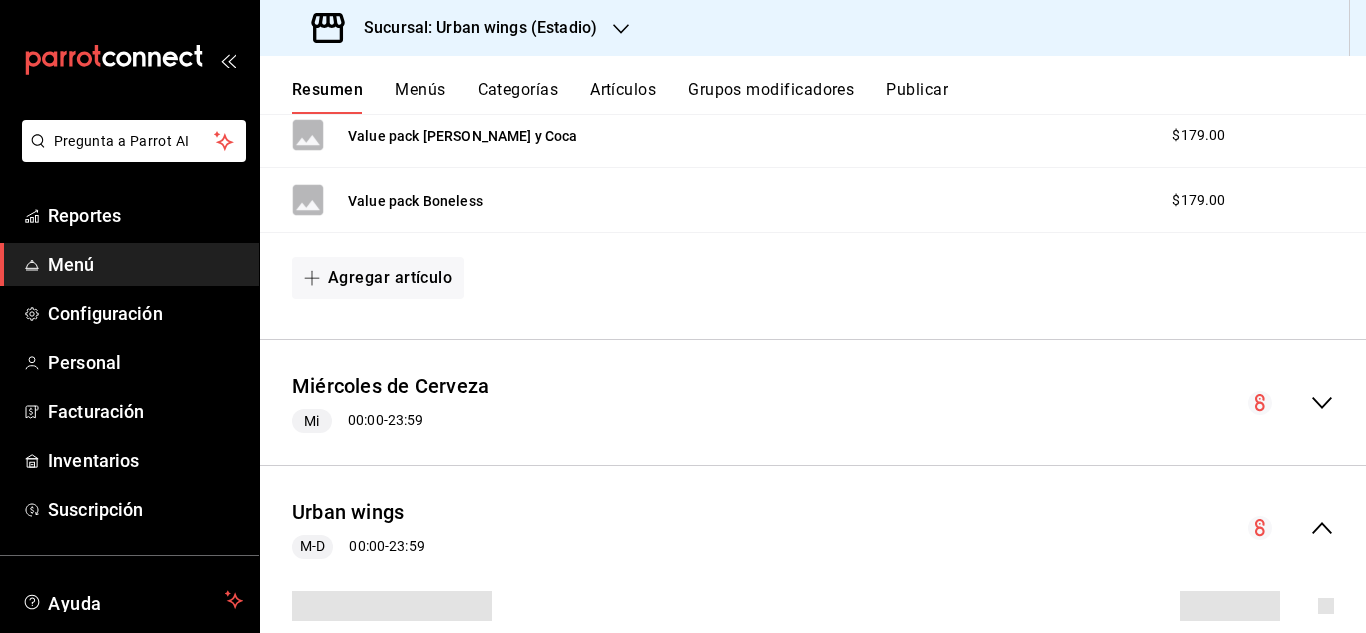 scroll, scrollTop: 660, scrollLeft: 0, axis: vertical 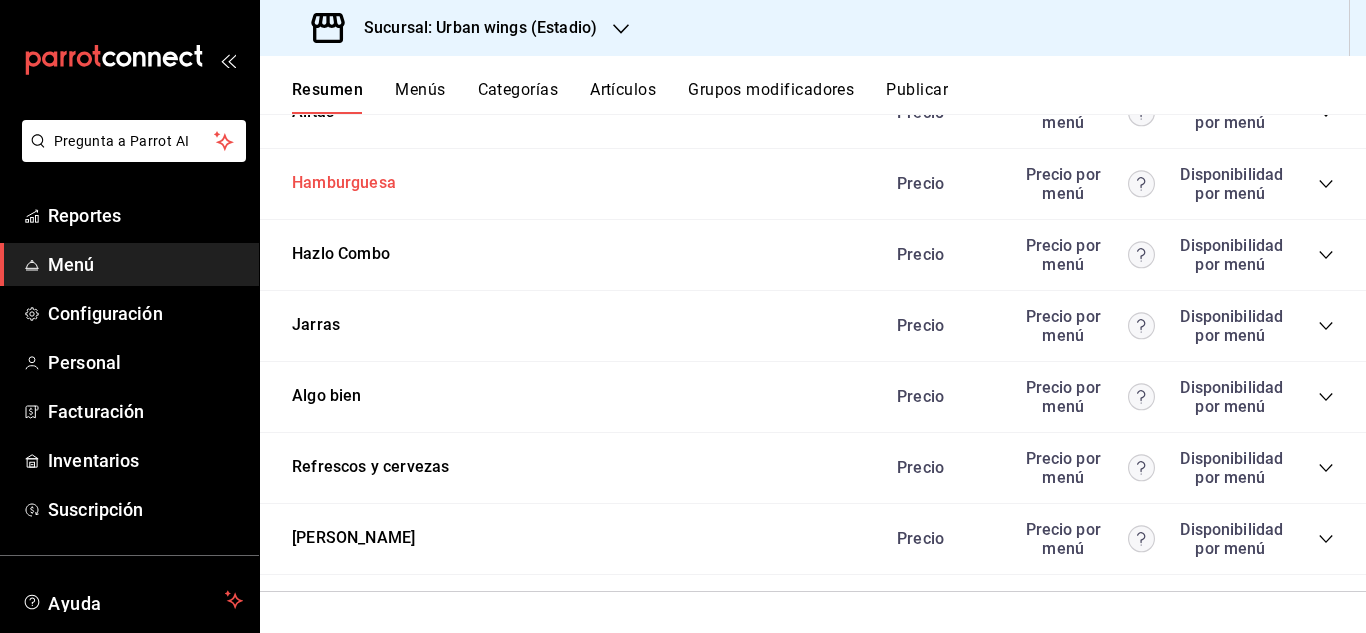 click on "Hamburguesa" at bounding box center [344, 183] 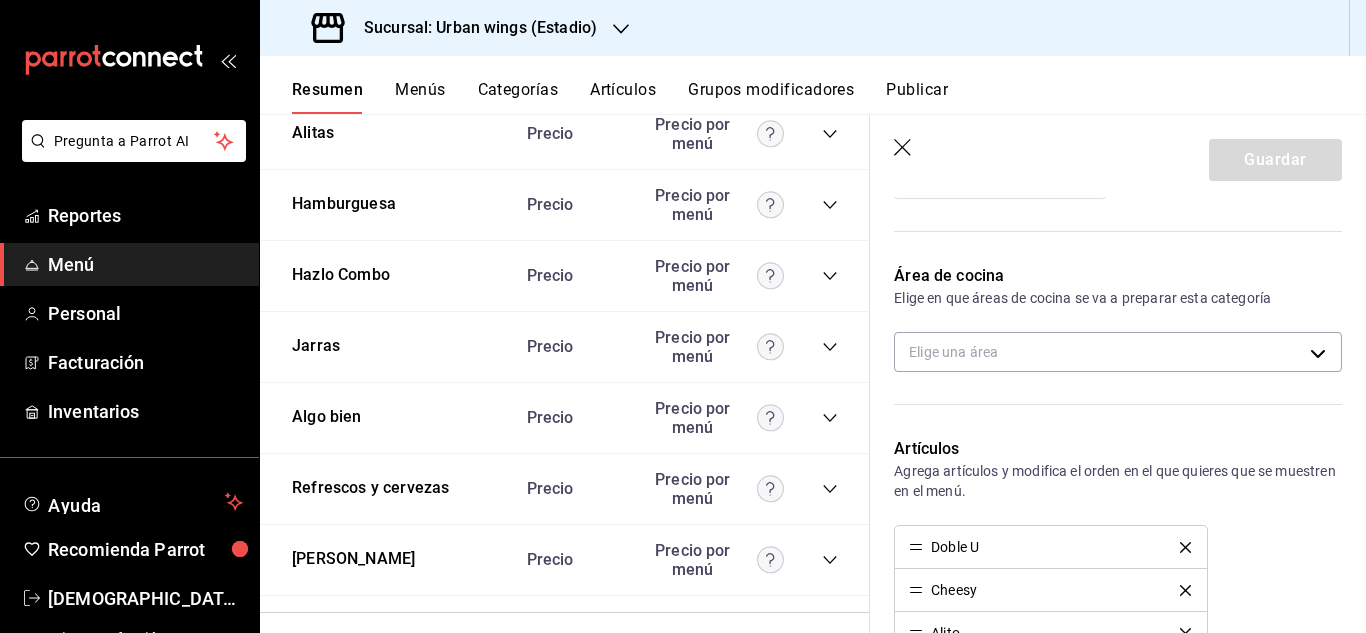 scroll, scrollTop: 355, scrollLeft: 0, axis: vertical 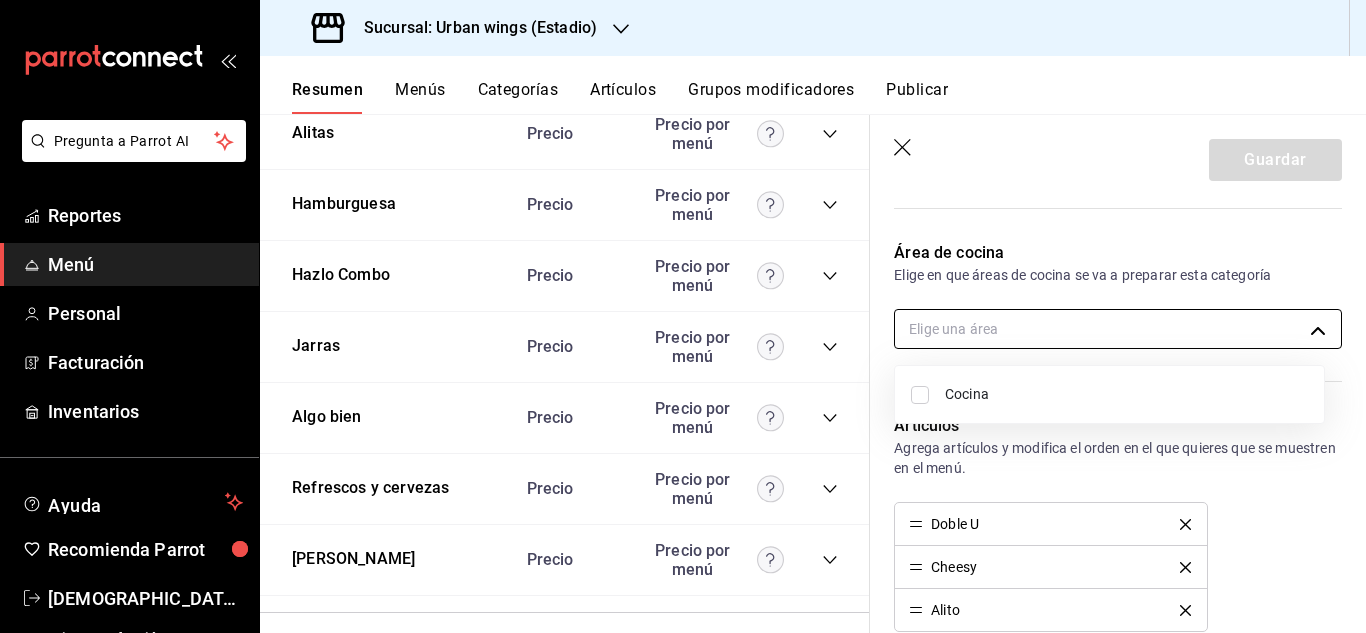 click on "Pregunta a Parrot AI Reportes   Menú   Personal   Facturación   Inventarios   Ayuda Recomienda Parrot   Christian Mar   Sugerir nueva función   Sucursal: Urban wings (Estadio) Resumen Menús Categorías Artículos Grupos modificadores Publicar Resumen sucursal Si activas ‘Editar artículo por menú’, podrás  personalizar  los menús de esta sucursal.  Para cambios generales, ve a “Organización”. ​ ​ Urban wings - Ejercito Value Pack M-J 14:00  -  17:30 Agregar categoría Value Pack Precio Value pack Chessy Bruger y Coca $179.00 Value pack Boneless $179.00 Agregar artículo Miércoles de Cerveza Mi 00:00  -  23:59 Agregar categoría Urban wings M-D 00:00  -  23:59 Agregar categoría Megas Precio Precio por menú   Mega Miller $100.00 Agregar artículo Extras Precio Precio por menú   Ex buffalo hot $25.00 Ex cajun $25.00 Ex mango hab $25.00 Ex Suicida $25.00 Ex.Cayenne $25.00 Ex Buffalo $25.00 Ex Buffalo Ajo $25.00 Ex Buffalo Ranch $25.00 Ex Bbq $25.00 Ex bbq Mango $25.00 Ex Lemon Pepper Ranch" at bounding box center (683, 316) 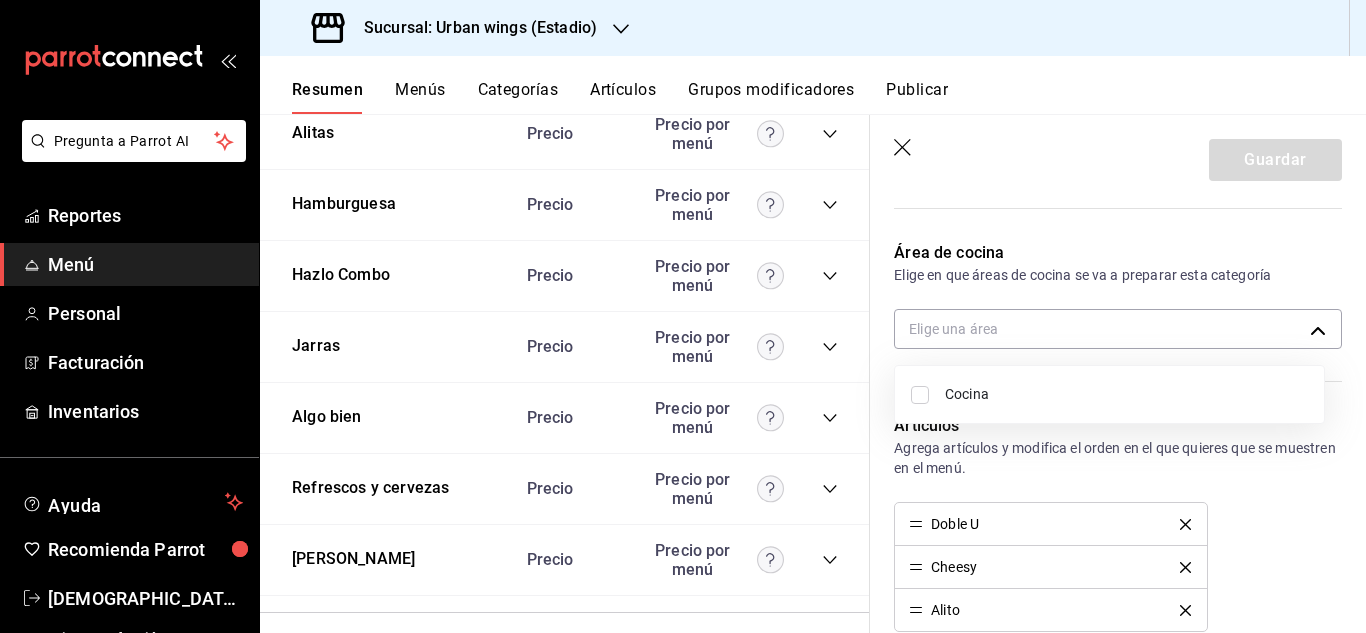drag, startPoint x: 1308, startPoint y: 328, endPoint x: 1365, endPoint y: 311, distance: 59.48109 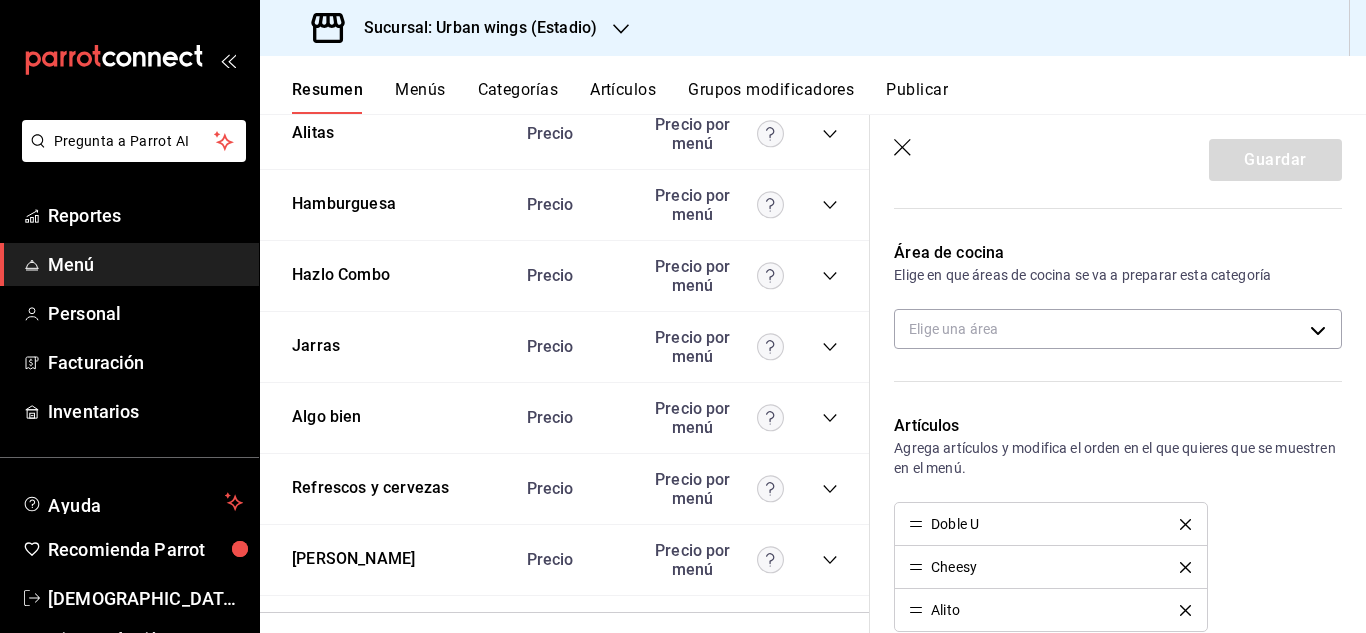 drag, startPoint x: 1365, startPoint y: 311, endPoint x: 1354, endPoint y: 387, distance: 76.79192 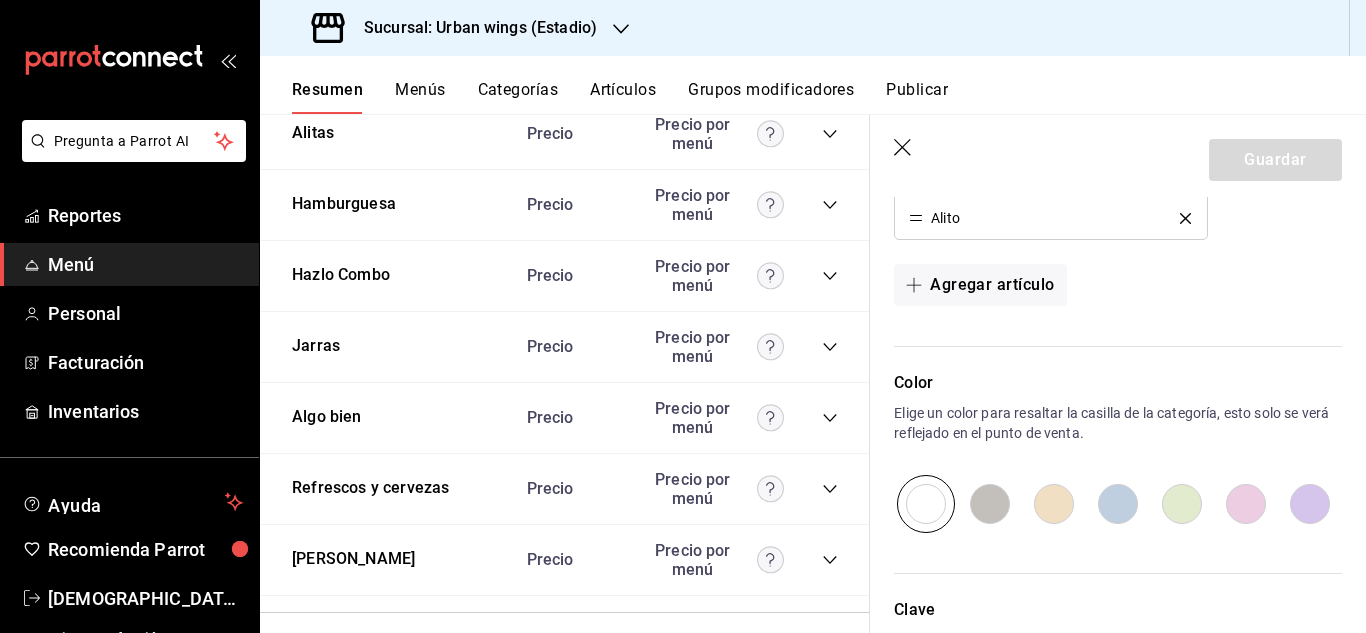 scroll, scrollTop: 751, scrollLeft: 0, axis: vertical 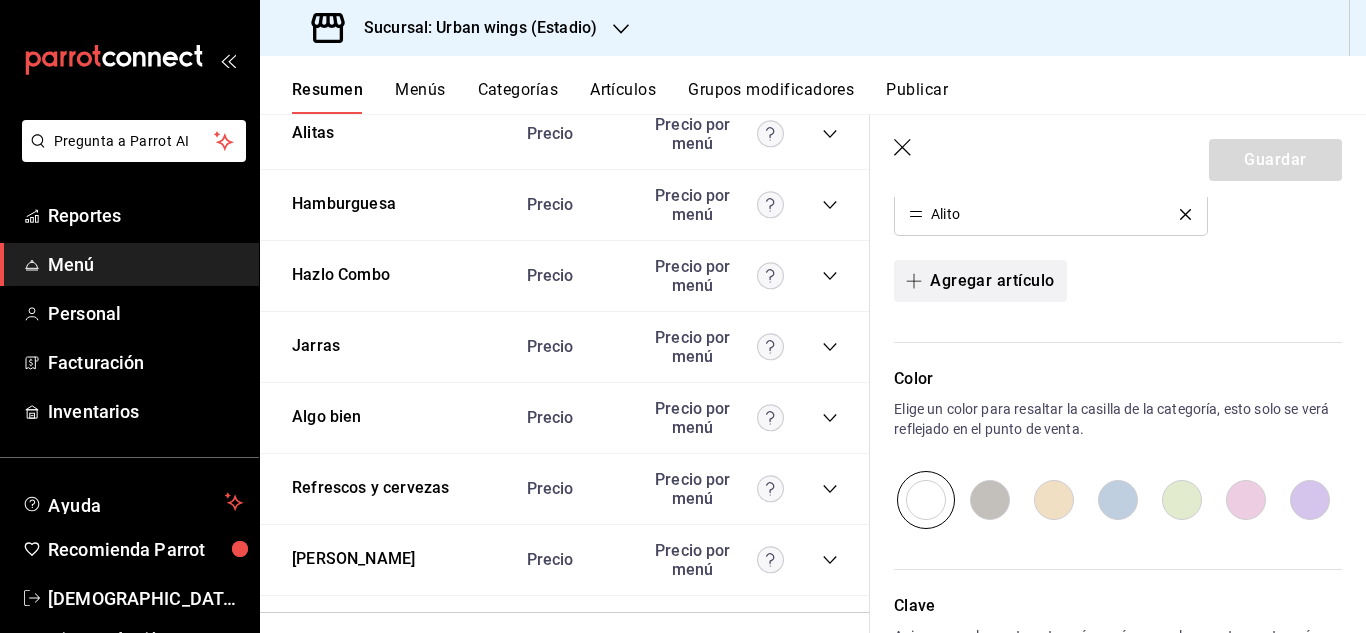 click on "Agregar artículo" at bounding box center (980, 281) 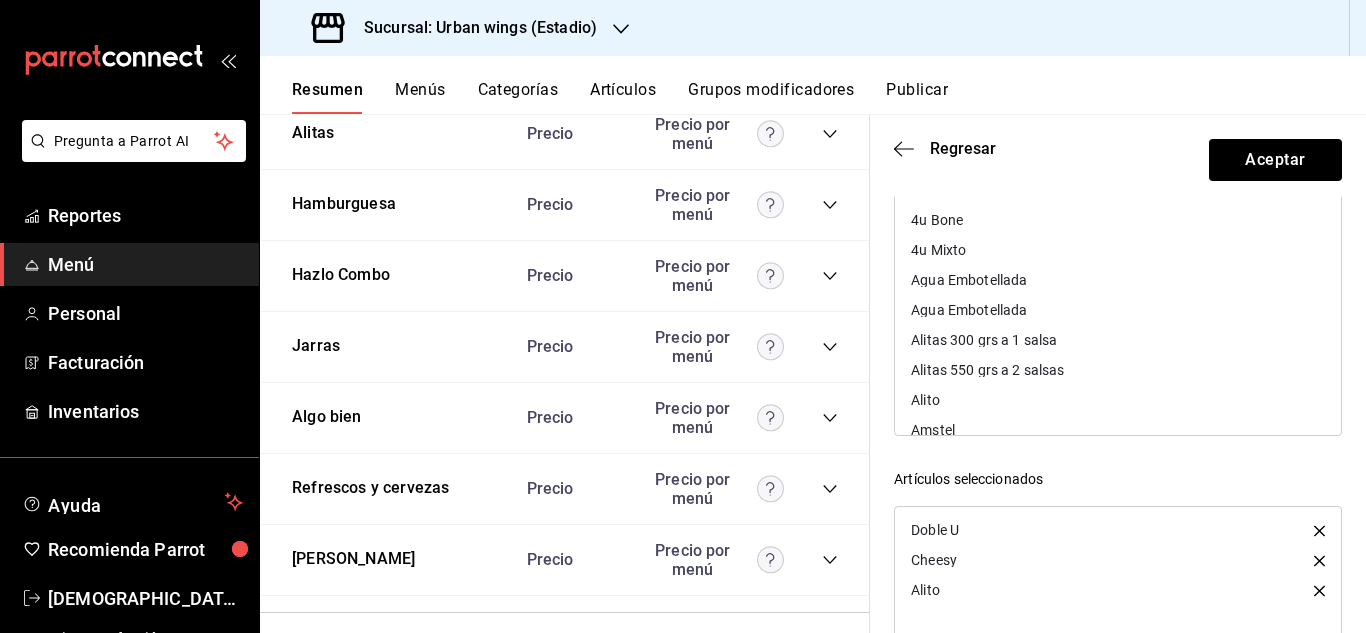 scroll, scrollTop: 234, scrollLeft: 0, axis: vertical 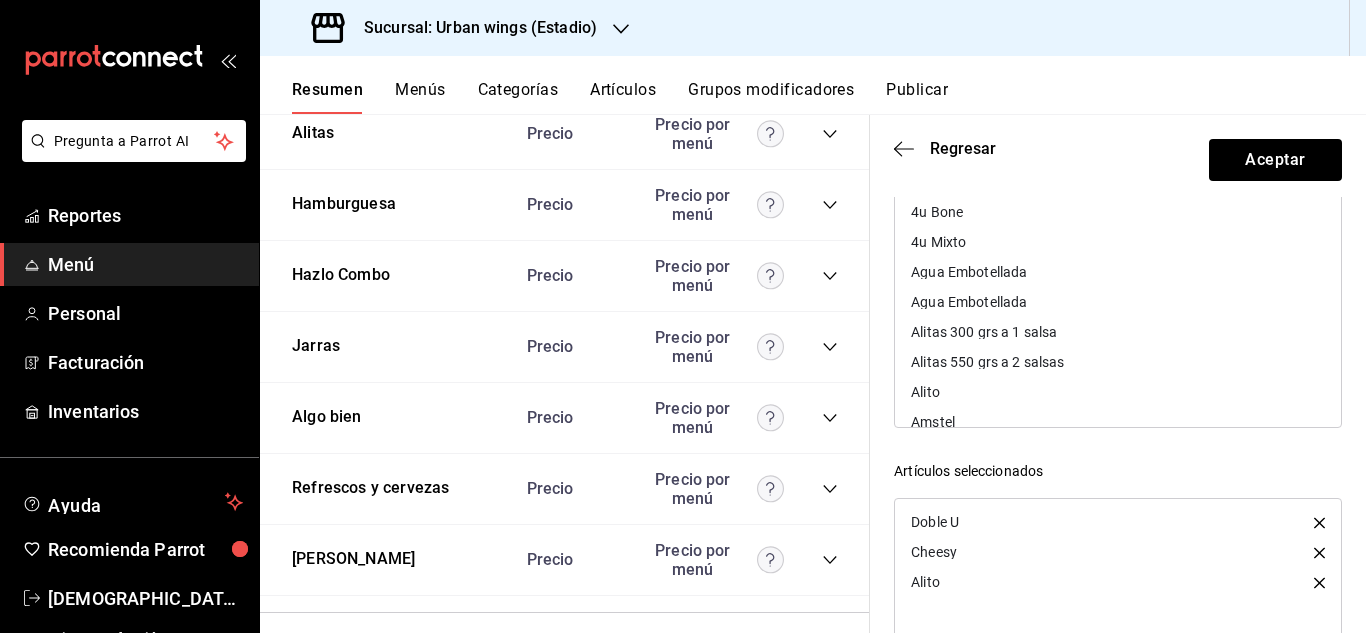 click 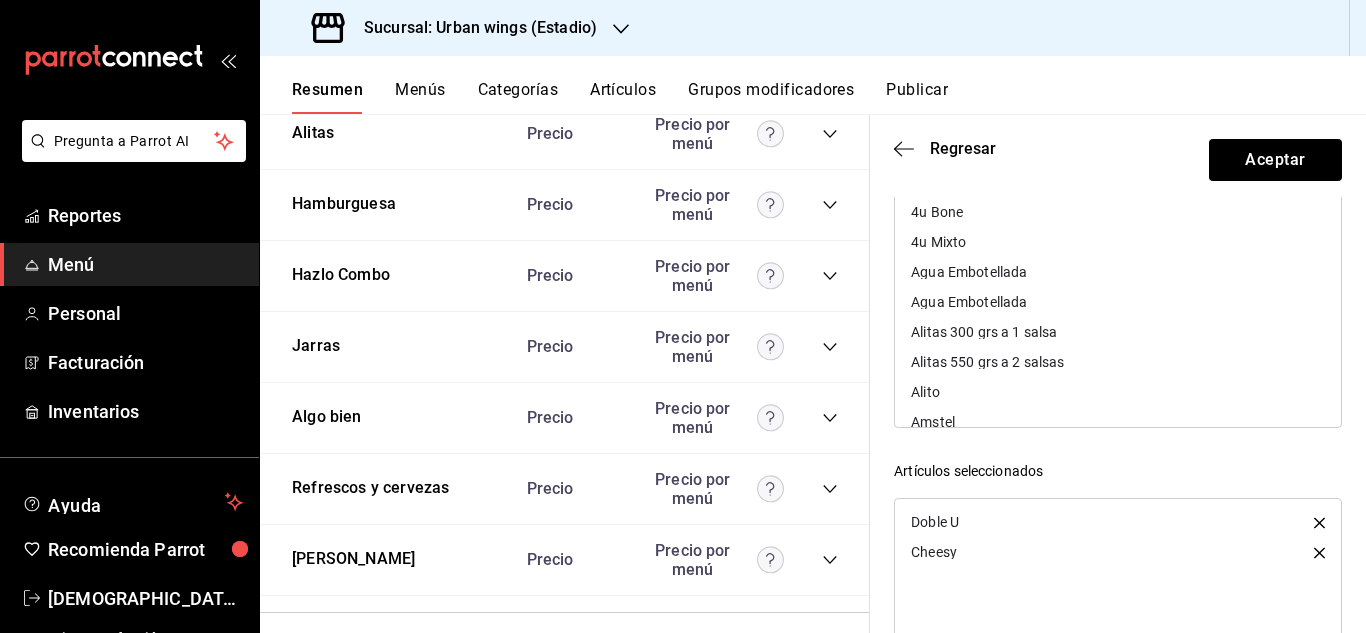 click on "Alito" at bounding box center (1118, 392) 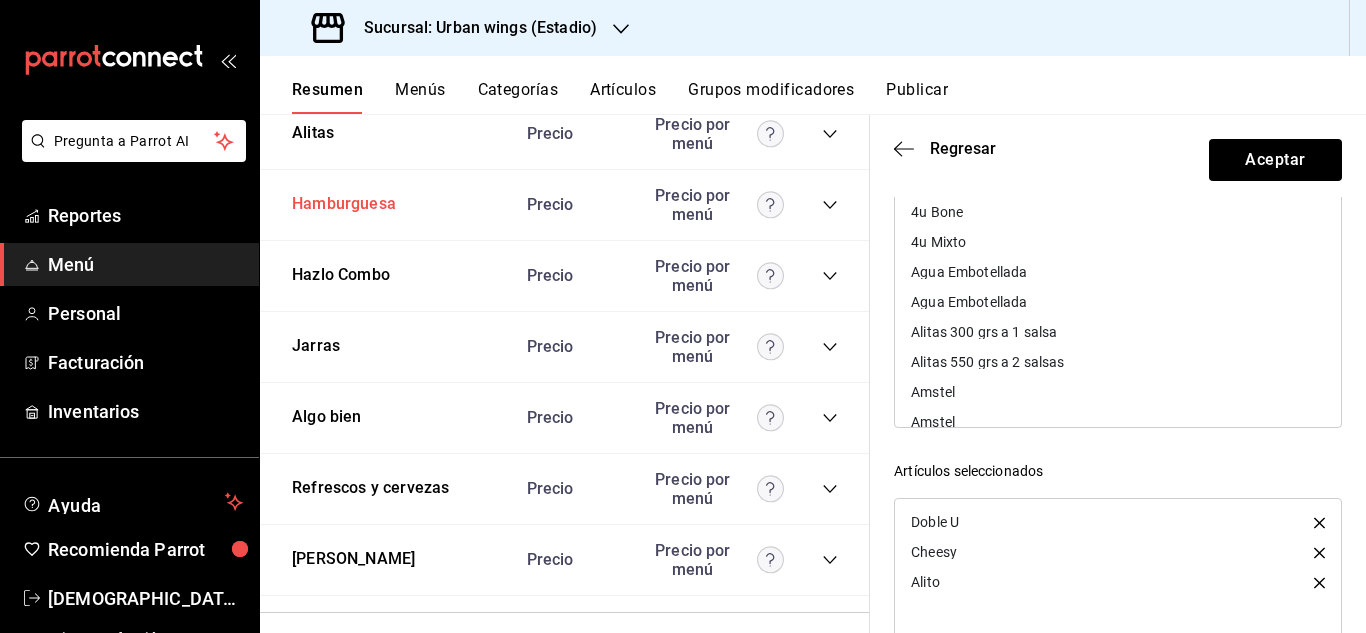 click on "Hamburguesa" at bounding box center [344, 204] 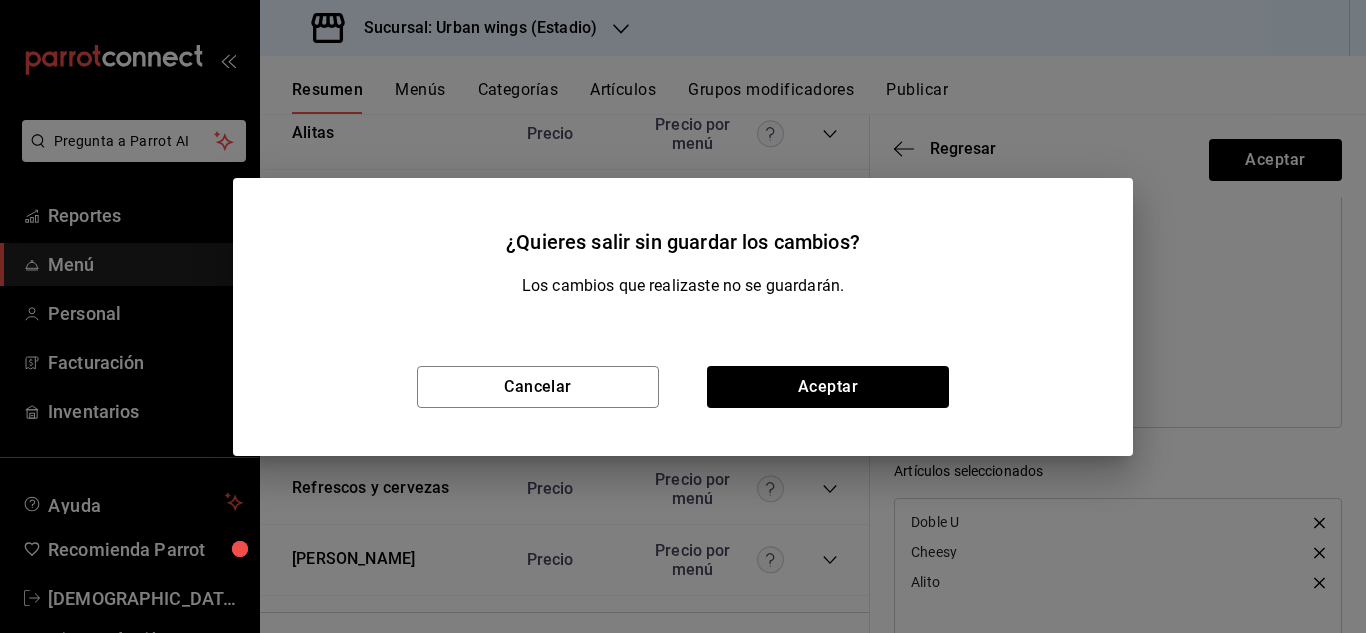 drag, startPoint x: 909, startPoint y: 173, endPoint x: 819, endPoint y: 176, distance: 90.04999 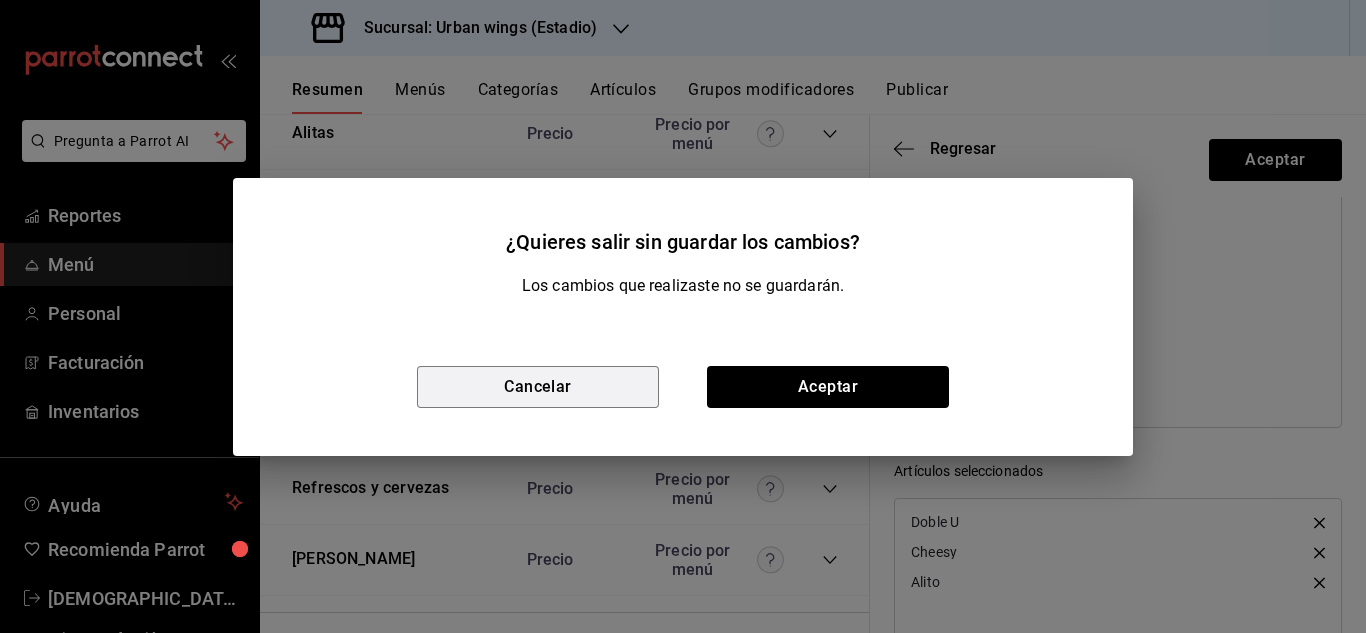 drag, startPoint x: 591, startPoint y: 380, endPoint x: 642, endPoint y: 355, distance: 56.797886 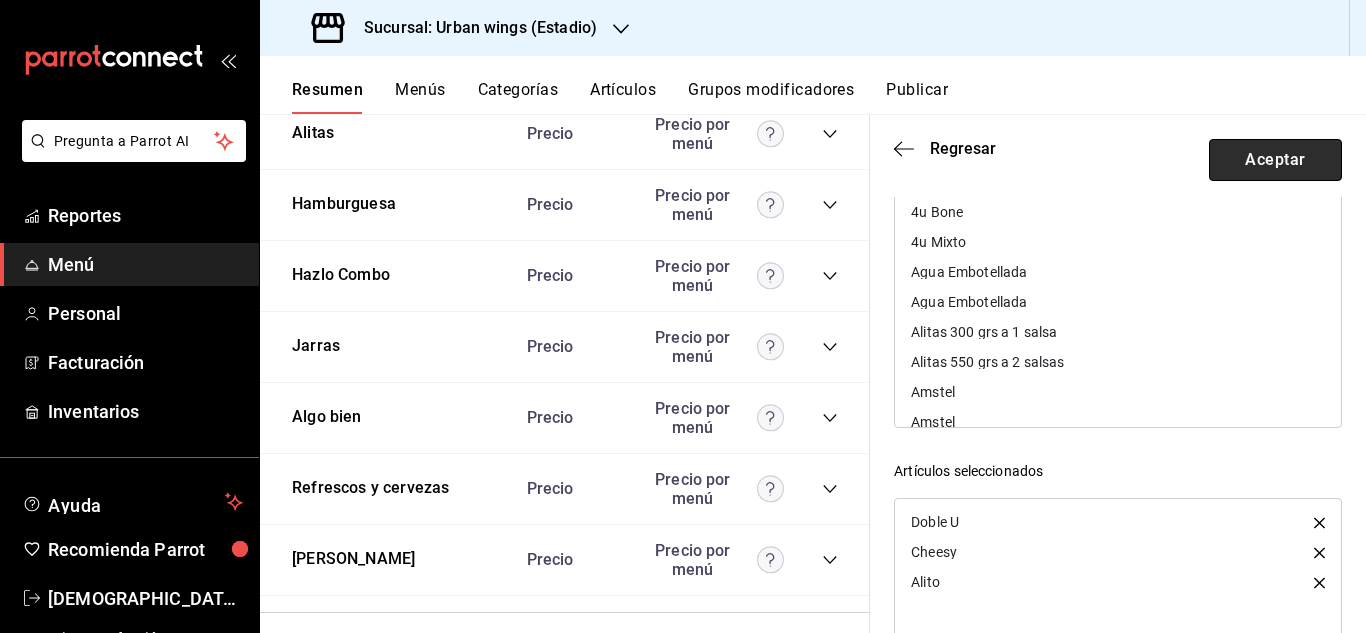 click on "Aceptar" at bounding box center [1275, 160] 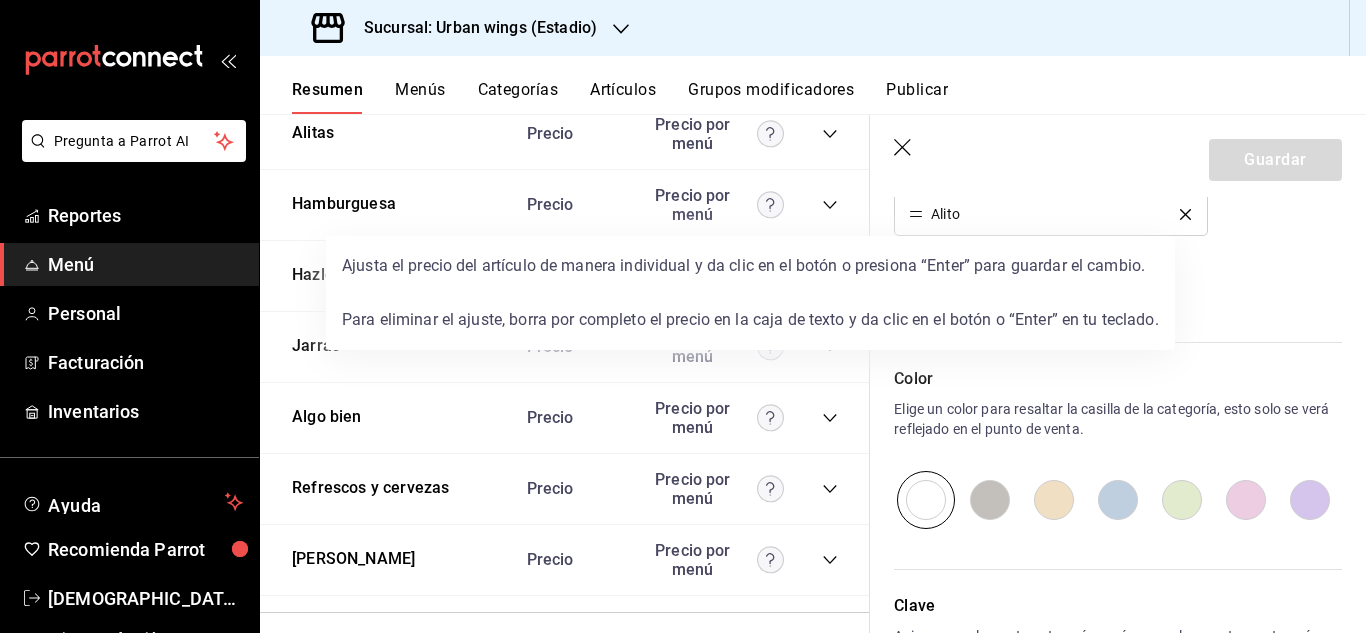 click 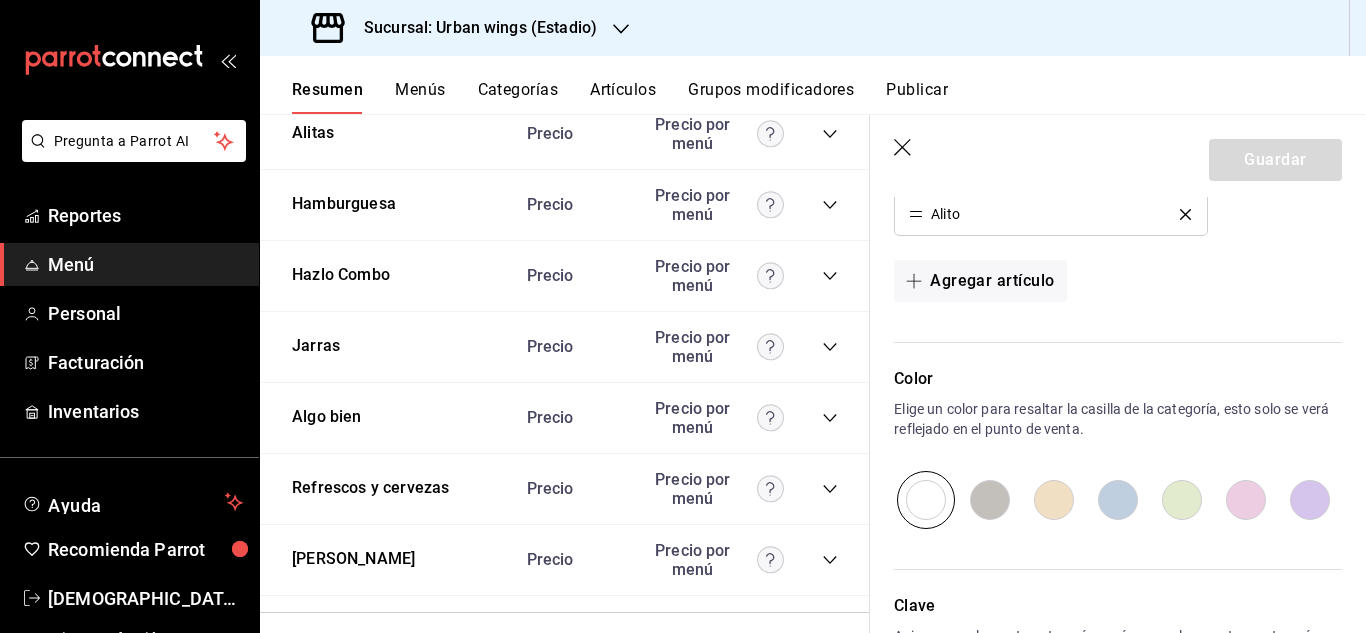 click on "Precio Precio por menú" at bounding box center (672, 205) 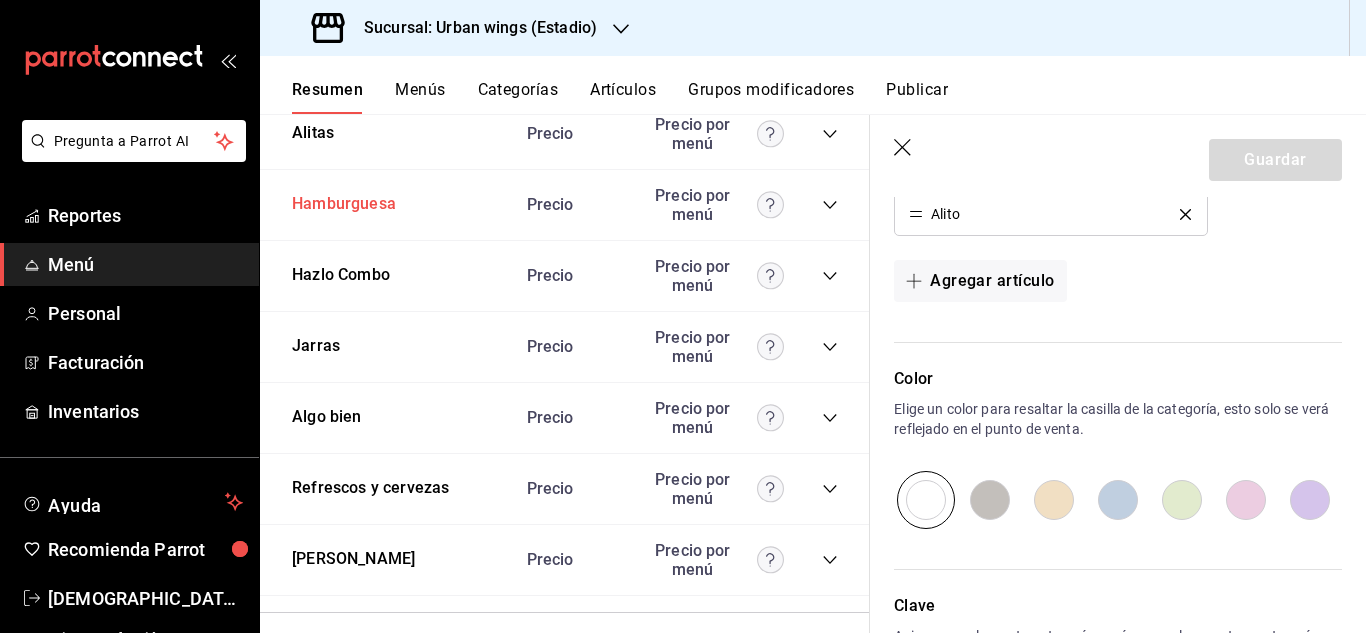 click on "Hamburguesa" at bounding box center (344, 204) 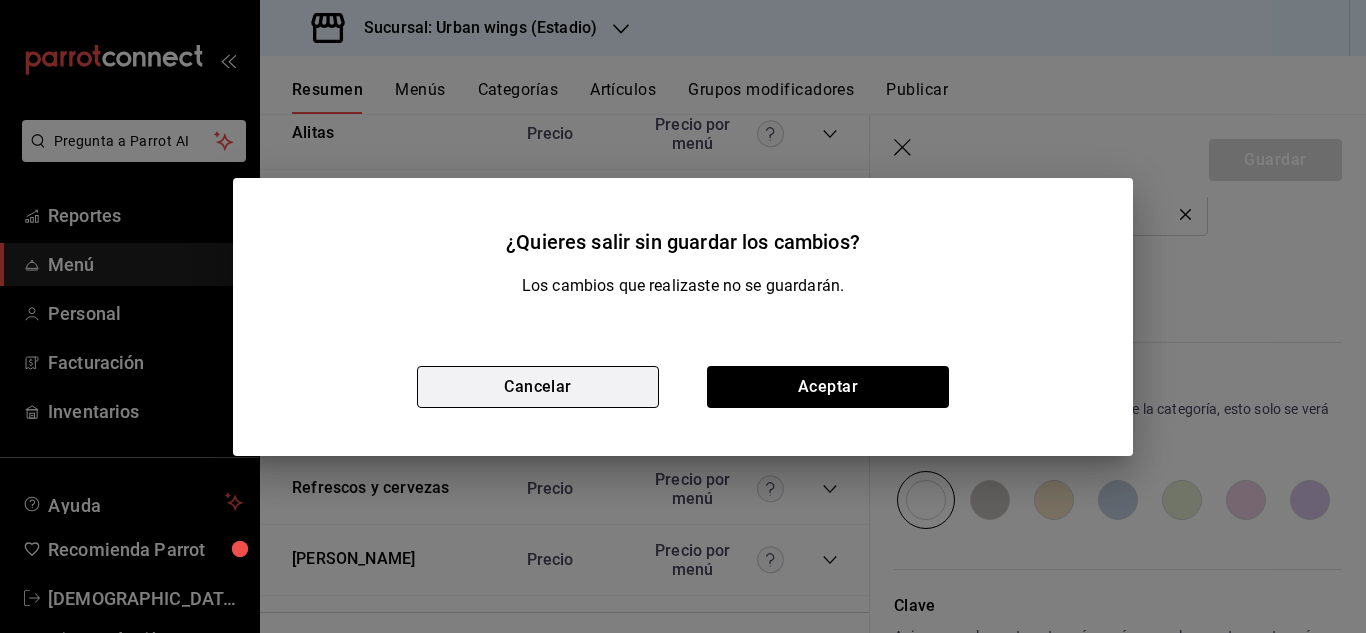 click on "Cancelar" at bounding box center [538, 387] 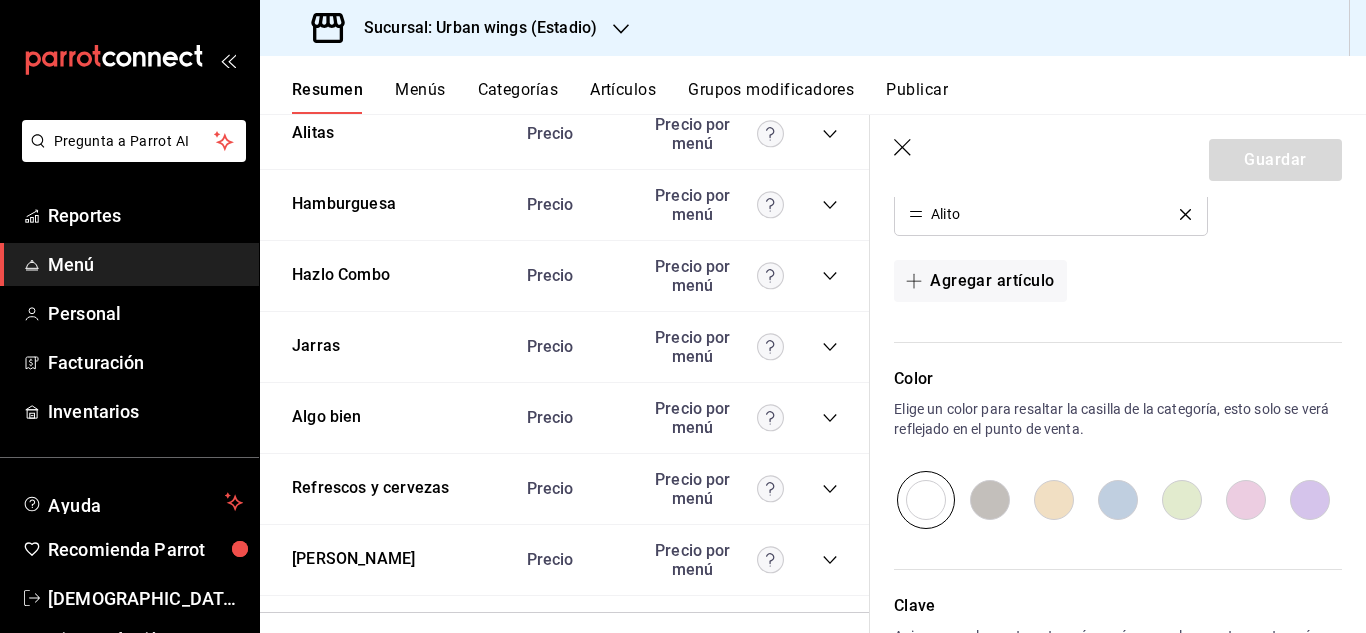 click 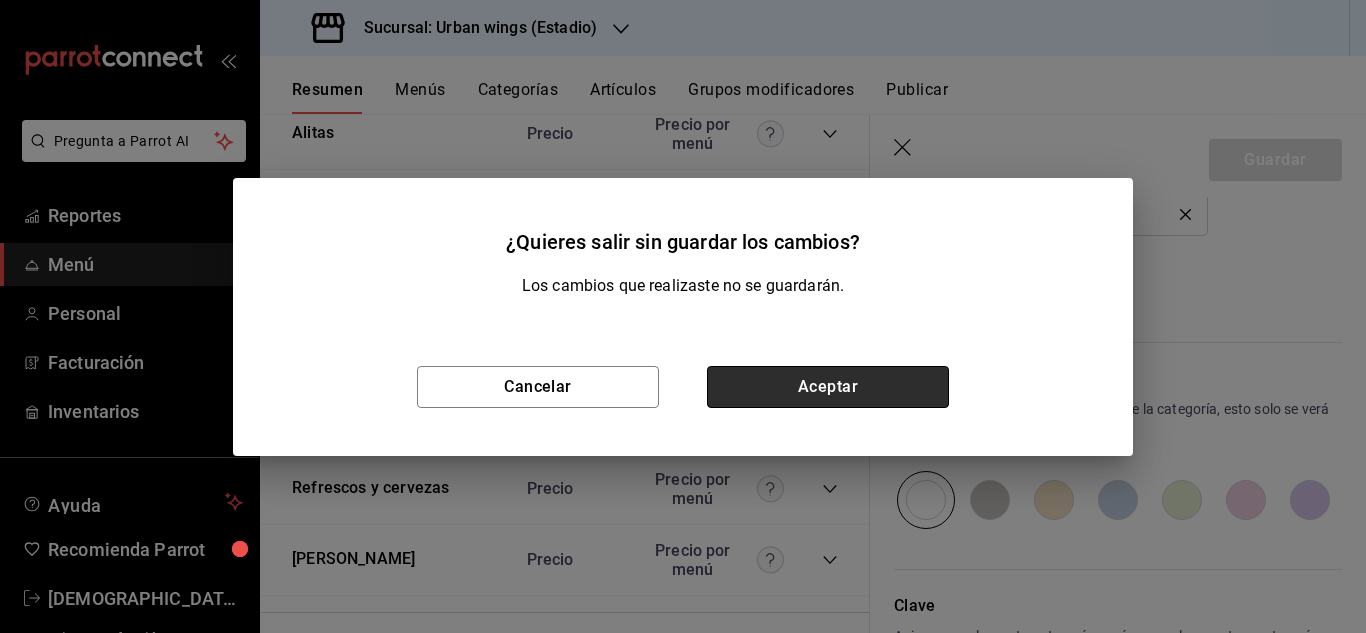 click on "Aceptar" at bounding box center (828, 387) 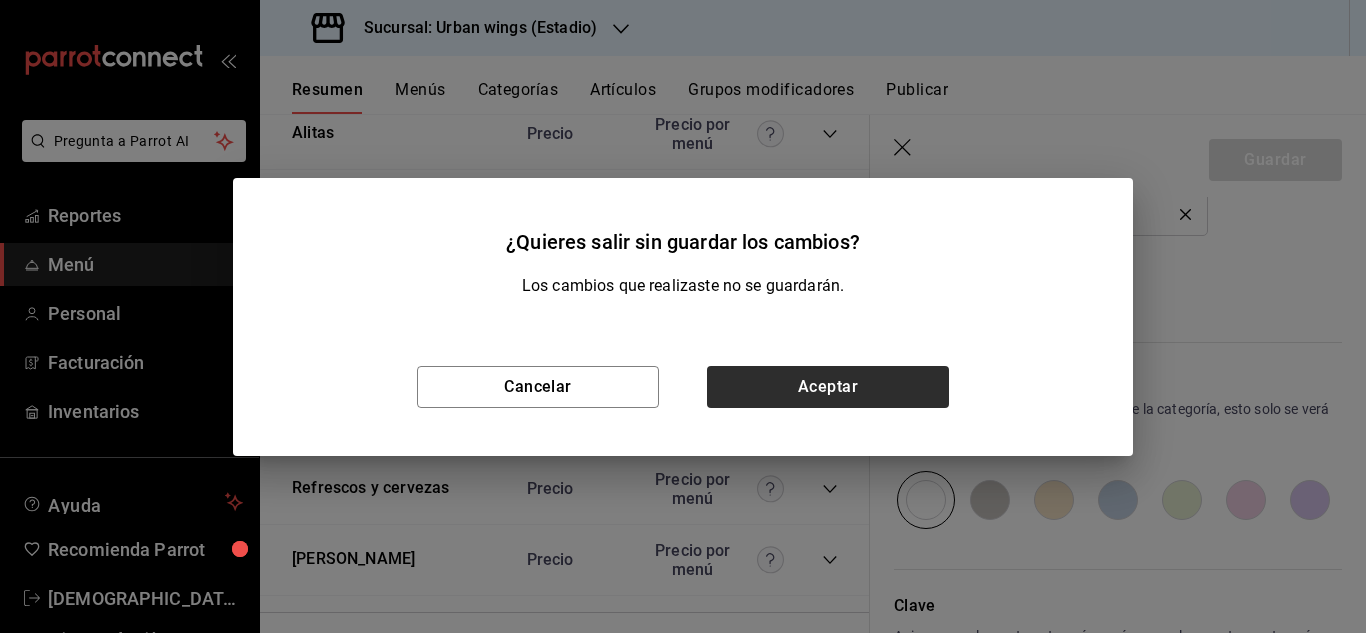 click on "Algo bien Precio Precio por menú" at bounding box center [565, 418] 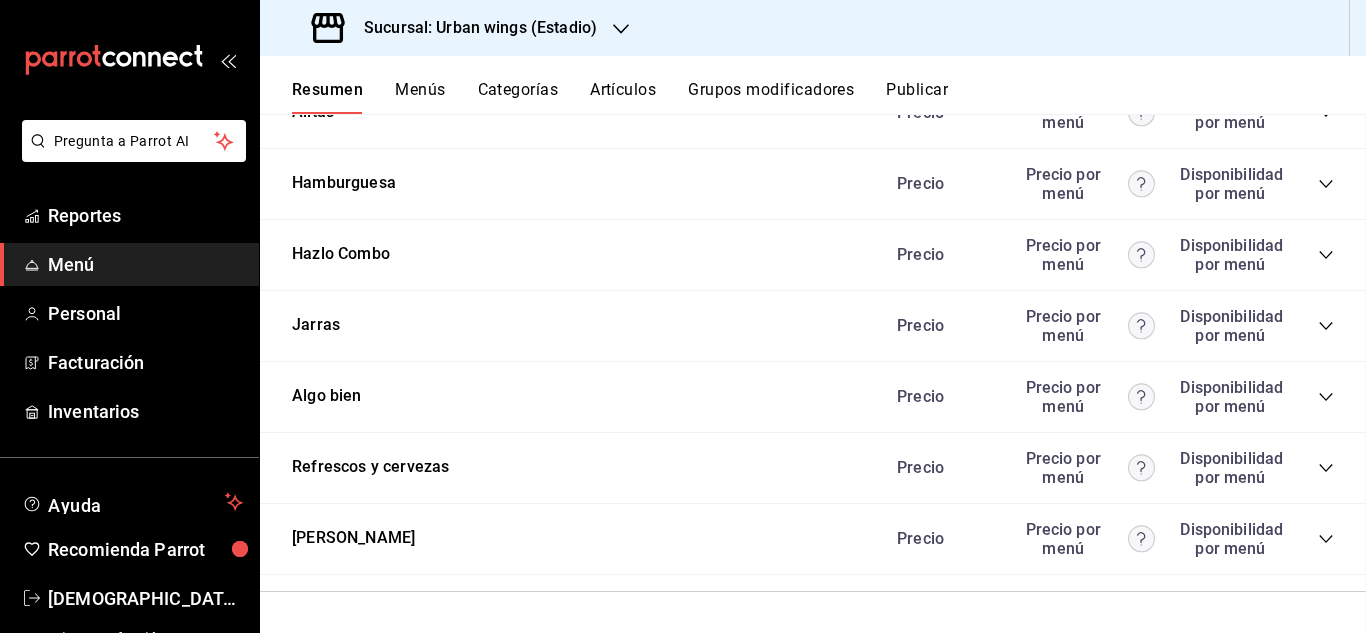 scroll, scrollTop: 0, scrollLeft: 0, axis: both 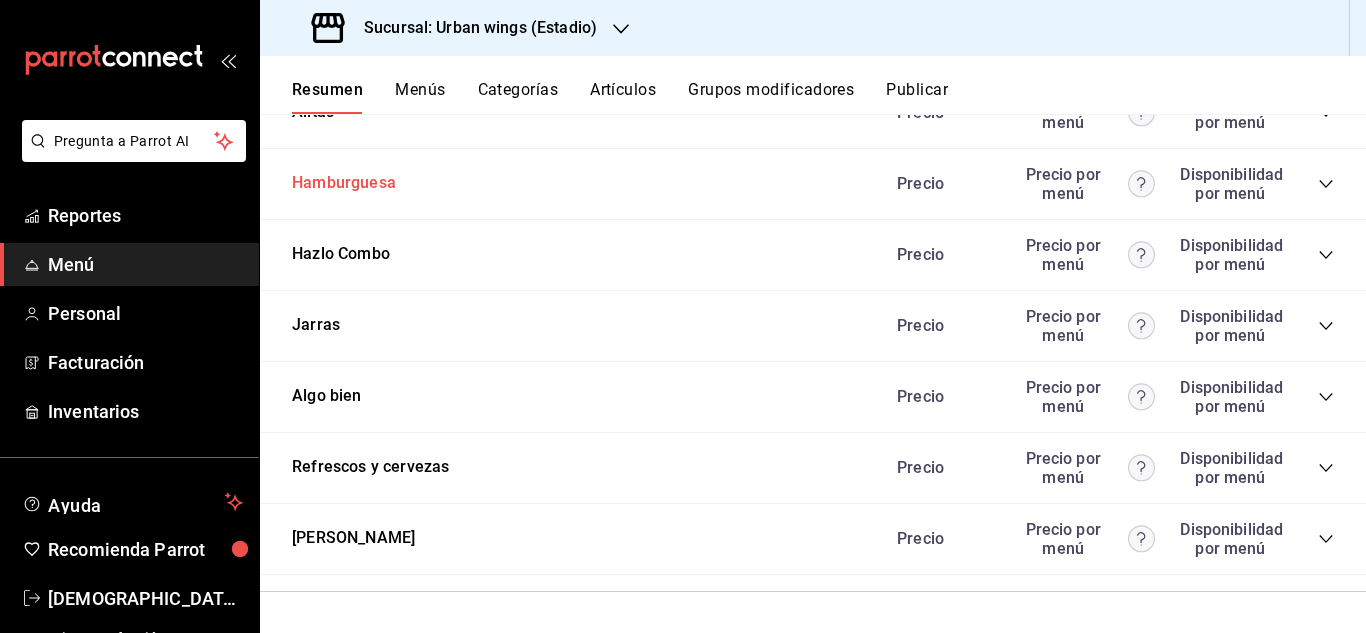 click on "Hamburguesa" at bounding box center [344, 183] 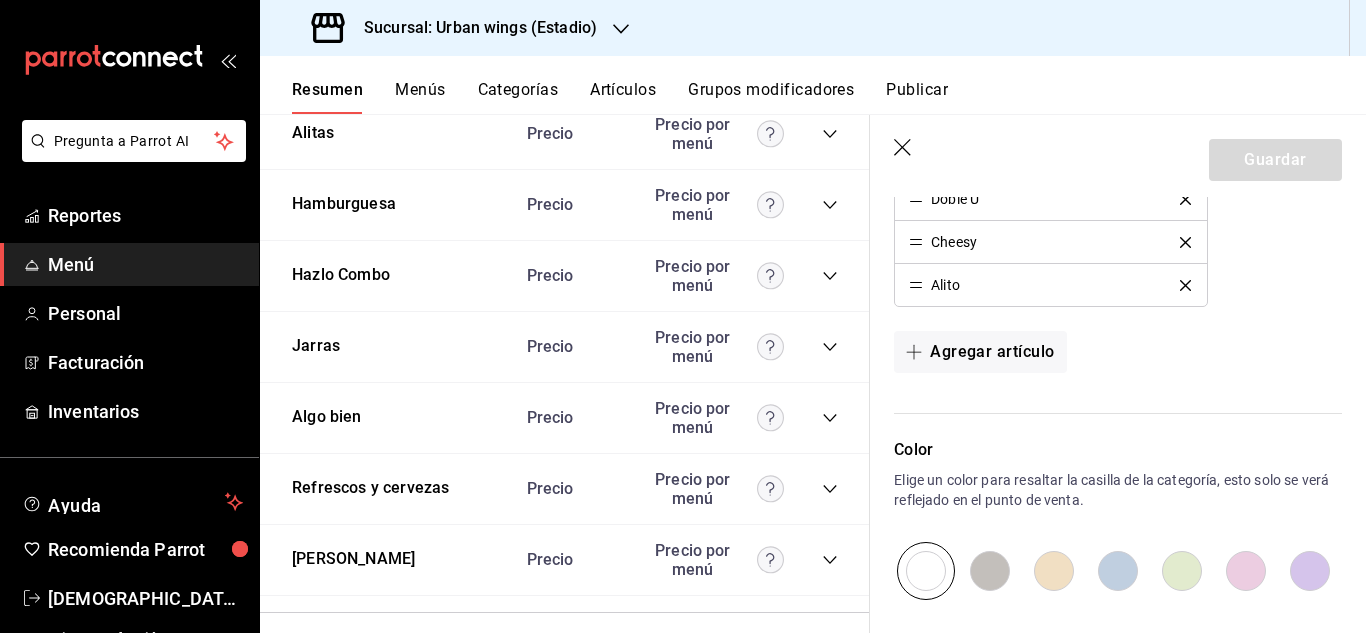 scroll, scrollTop: 683, scrollLeft: 0, axis: vertical 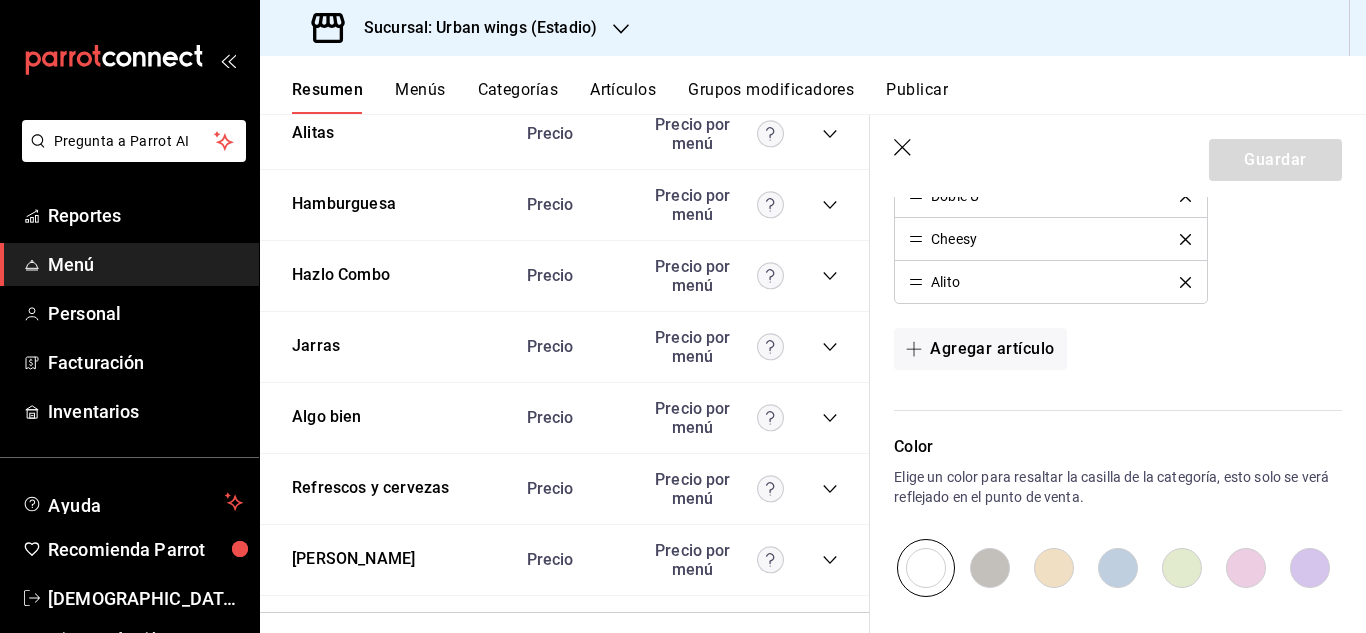 click on "Alito" at bounding box center (945, 282) 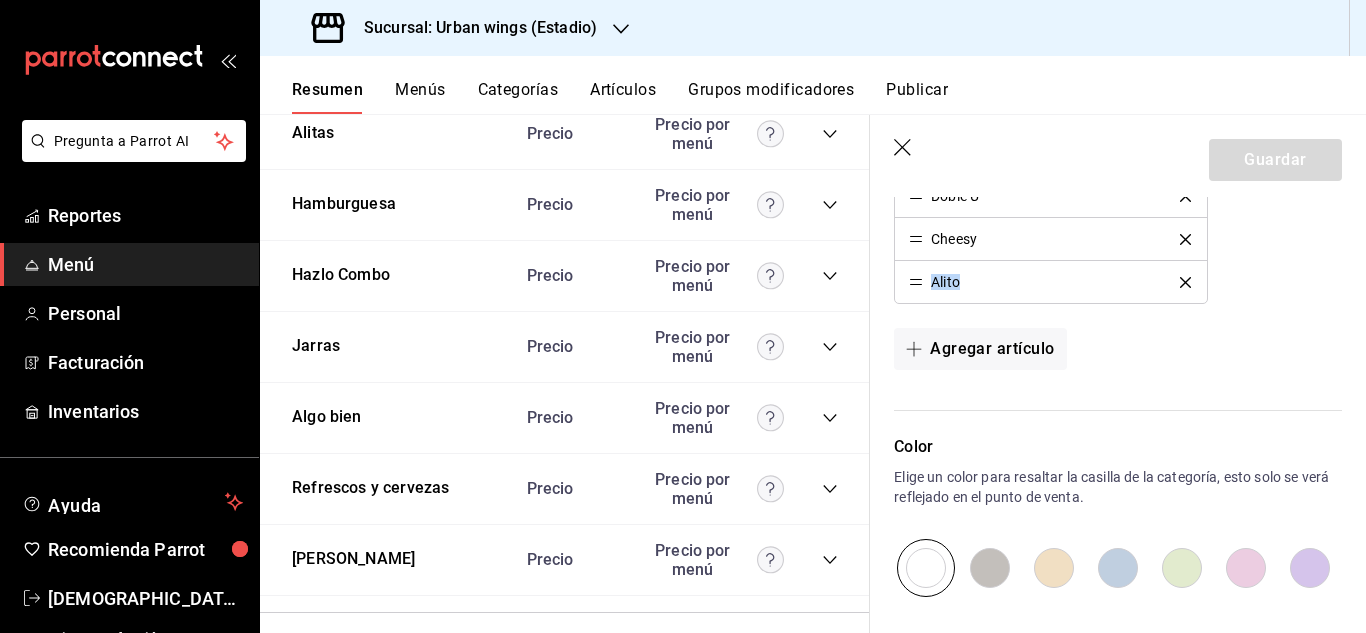 click on "Alito" at bounding box center [945, 282] 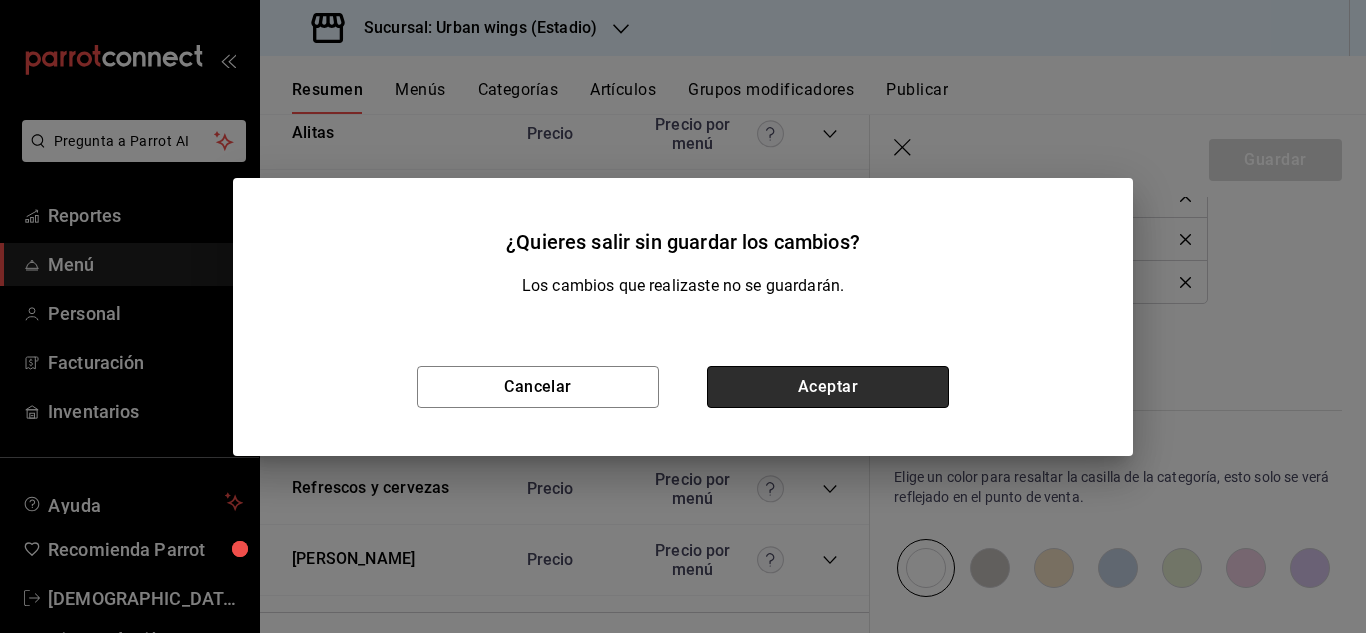 click on "Aceptar" at bounding box center [828, 387] 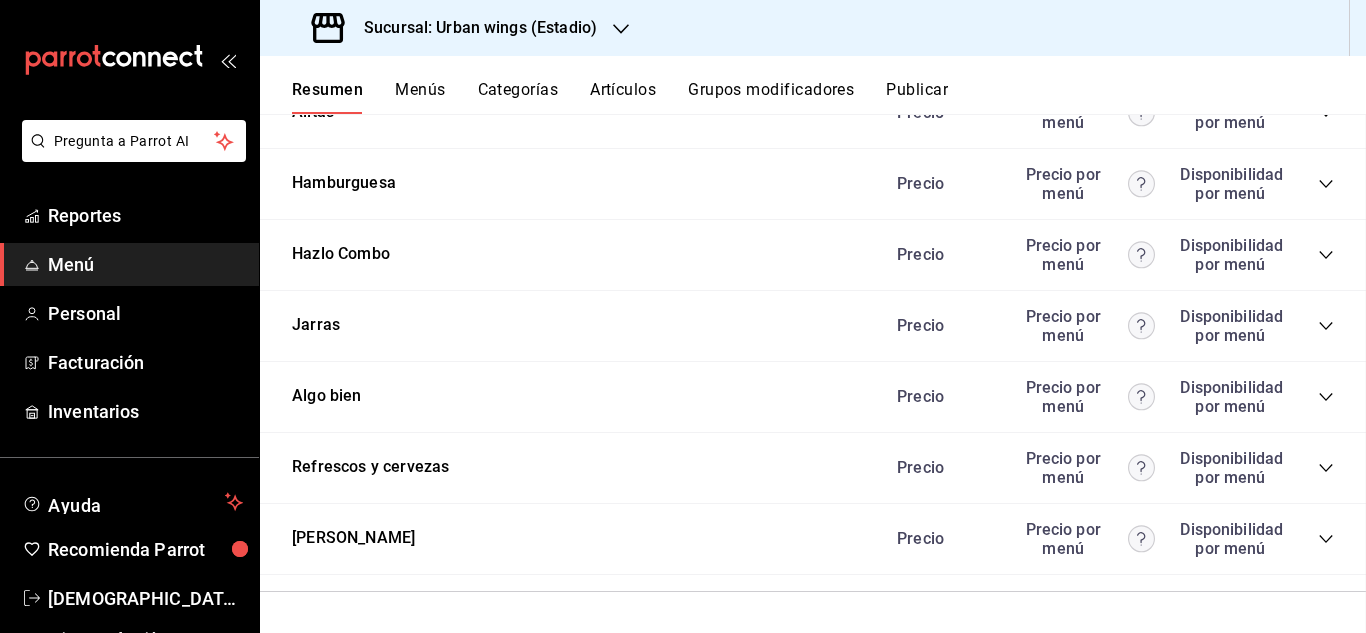 scroll, scrollTop: 0, scrollLeft: 0, axis: both 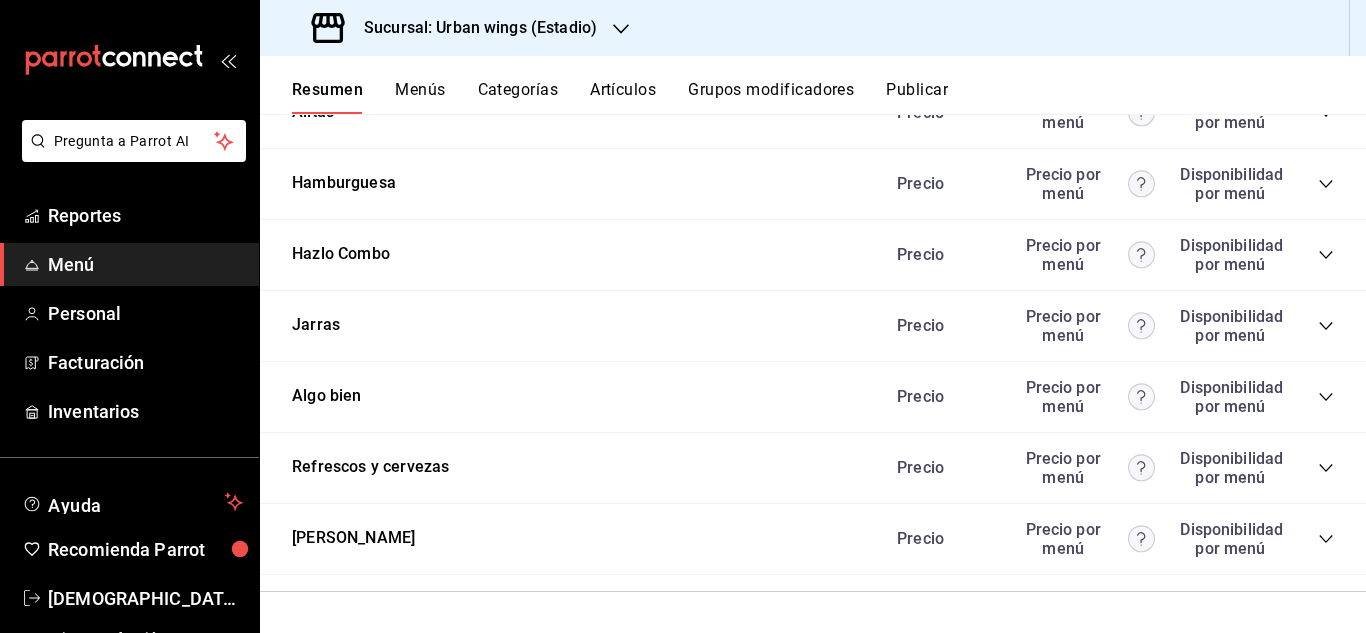 click 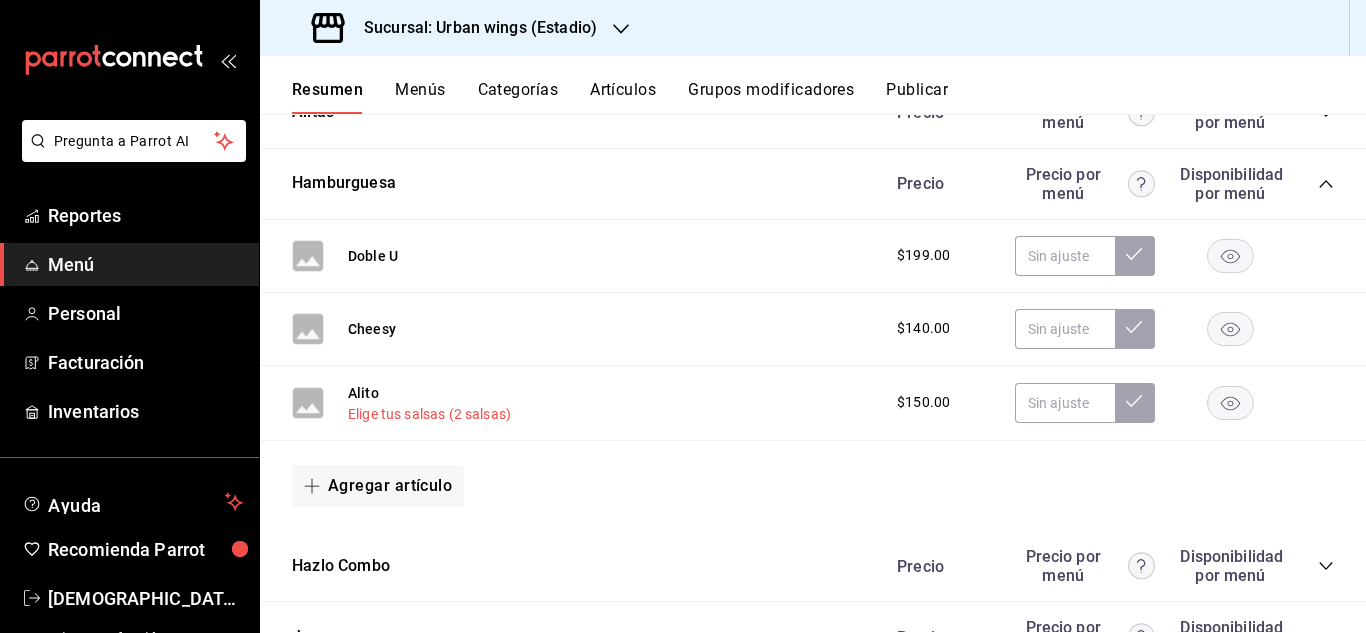 click on "Elige tus salsas (2 salsas)" at bounding box center [429, 414] 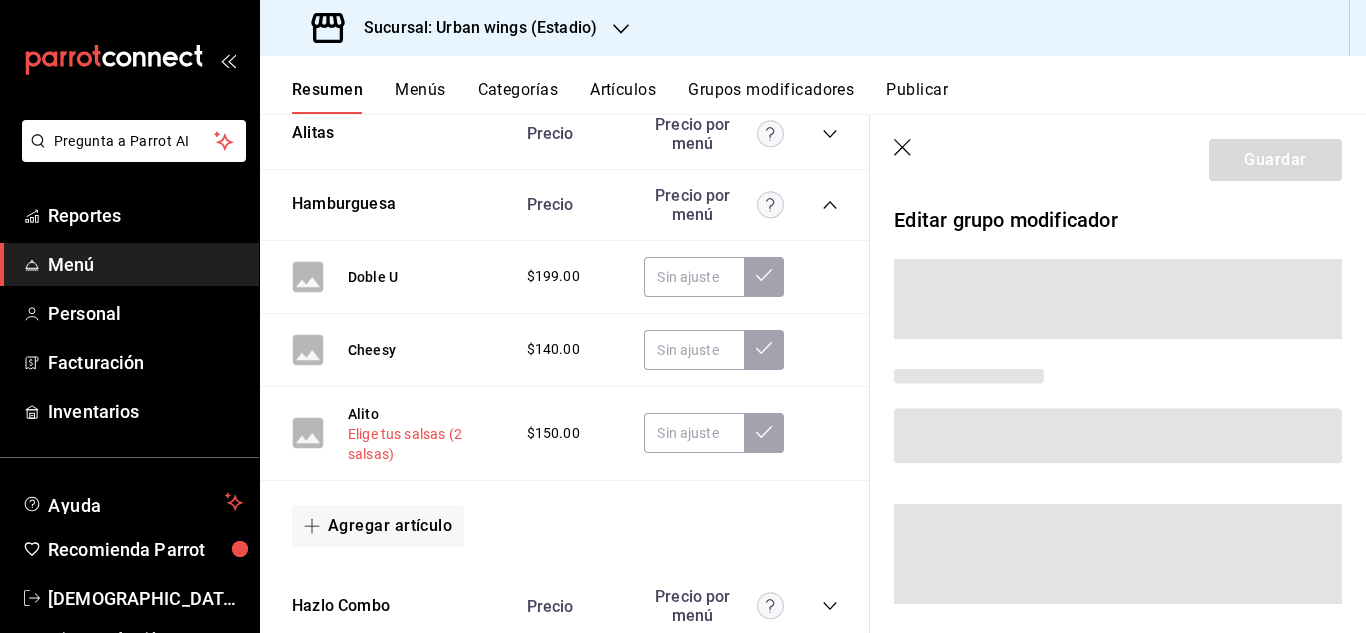 click on "Alito Elige tus salsas (2 salsas)" at bounding box center (427, 433) 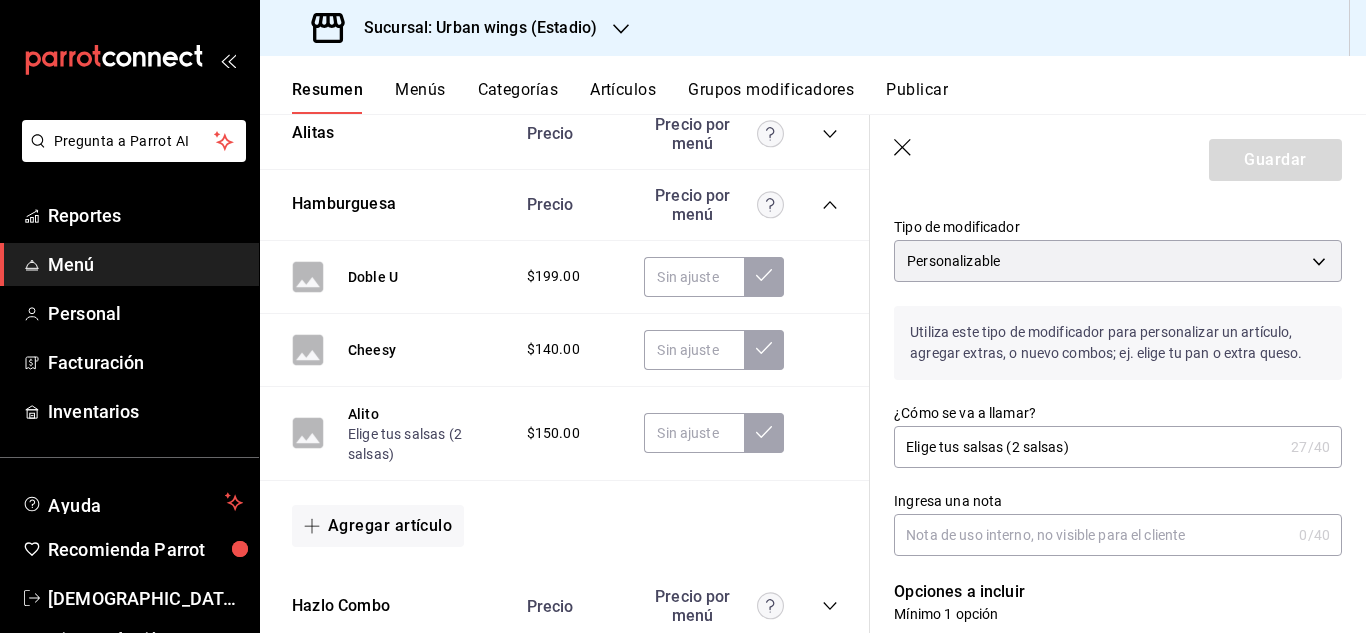 scroll, scrollTop: 140, scrollLeft: 0, axis: vertical 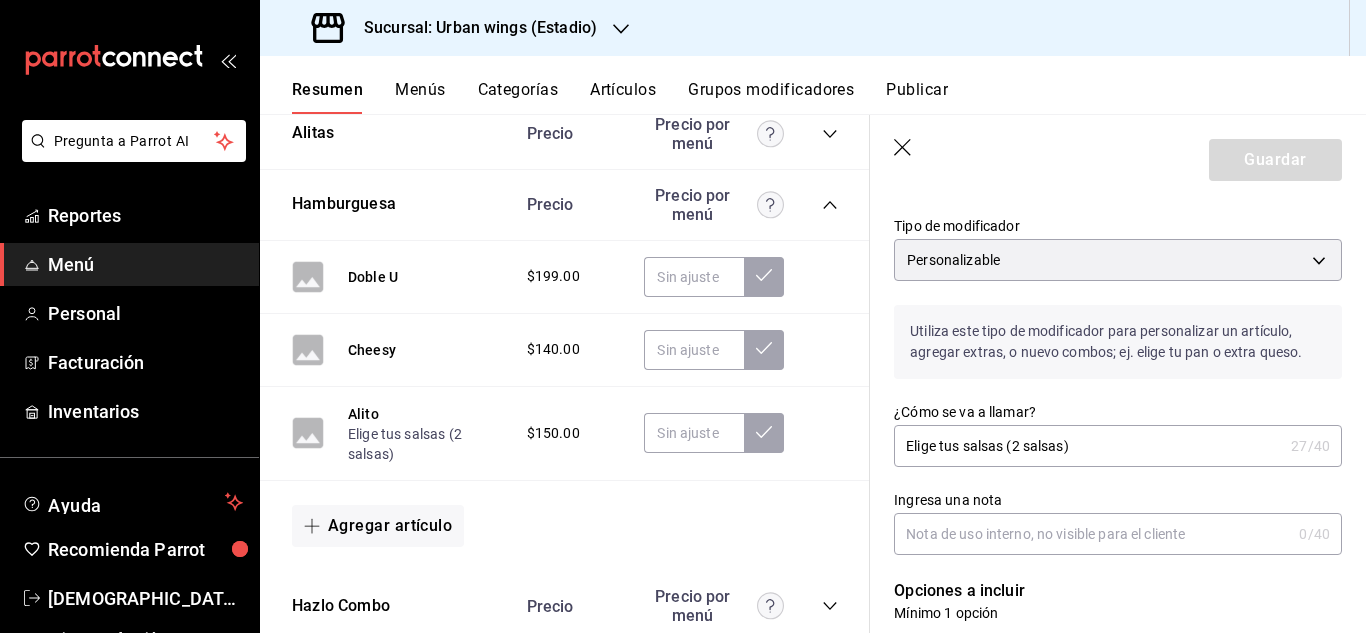 click on "Elige tus salsas (2 salsas)" at bounding box center [1088, 446] 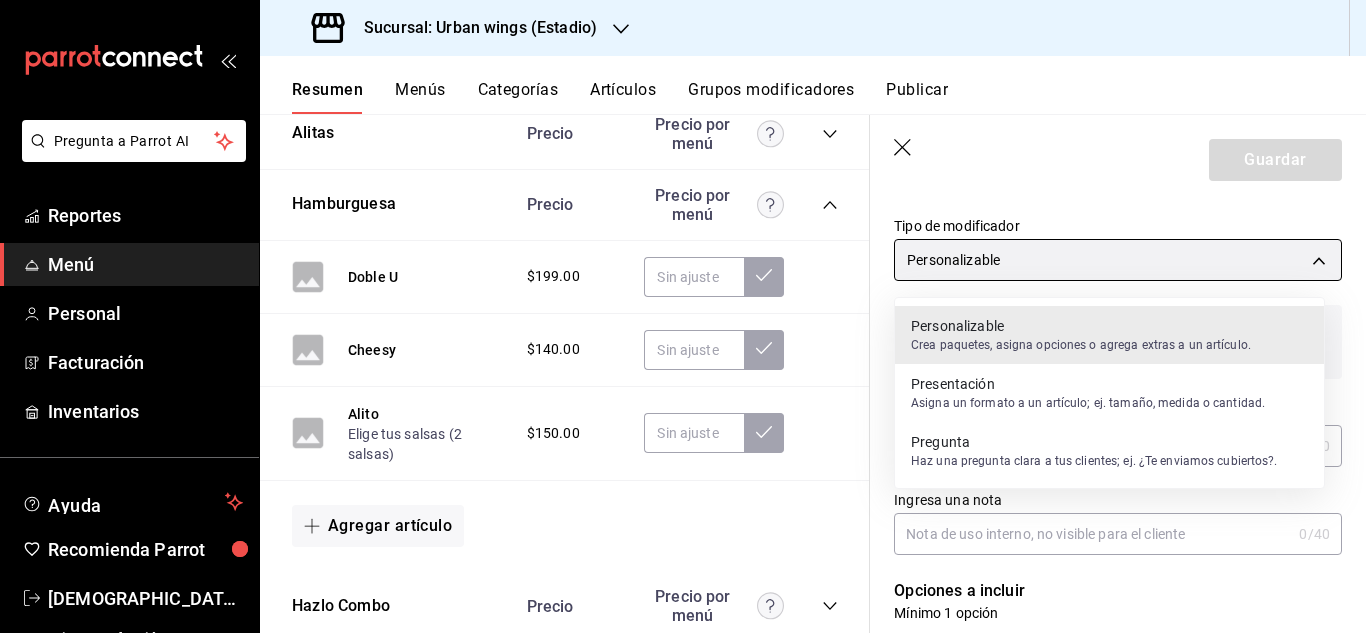 click on "Pregunta a Parrot AI Reportes   Menú   Personal   Facturación   Inventarios   Ayuda Recomienda Parrot   Christian Mar   Sugerir nueva función   Sucursal: Urban wings (Estadio) Resumen Menús Categorías Artículos Grupos modificadores Publicar Resumen sucursal Si activas ‘Editar artículo por menú’, podrás  personalizar  los menús de esta sucursal.  Para cambios generales, ve a “Organización”. ​ ​ Urban wings - Ejercito Value Pack M-J 14:00  -  17:30 Agregar categoría Value Pack Precio Value pack Chessy Bruger y Coca $179.00 Value pack Boneless $179.00 Agregar artículo Miércoles de Cerveza Mi 00:00  -  23:59 Agregar categoría Urban wings M-D 00:00  -  23:59 Agregar categoría Megas Precio Precio por menú   Mega Miller $100.00 Agregar artículo Extras Precio Precio por menú   Ex buffalo hot $25.00 Ex cajun $25.00 Ex mango hab $25.00 Ex Suicida $25.00 Ex.Cayenne $25.00 Ex Buffalo $25.00 Ex Buffalo Ajo $25.00 Ex Buffalo Ranch $25.00 Ex Bbq $25.00 Ex bbq Mango $25.00 Ex Lemon Pepper Ranch" at bounding box center (683, 316) 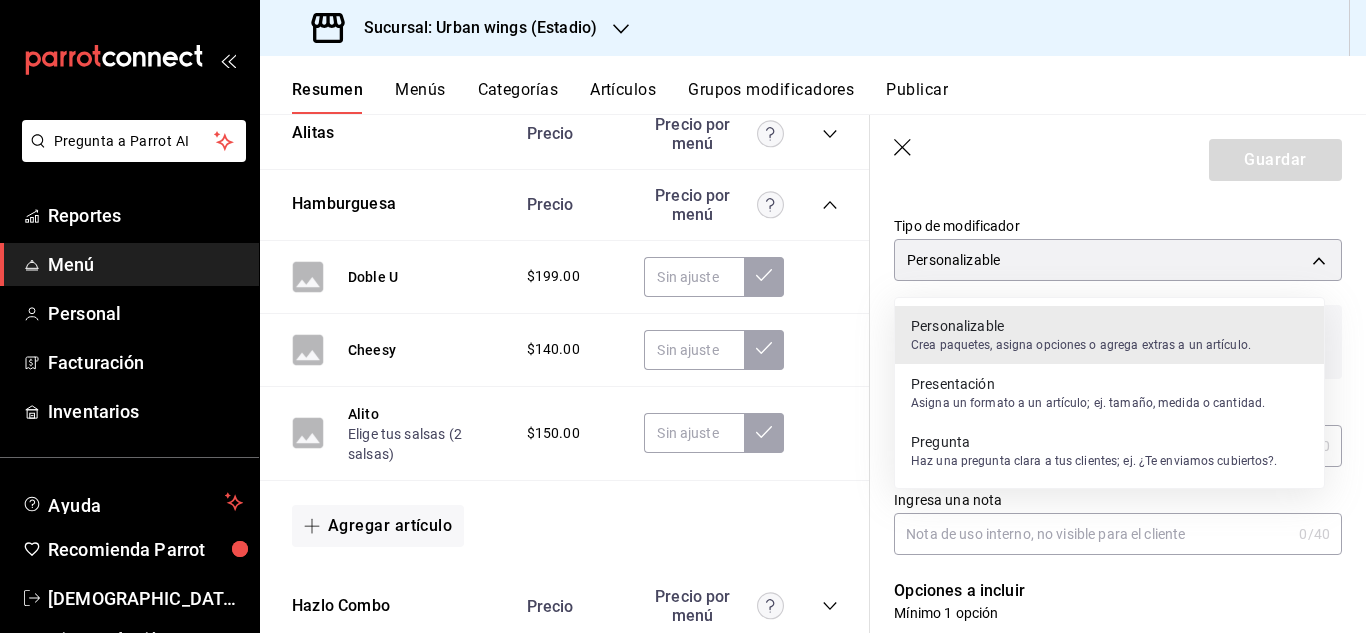 click on "Asigna un formato a un artículo; ej. tamaño, medida o cantidad." at bounding box center [1088, 403] 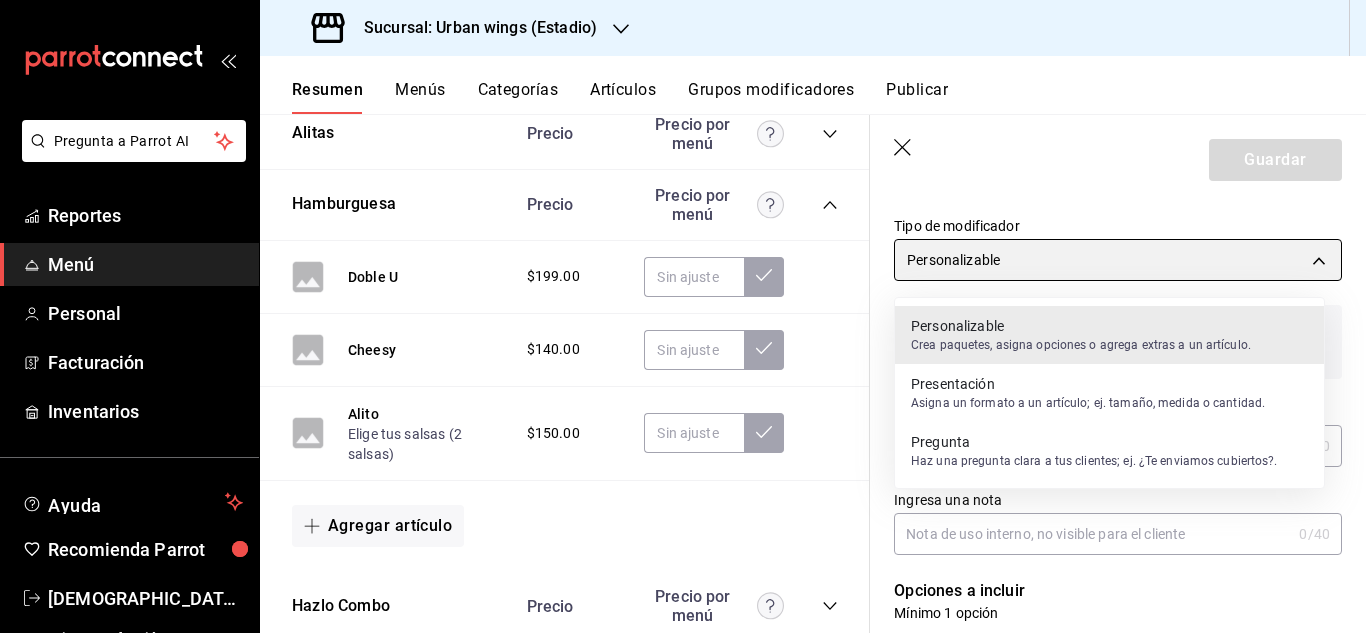 type on "CUSTOMIZABLE" 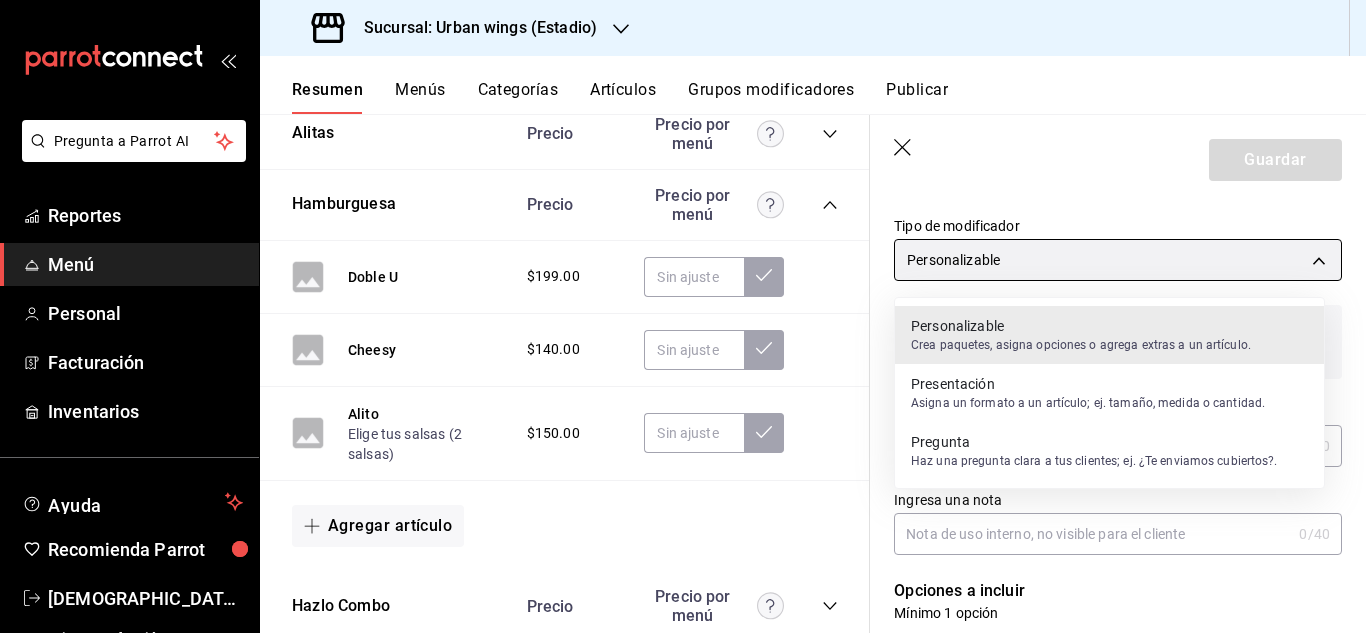 click on "Pregunta a Parrot AI Reportes   Menú   Personal   Facturación   Inventarios   Ayuda Recomienda Parrot   Christian Mar   Sugerir nueva función   Sucursal: Urban wings (Estadio) Resumen Menús Categorías Artículos Grupos modificadores Publicar Resumen sucursal Si activas ‘Editar artículo por menú’, podrás  personalizar  los menús de esta sucursal.  Para cambios generales, ve a “Organización”. ​ ​ Urban wings - Ejercito Value Pack M-J 14:00  -  17:30 Agregar categoría Value Pack Precio Value pack Chessy Bruger y Coca $179.00 Value pack Boneless $179.00 Agregar artículo Miércoles de Cerveza Mi 00:00  -  23:59 Agregar categoría Urban wings M-D 00:00  -  23:59 Agregar categoría Megas Precio Precio por menú   Mega Miller $100.00 Agregar artículo Extras Precio Precio por menú   Ex buffalo hot $25.00 Ex cajun $25.00 Ex mango hab $25.00 Ex Suicida $25.00 Ex.Cayenne $25.00 Ex Buffalo $25.00 Ex Buffalo Ajo $25.00 Ex Buffalo Ranch $25.00 Ex Bbq $25.00 Ex bbq Mango $25.00 Ex Lemon Pepper Ranch" at bounding box center (683, 316) 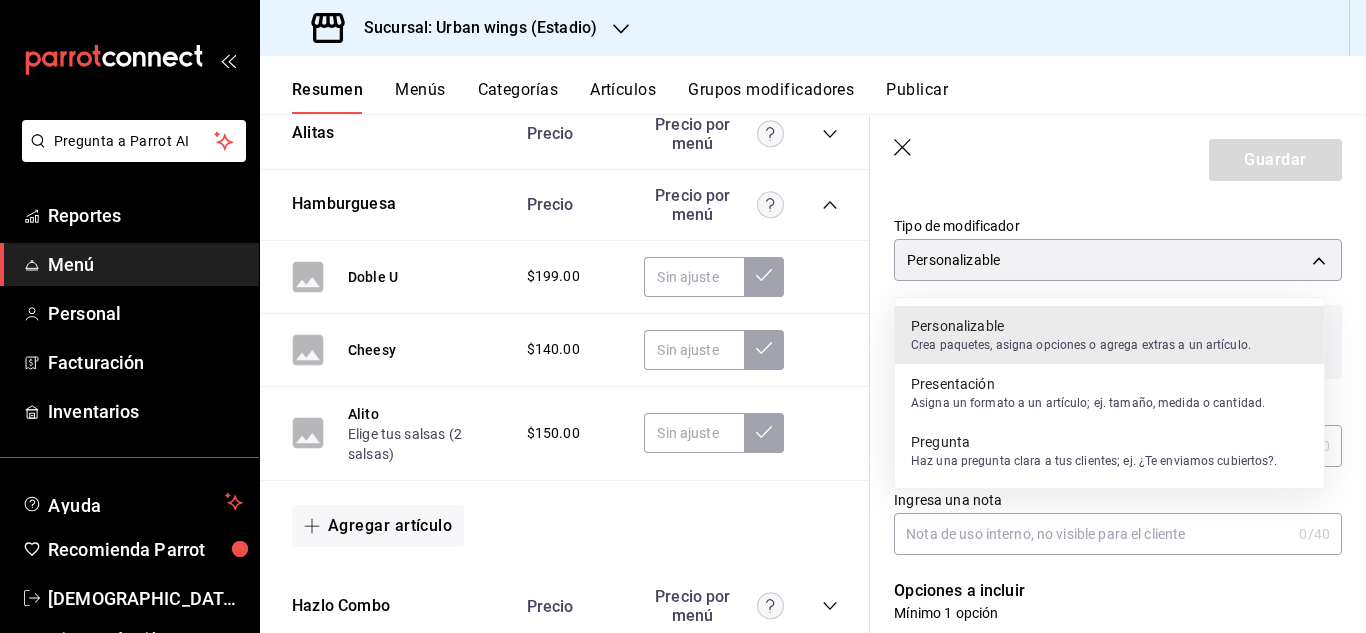 click on "Crea paquetes, asigna opciones o agrega extras a un artículo." at bounding box center [1081, 345] 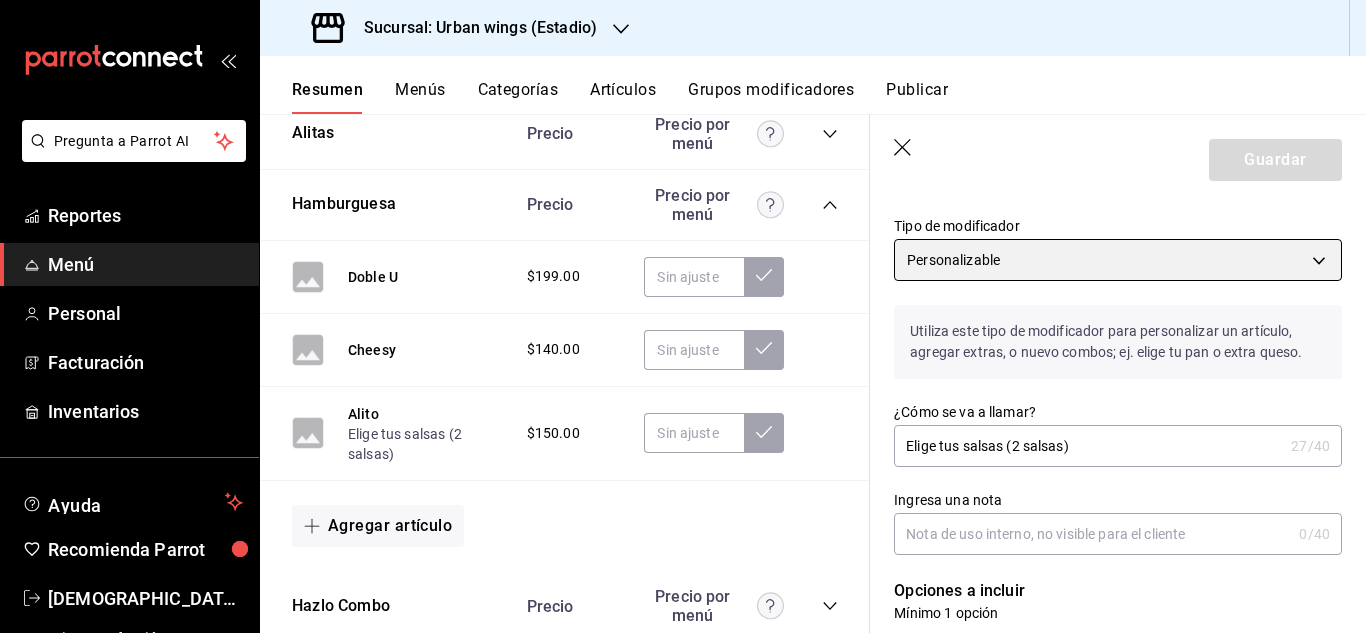 scroll, scrollTop: 291, scrollLeft: 0, axis: vertical 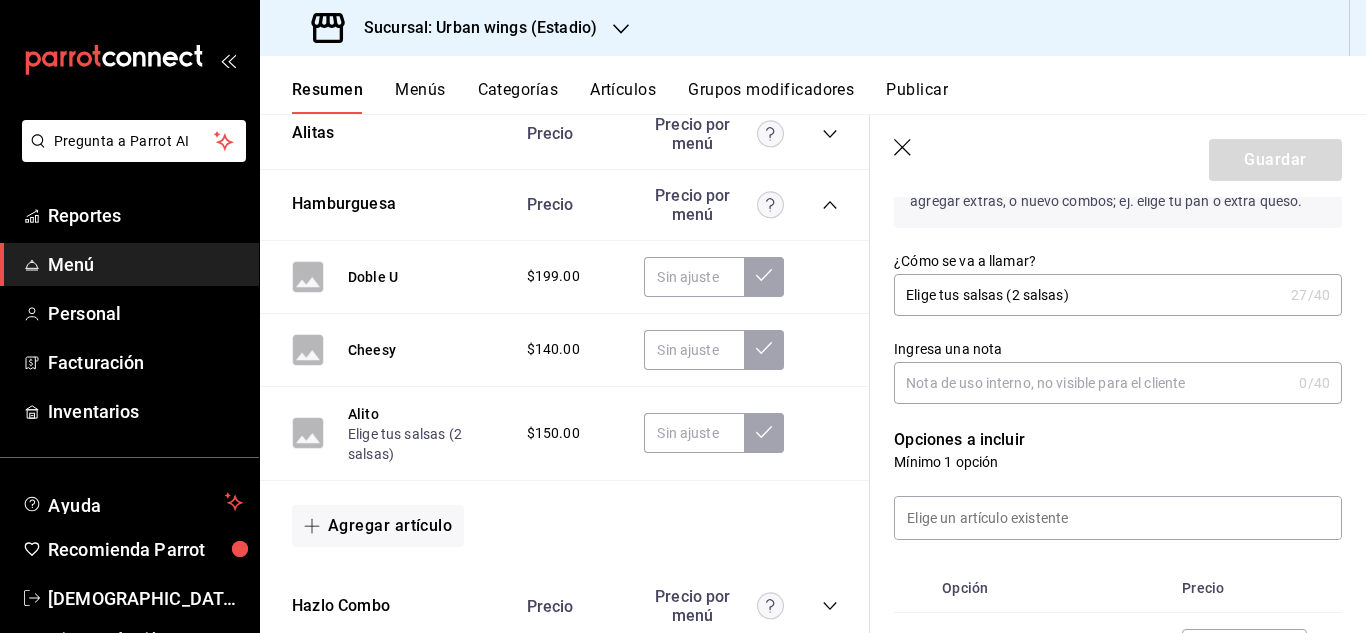 click on "Guardar" at bounding box center (1118, 156) 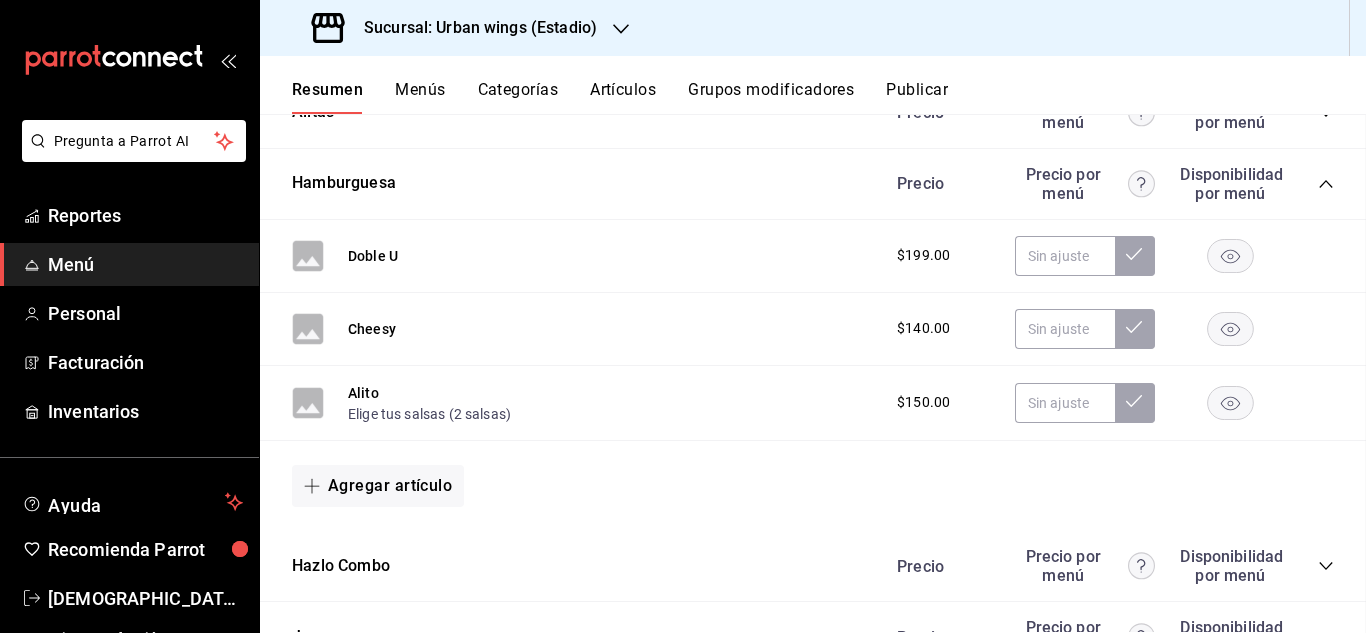 scroll, scrollTop: 0, scrollLeft: 0, axis: both 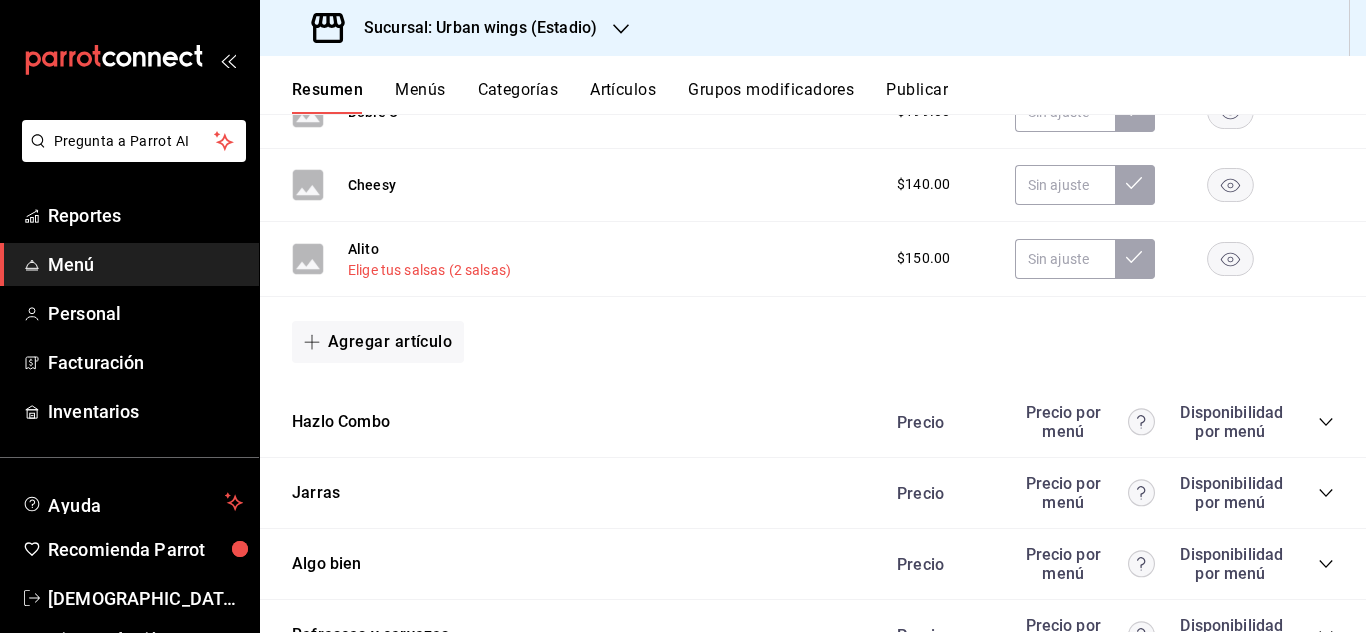 click on "Elige tus salsas (2 salsas)" at bounding box center [429, 270] 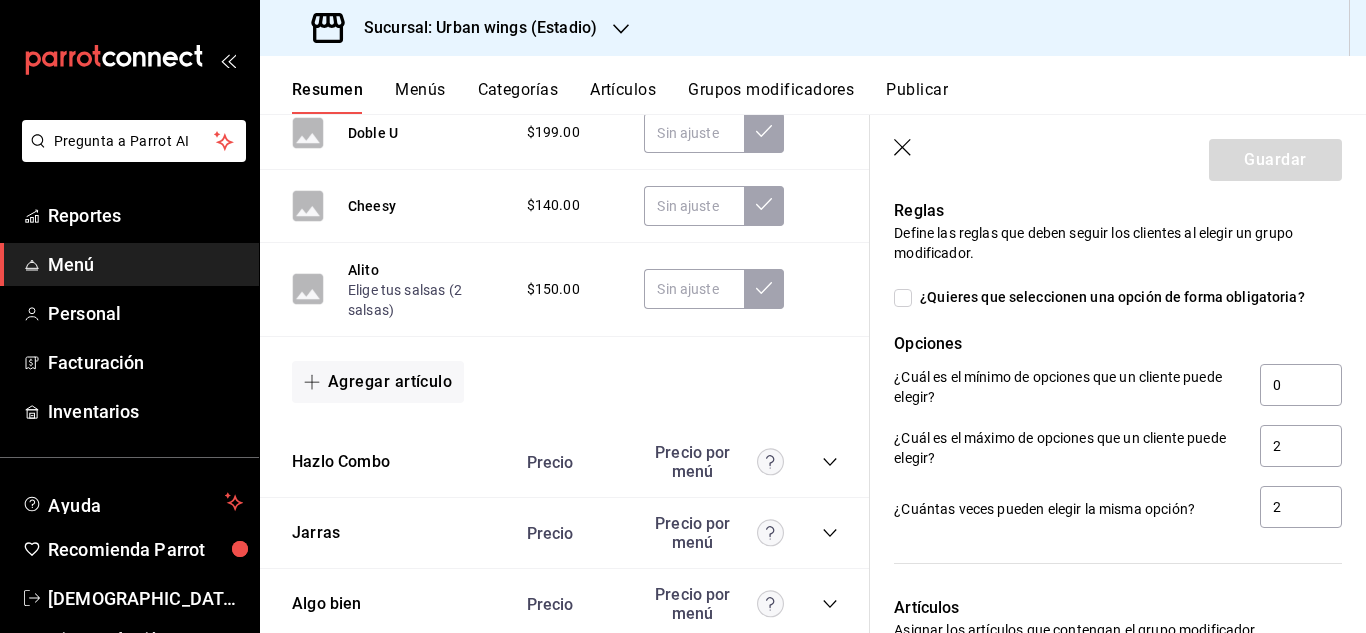 scroll, scrollTop: 2002, scrollLeft: 0, axis: vertical 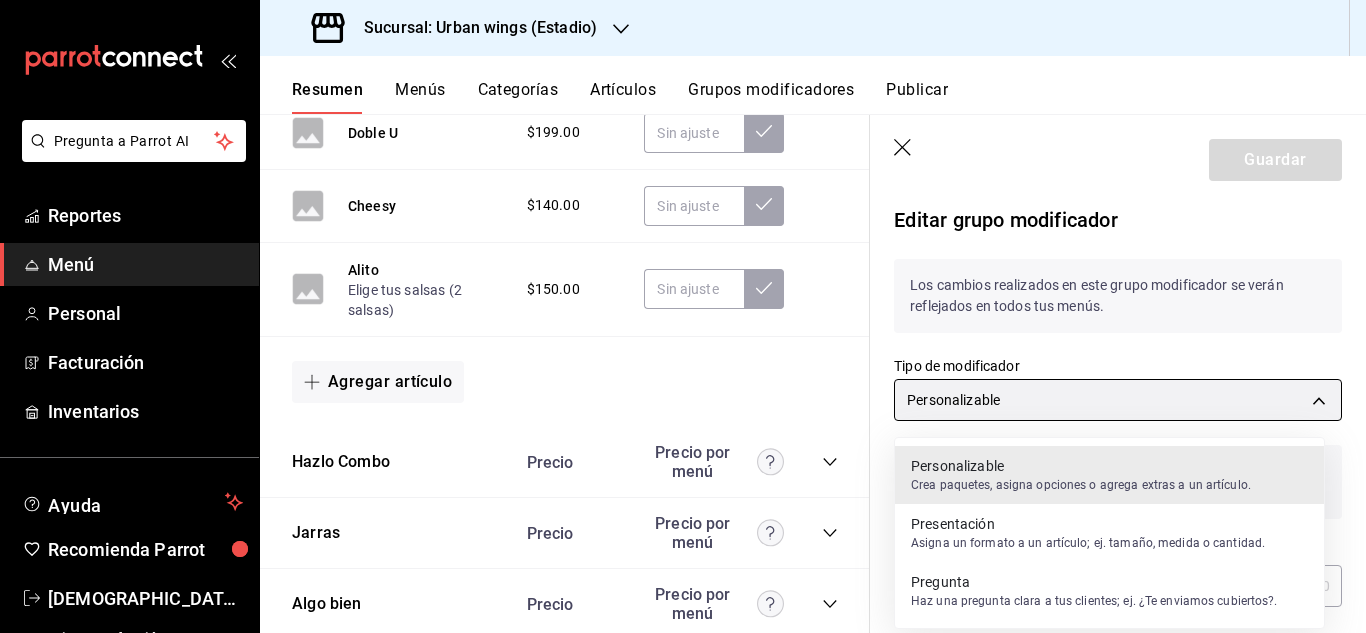 click on "Pregunta a Parrot AI Reportes   Menú   Personal   Facturación   Inventarios   Ayuda Recomienda Parrot   Christian Mar   Sugerir nueva función   Sucursal: Urban wings (Estadio) Resumen Menús Categorías Artículos Grupos modificadores Publicar Resumen sucursal Si activas ‘Editar artículo por menú’, podrás  personalizar  los menús de esta sucursal.  Para cambios generales, ve a “Organización”. ​ ​ Urban wings - Ejercito Value Pack M-J 14:00  -  17:30 Agregar categoría Value Pack Precio Value pack Chessy Bruger y Coca $179.00 Value pack Boneless $179.00 Agregar artículo Miércoles de Cerveza Mi 00:00  -  23:59 Agregar categoría Urban wings M-D 00:00  -  23:59 Agregar categoría Megas Precio Precio por menú   Mega Miller $100.00 Agregar artículo Extras Precio Precio por menú   Ex buffalo hot $25.00 Ex cajun $25.00 Ex mango hab $25.00 Ex Suicida $25.00 Ex.Cayenne $25.00 Ex Buffalo $25.00 Ex Buffalo Ajo $25.00 Ex Buffalo Ranch $25.00 Ex Bbq $25.00 Ex bbq Mango $25.00 Ex Lemon Pepper Ranch" at bounding box center [683, 316] 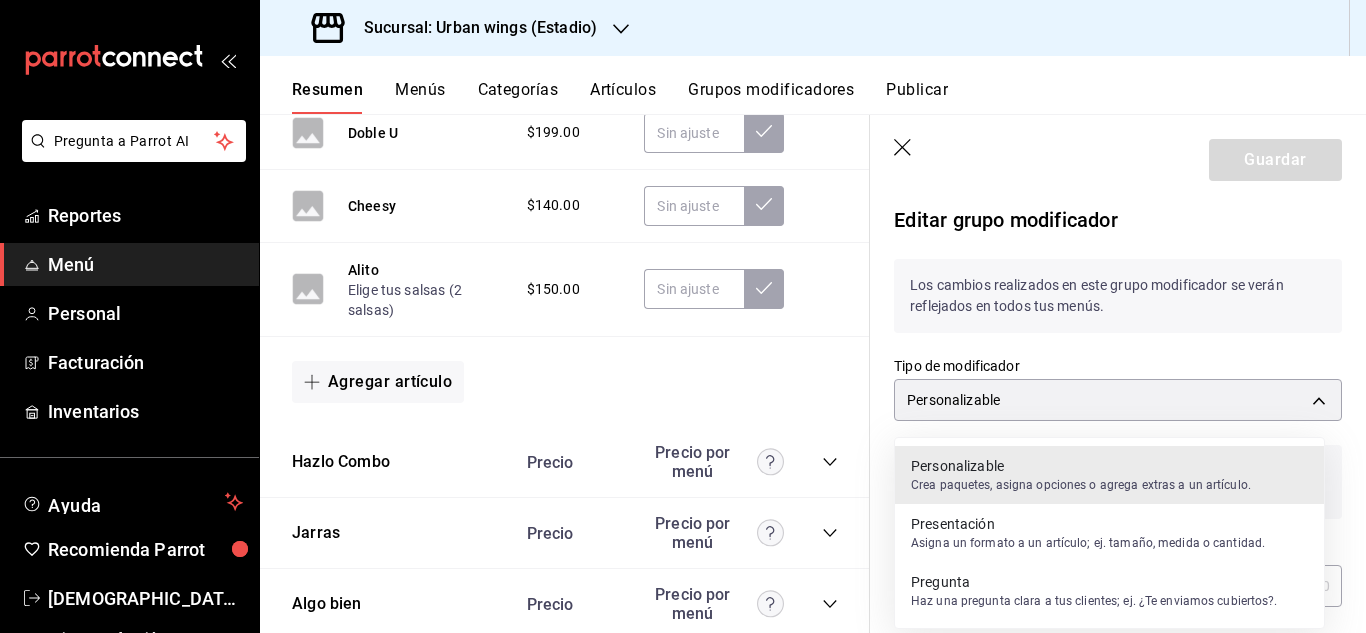 click on "Pregunta" at bounding box center (1094, 582) 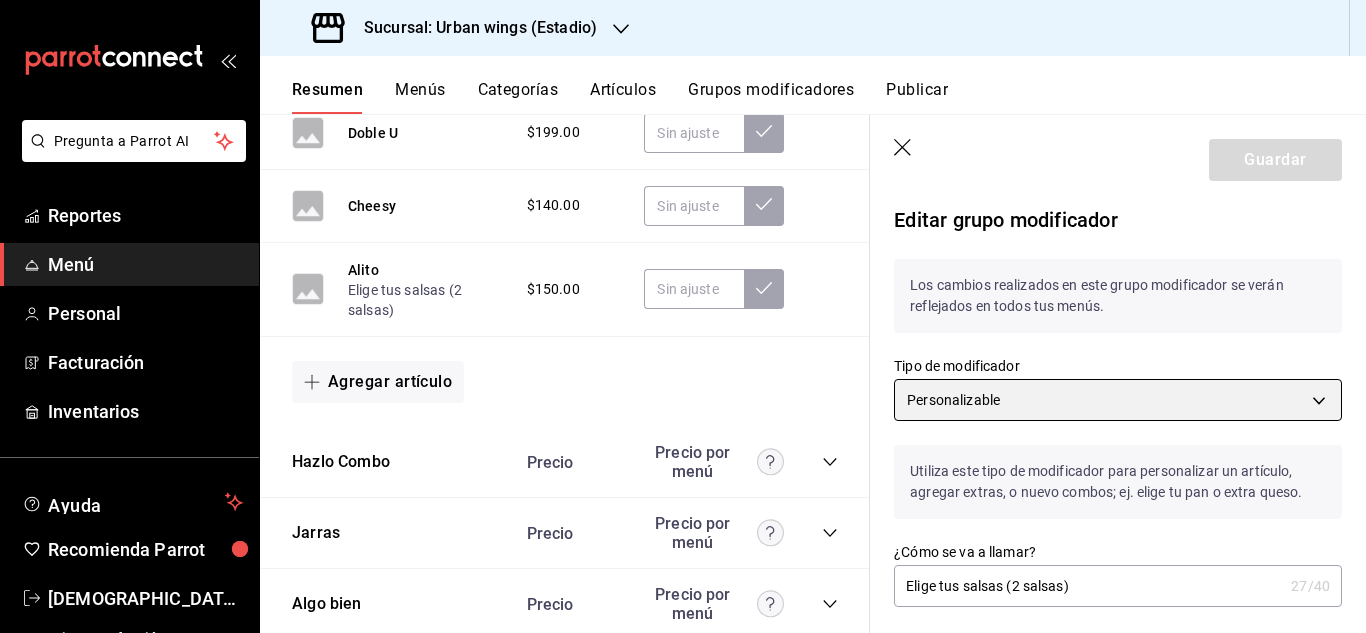 type on "CUSTOMIZABLE" 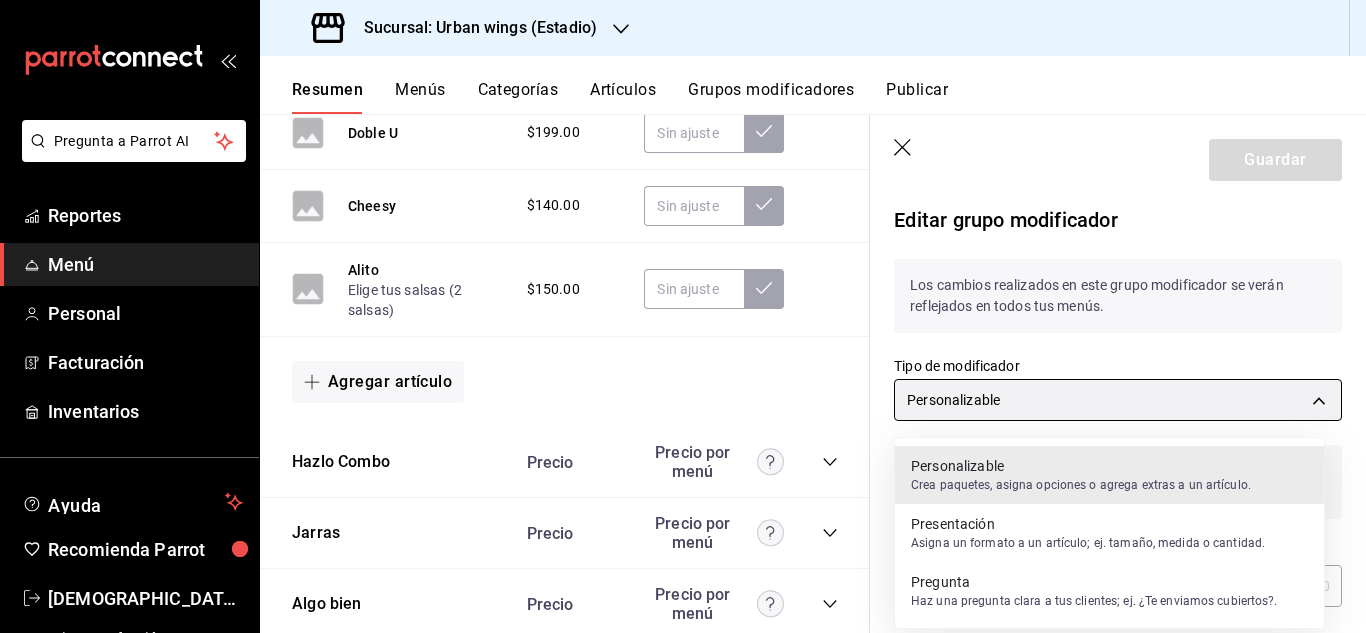click on "Pregunta a Parrot AI Reportes   Menú   Personal   Facturación   Inventarios   Ayuda Recomienda Parrot   Christian Mar   Sugerir nueva función   Sucursal: Urban wings (Estadio) Resumen Menús Categorías Artículos Grupos modificadores Publicar Resumen sucursal Si activas ‘Editar artículo por menú’, podrás  personalizar  los menús de esta sucursal.  Para cambios generales, ve a “Organización”. ​ ​ Urban wings - Ejercito Value Pack M-J 14:00  -  17:30 Agregar categoría Value Pack Precio Value pack Chessy Bruger y Coca $179.00 Value pack Boneless $179.00 Agregar artículo Miércoles de Cerveza Mi 00:00  -  23:59 Agregar categoría Urban wings M-D 00:00  -  23:59 Agregar categoría Megas Precio Precio por menú   Mega Miller $100.00 Agregar artículo Extras Precio Precio por menú   Ex buffalo hot $25.00 Ex cajun $25.00 Ex mango hab $25.00 Ex Suicida $25.00 Ex.Cayenne $25.00 Ex Buffalo $25.00 Ex Buffalo Ajo $25.00 Ex Buffalo Ranch $25.00 Ex Bbq $25.00 Ex bbq Mango $25.00 Ex Lemon Pepper Ranch" at bounding box center [683, 316] 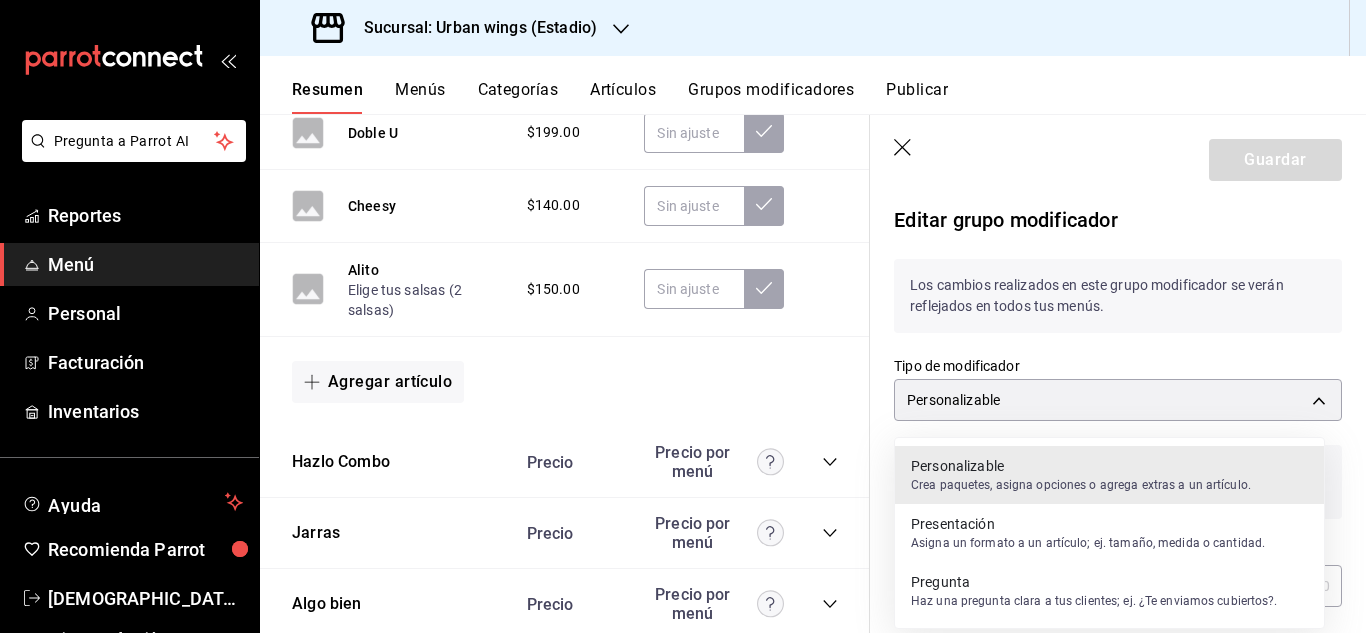 click on "Personalizable" at bounding box center (1081, 466) 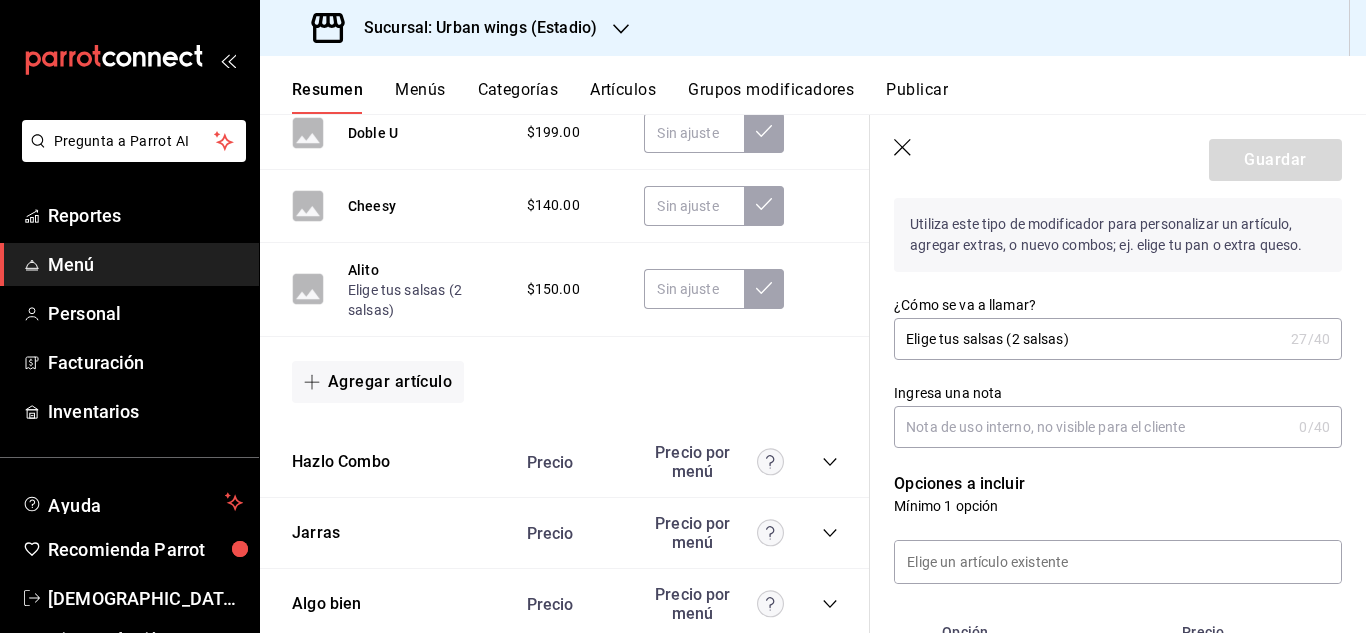 scroll, scrollTop: 291, scrollLeft: 0, axis: vertical 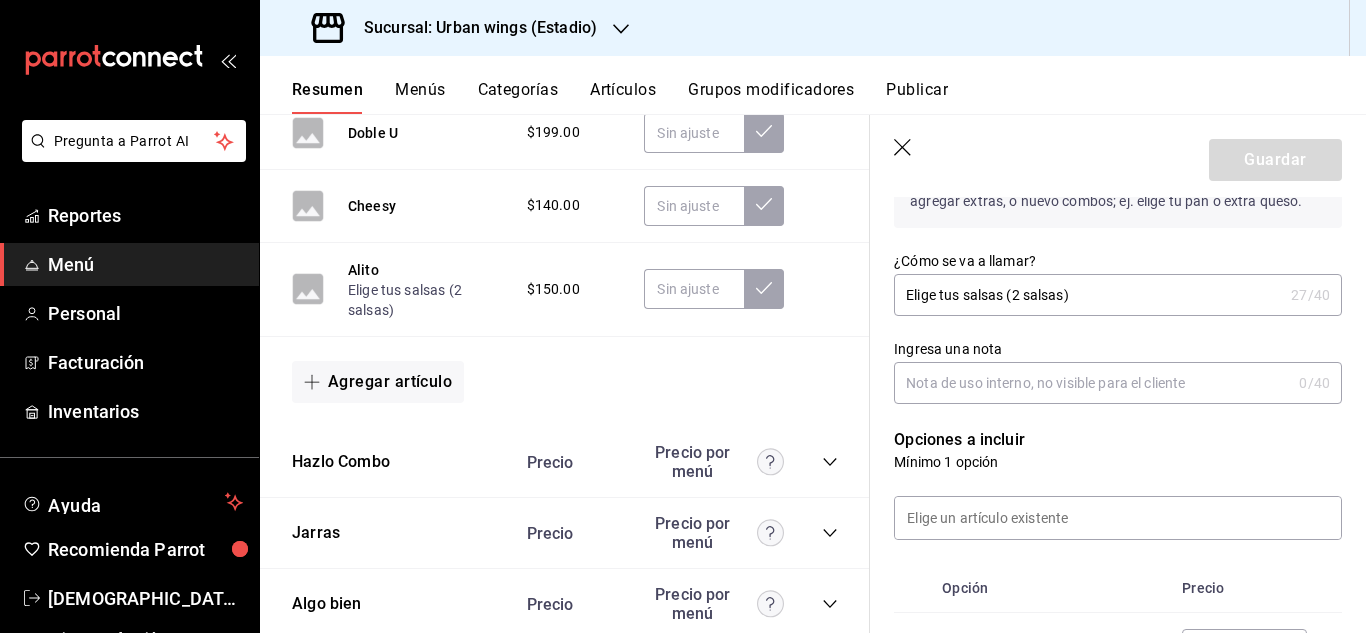 click on "Elige tus salsas (2 salsas)" at bounding box center [1088, 295] 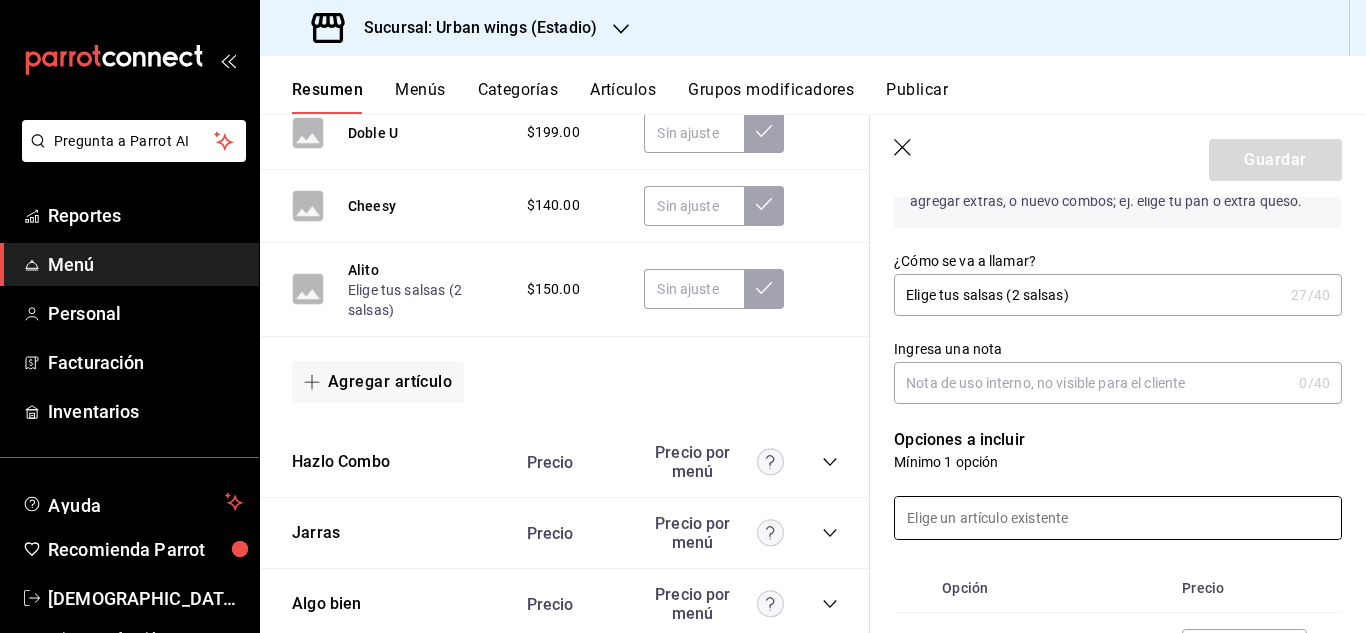 click at bounding box center (1118, 518) 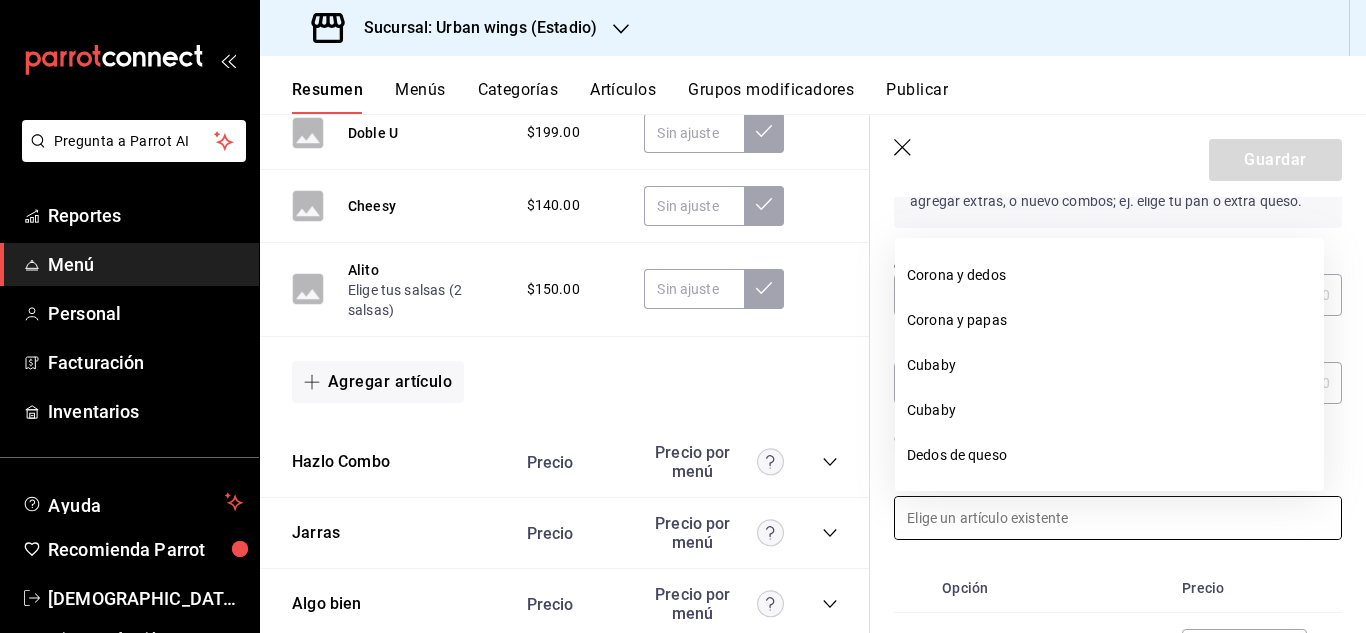 scroll, scrollTop: 2392, scrollLeft: 0, axis: vertical 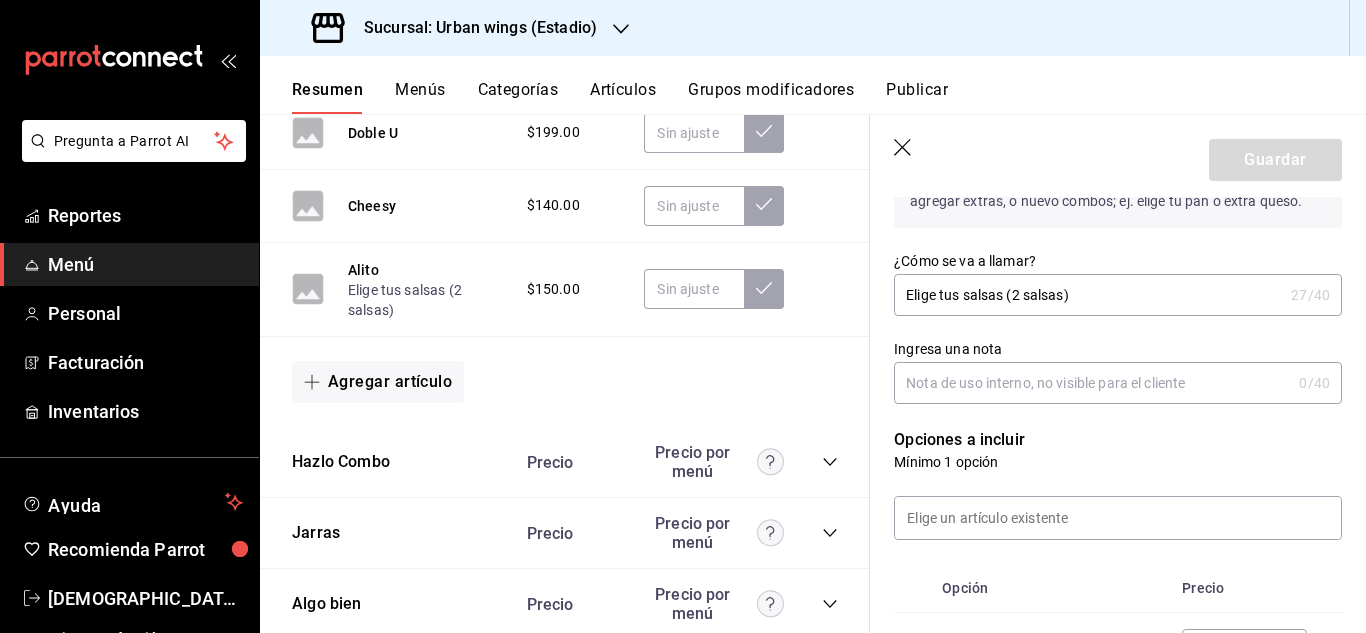 click on "Editar grupo modificador Los cambios realizados en este grupo modificador se verán reflejados en todos tus menús. Tipo de modificador Personalizable CUSTOMIZABLE Utiliza este tipo de modificador para personalizar un artículo, agregar extras, o nuevo combos; ej. elige tu pan o extra queso. ¿Cómo se va a llamar? Elige tus salsas (2 salsas) 27 /40 ¿Cómo se va a llamar? Ingresa una nota 0 /40 Ingresa una nota Opciones a incluir Mínimo 1 opción Opción Precio Buffalo Hot ​ $ 0.00 ​ Cajún ​ $ 0.00 ​ Mango Habanero ​ $ 0.00 ​ Suicida ​ $ 0.00 ​ Cayene ​ $ 0.00 ​ Buffalo ​ $ 0.00 ​ Buffalo Ajo ​ $ 0.00 ​ Buffalo Ranch ​ $ 0.00 ​ Bbq ​ $ 0.00 ​ Bbq Mango ​ $ 0.00 ​ Lemon Pepper ​ $ 0.00 ​ Garlic Parmesano ​ $ 0.00 ​ Chipotle ​ $ 0.00 ​ Dulce Secreto ​ $ 0.00 ​ Teriyaki ​ $ 0.00 ​ Sticky Wings ​ $ 0.00 ​ Nuevo artículo Reglas Define las reglas que deben seguir los clientes al elegir un grupo modificador. Opciones  0 2 2 Artículos 4u alita Clave" at bounding box center [1118, 1396] 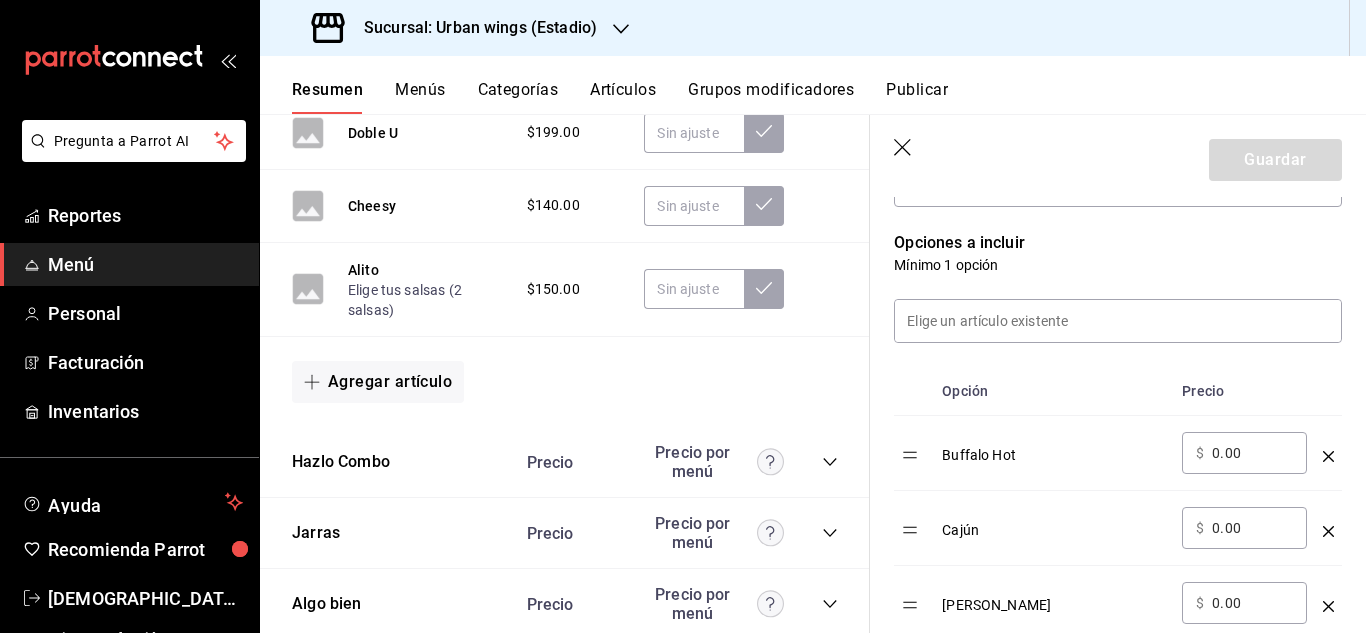 scroll, scrollTop: 551, scrollLeft: 0, axis: vertical 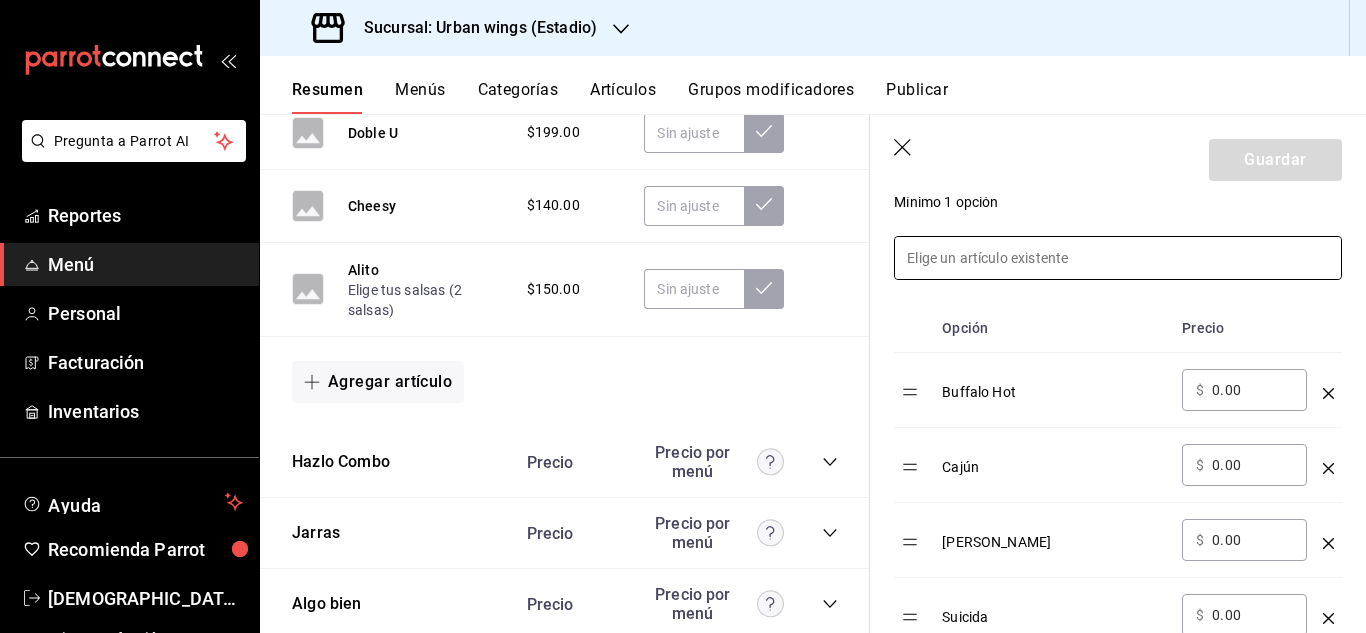 click at bounding box center (1118, 258) 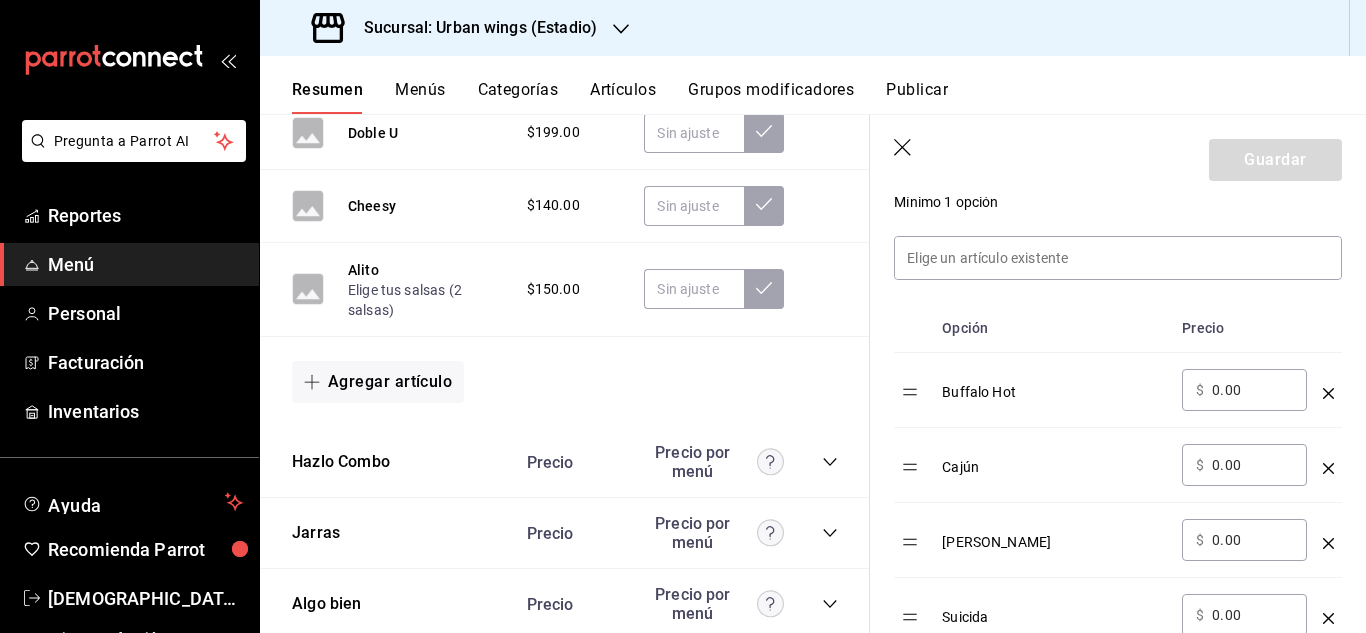 click at bounding box center (1106, 246) 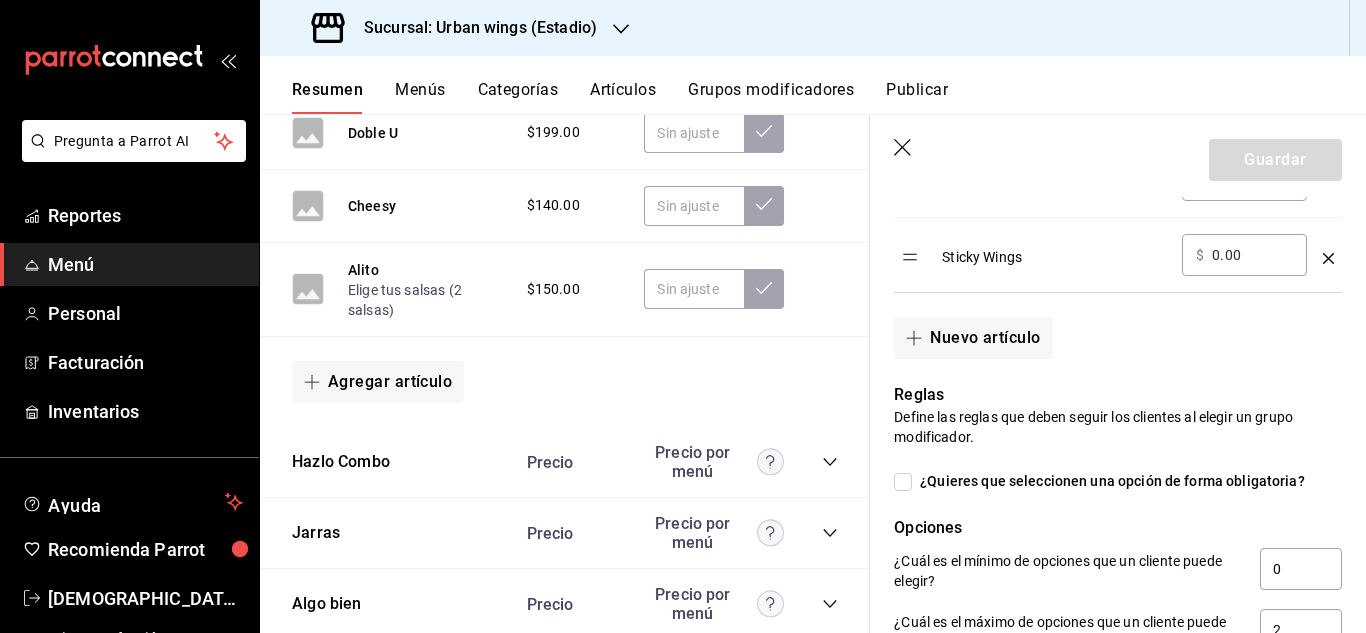 scroll, scrollTop: 1837, scrollLeft: 0, axis: vertical 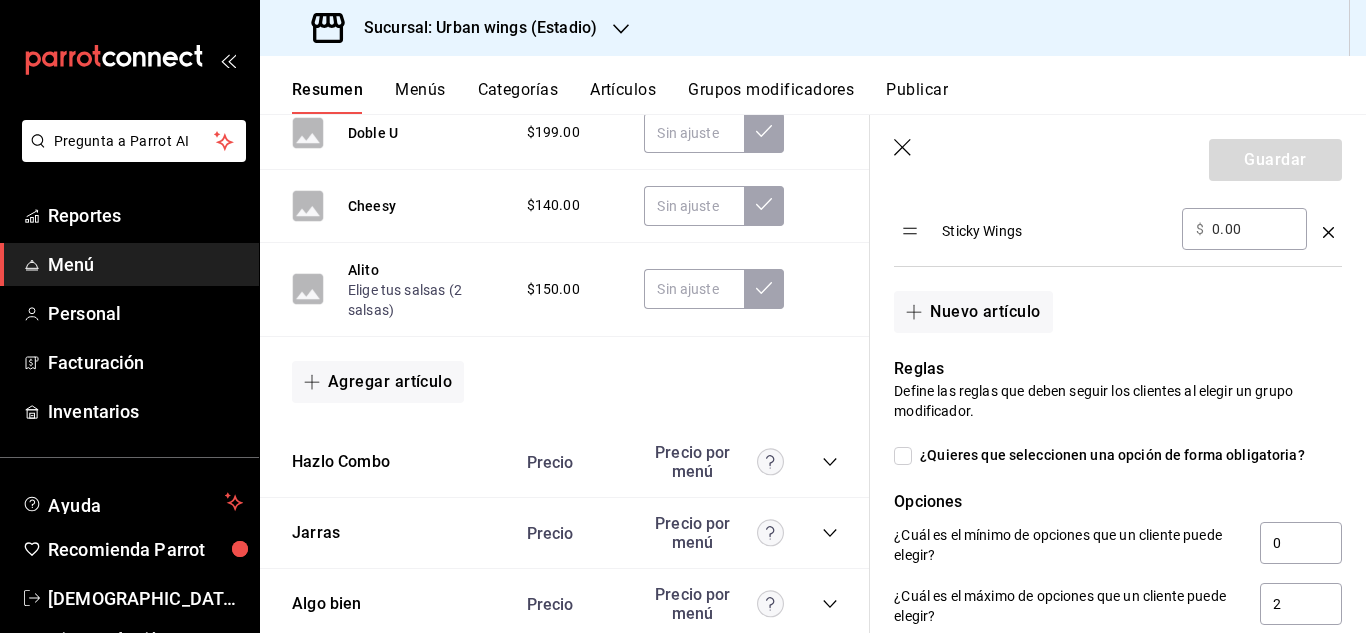click on "¿Quieres que seleccionen una opción de forma obligatoria?" at bounding box center (903, 456) 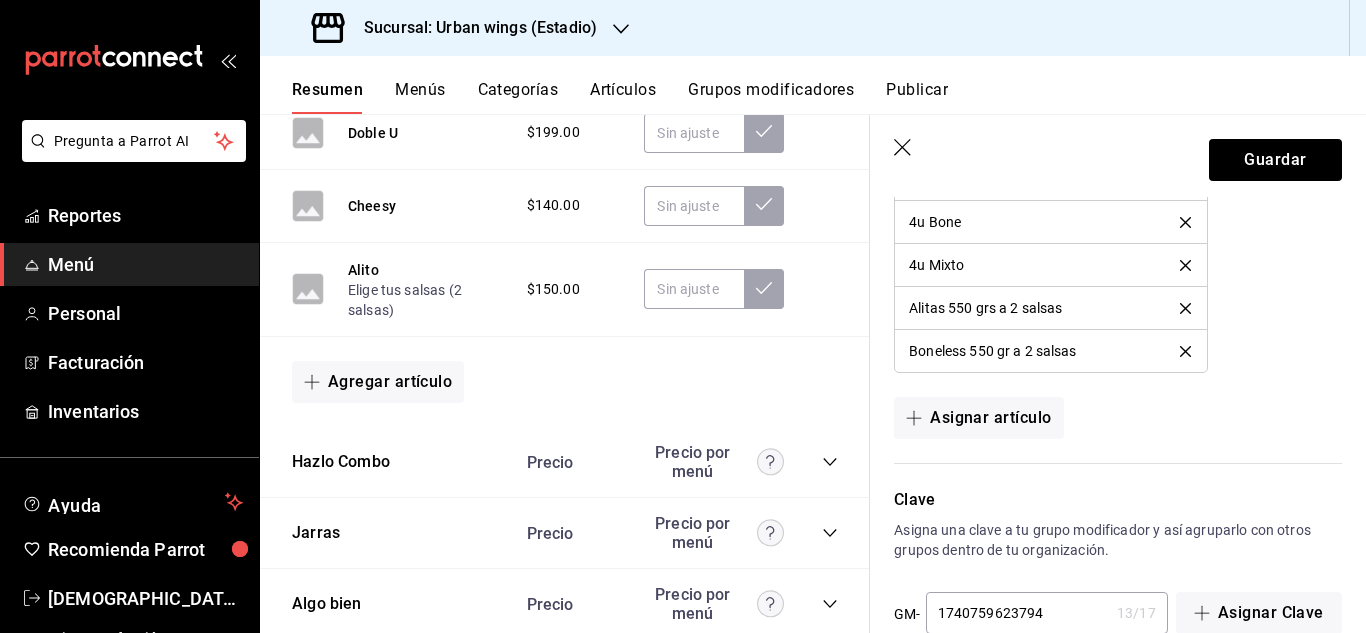 scroll, scrollTop: 2514, scrollLeft: 0, axis: vertical 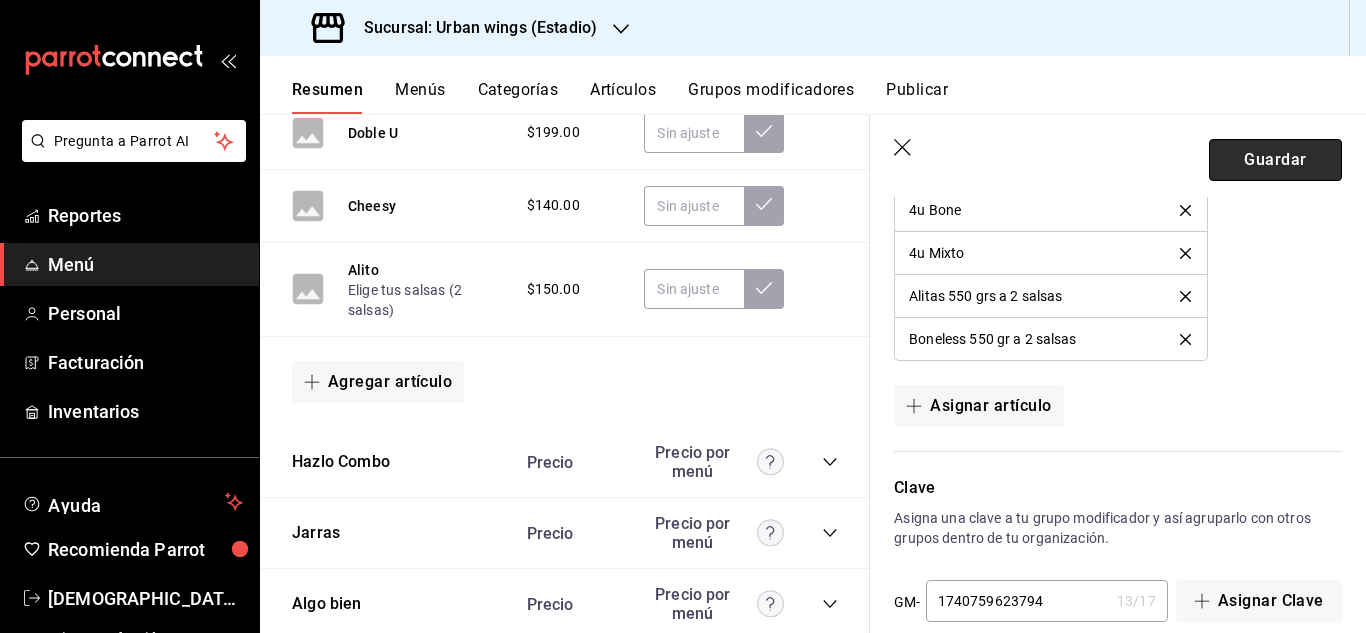click on "Guardar" at bounding box center (1275, 160) 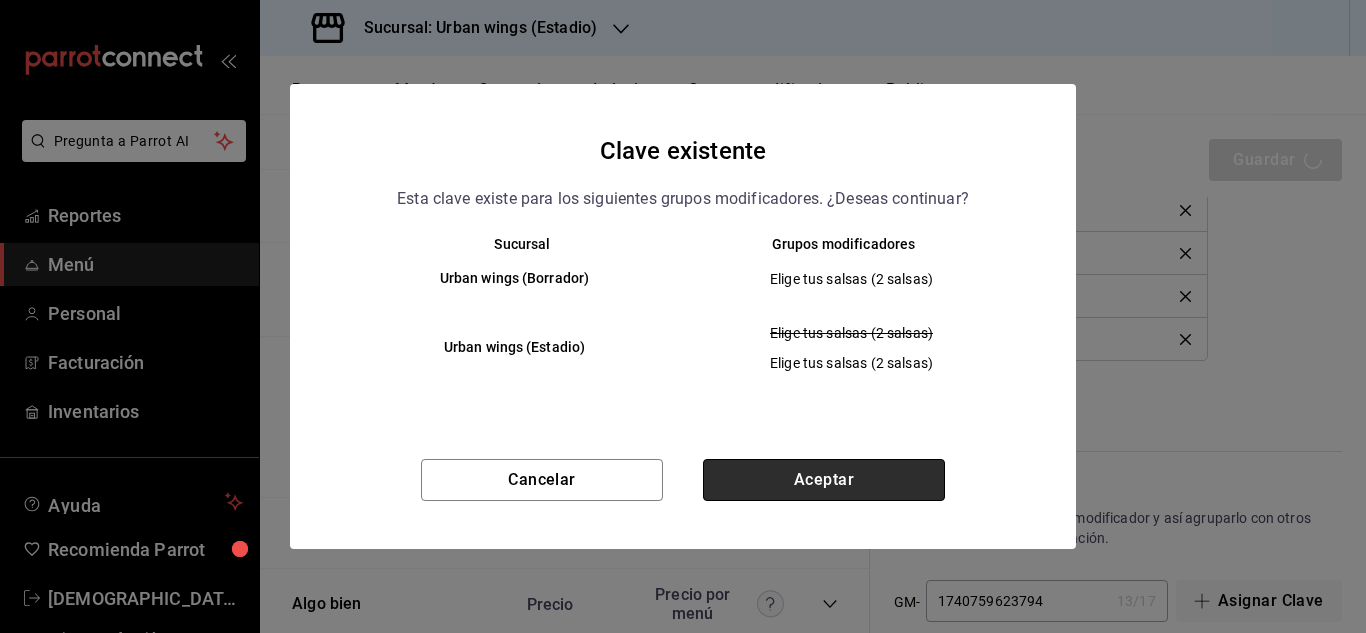 click on "Aceptar" at bounding box center (824, 480) 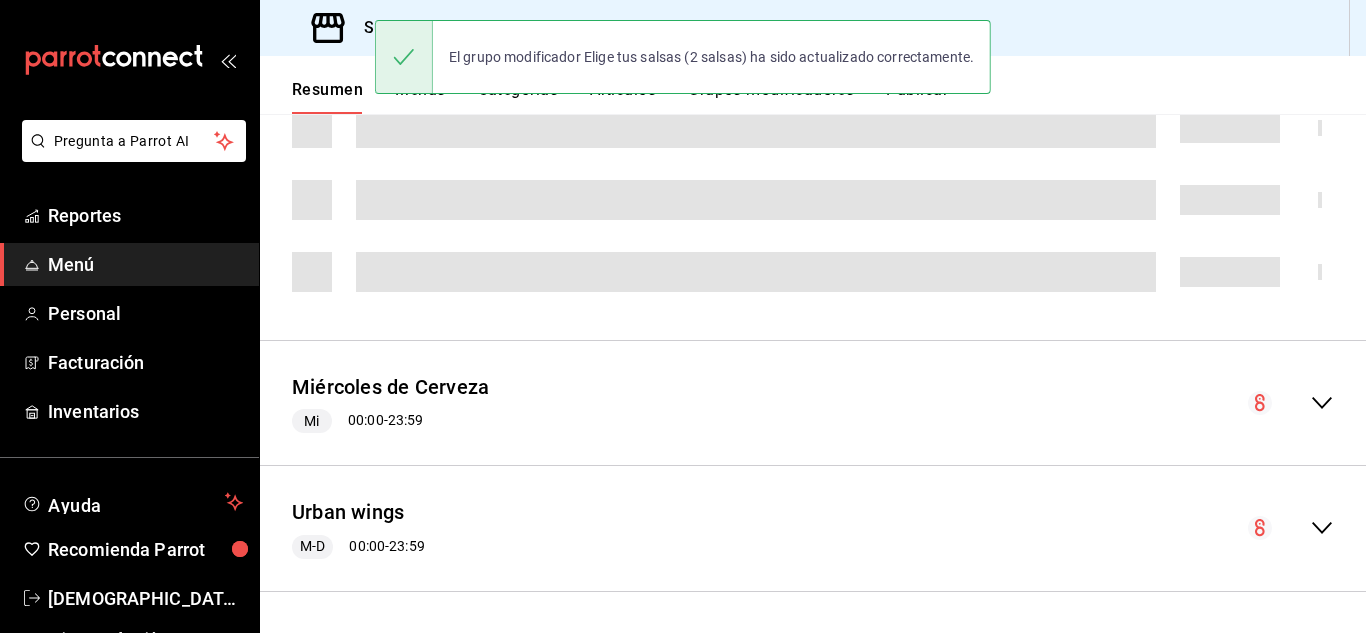 scroll, scrollTop: 0, scrollLeft: 0, axis: both 